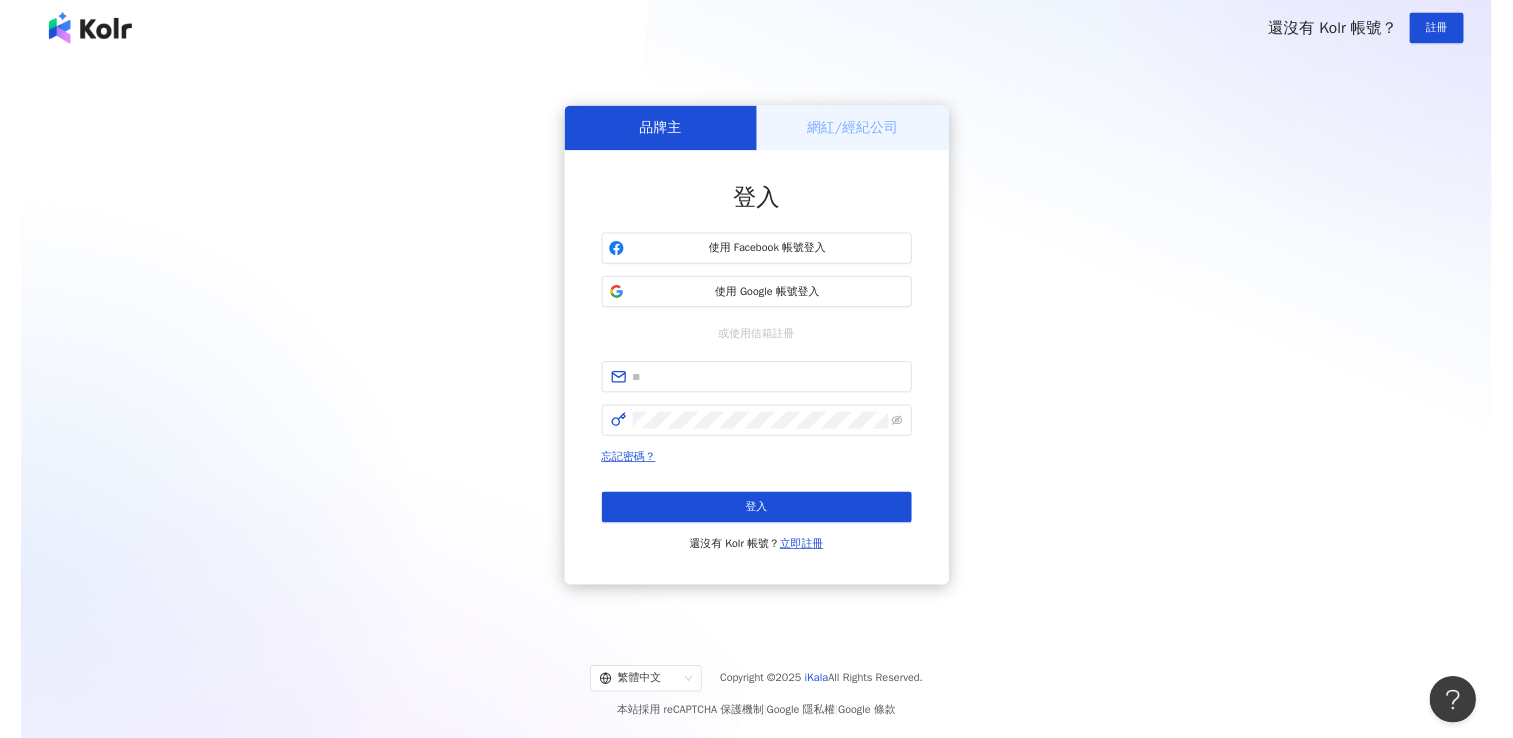 scroll, scrollTop: 0, scrollLeft: 0, axis: both 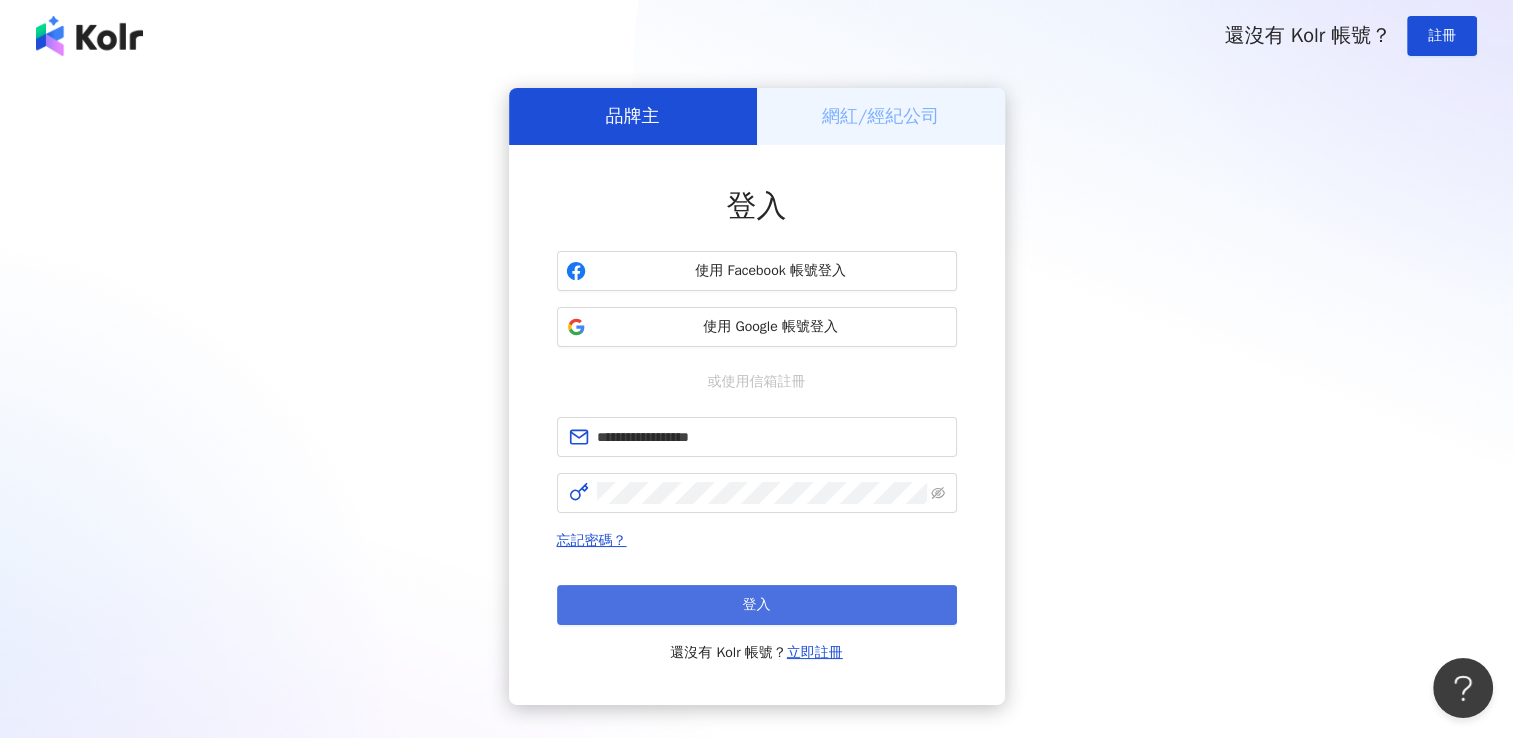 click on "登入" at bounding box center [757, 605] 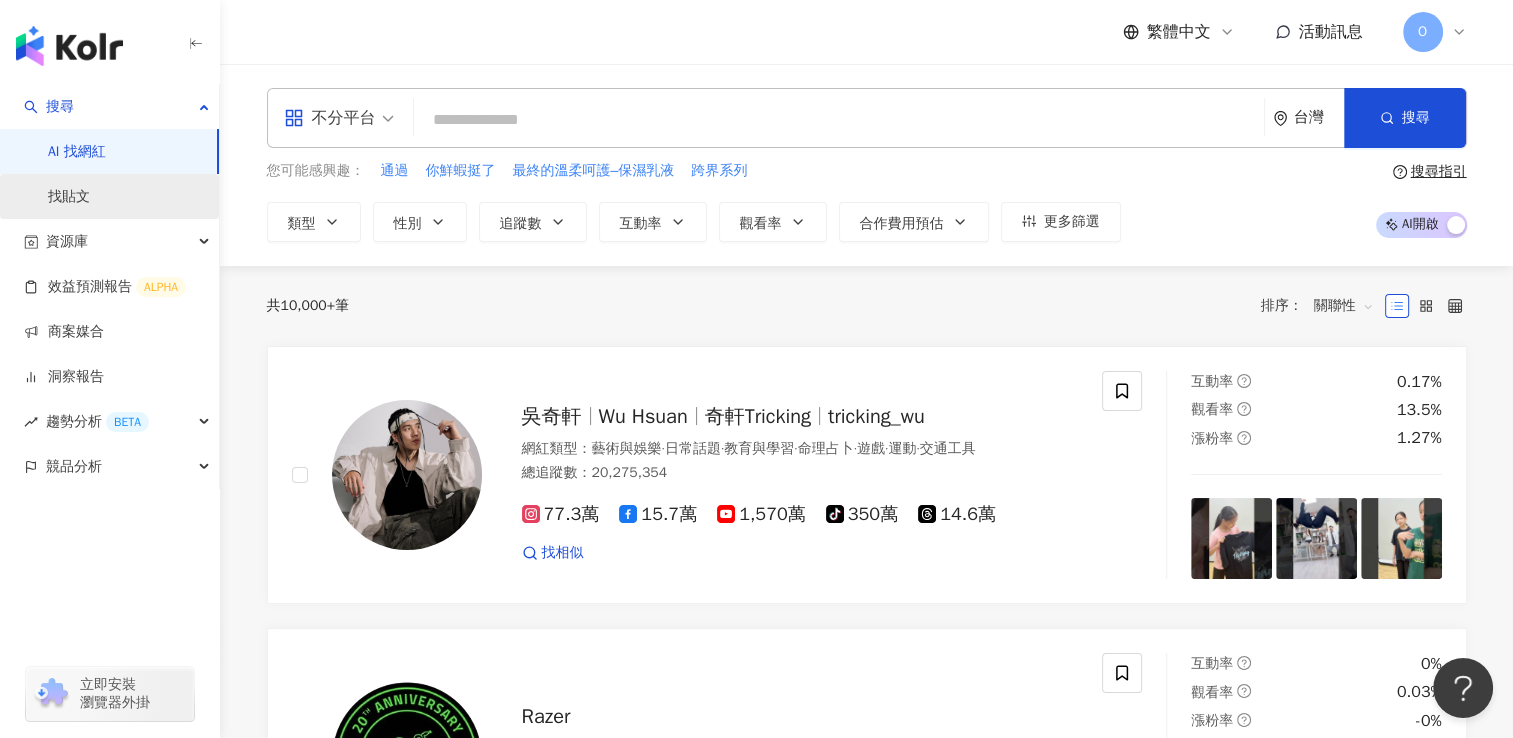 click on "找貼文" at bounding box center [69, 197] 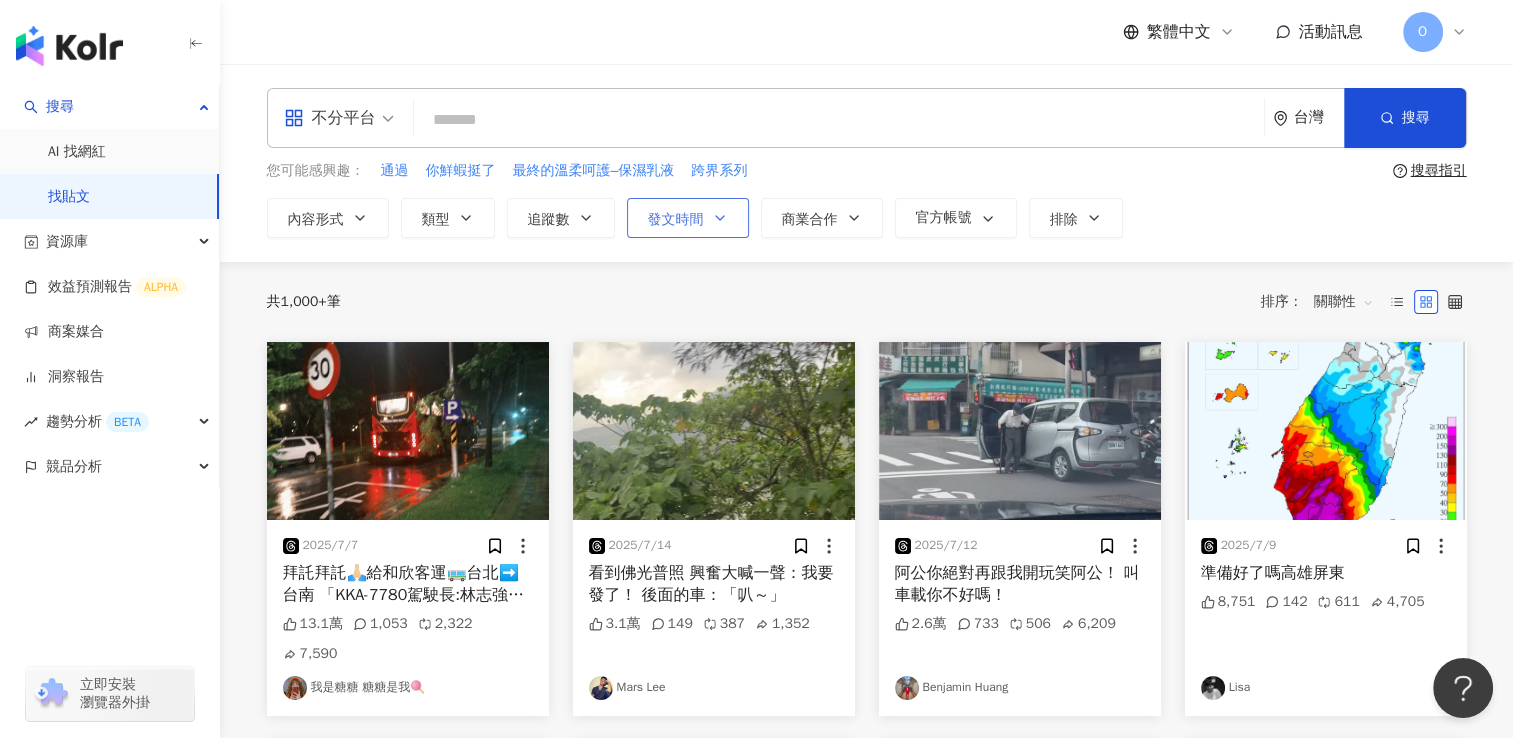 click on "發文時間" at bounding box center [676, 220] 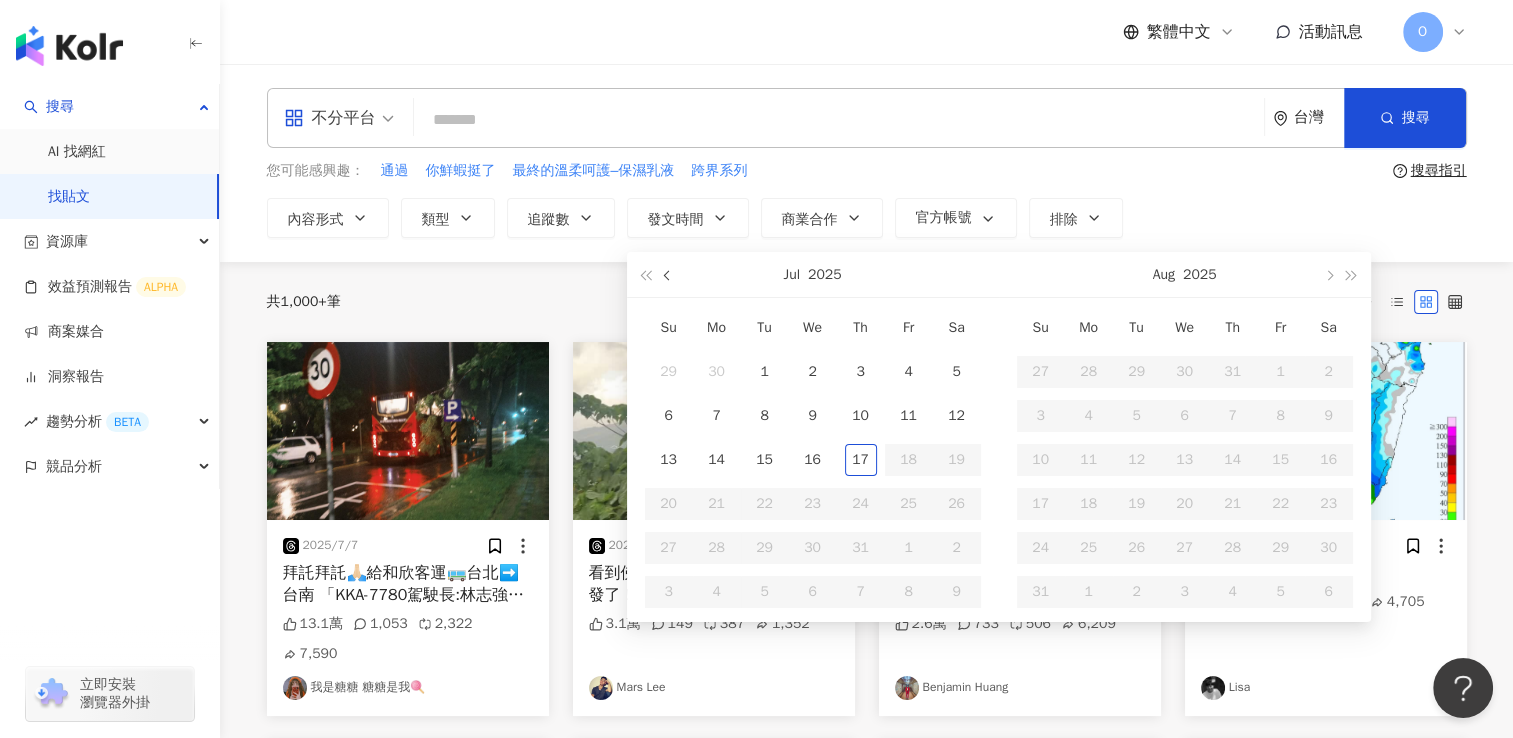 click at bounding box center (668, 274) 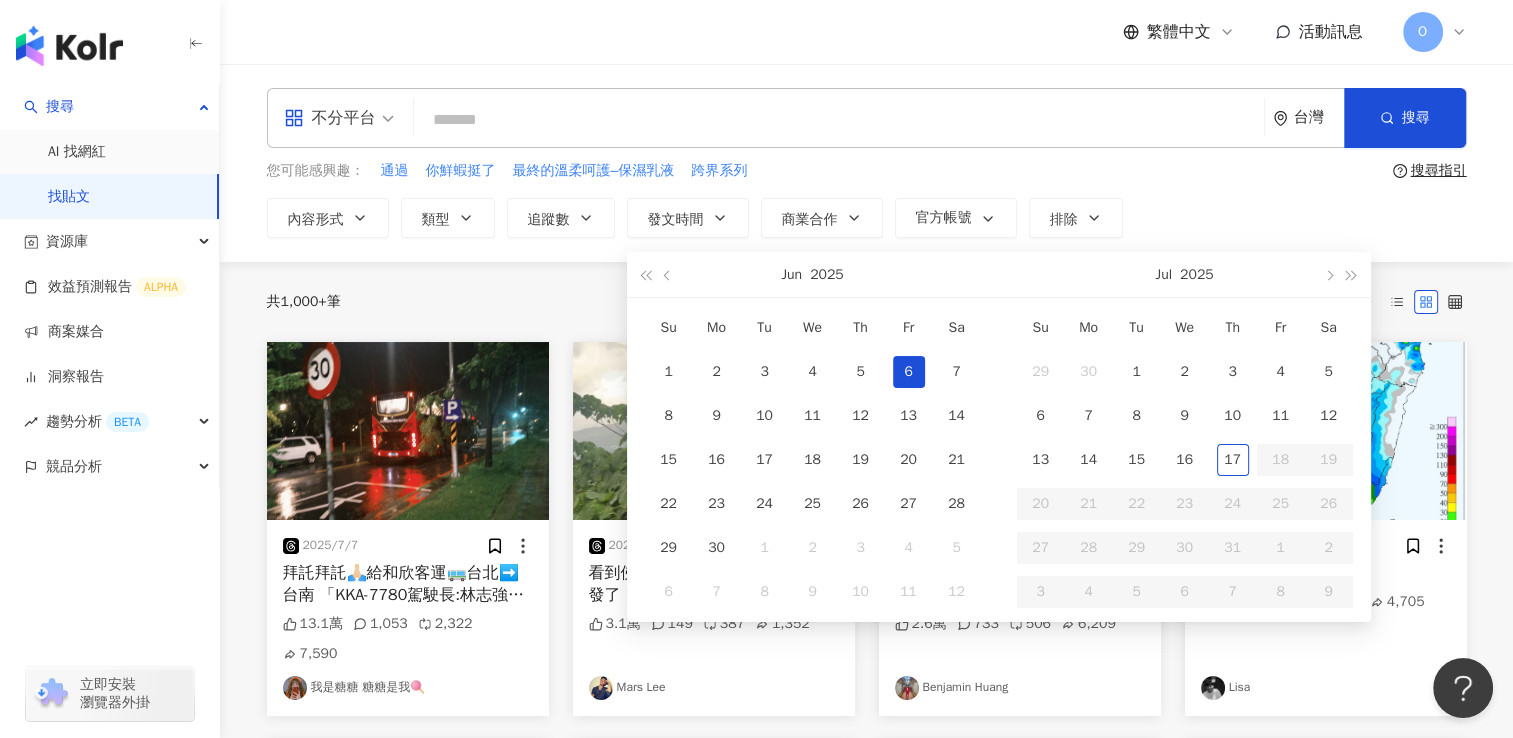 type on "**********" 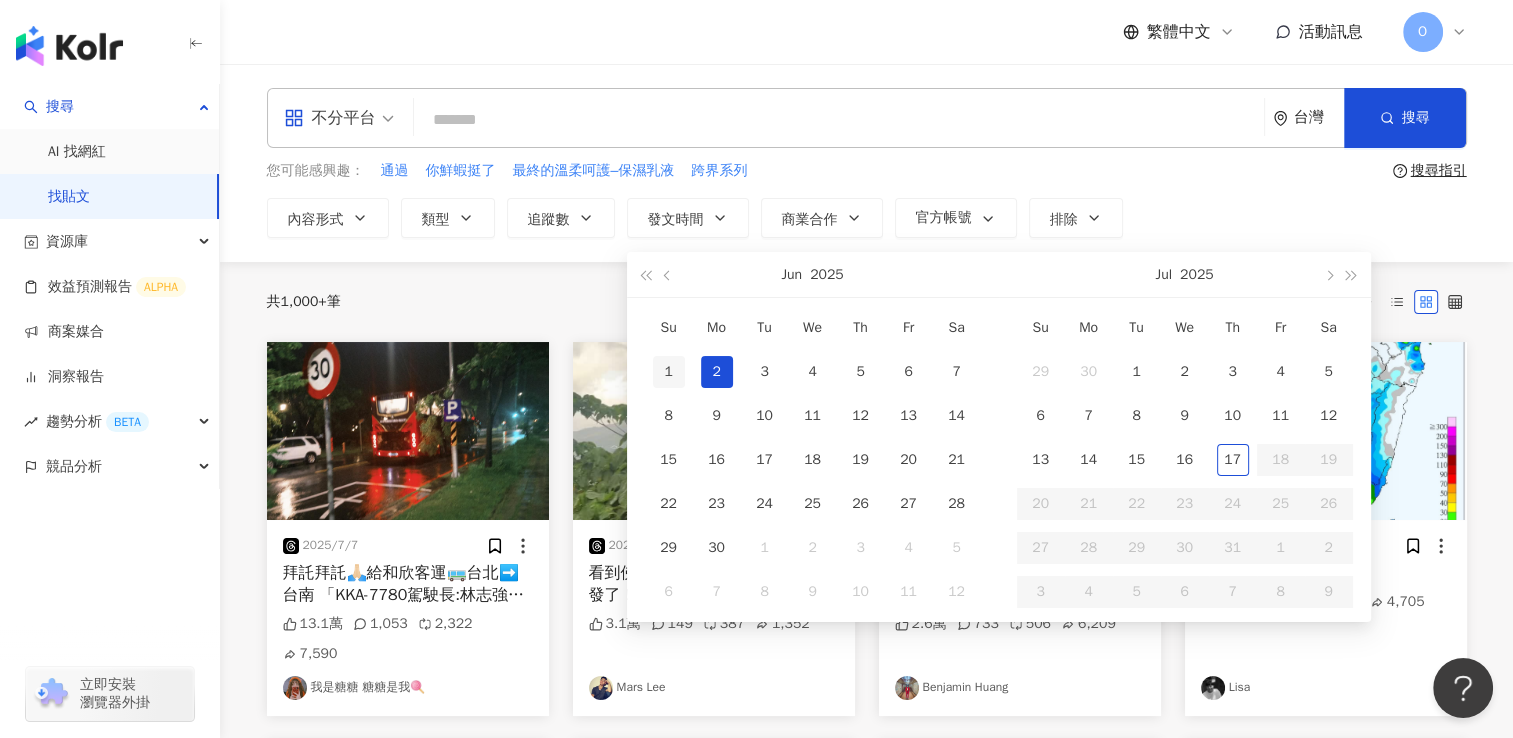 type on "**********" 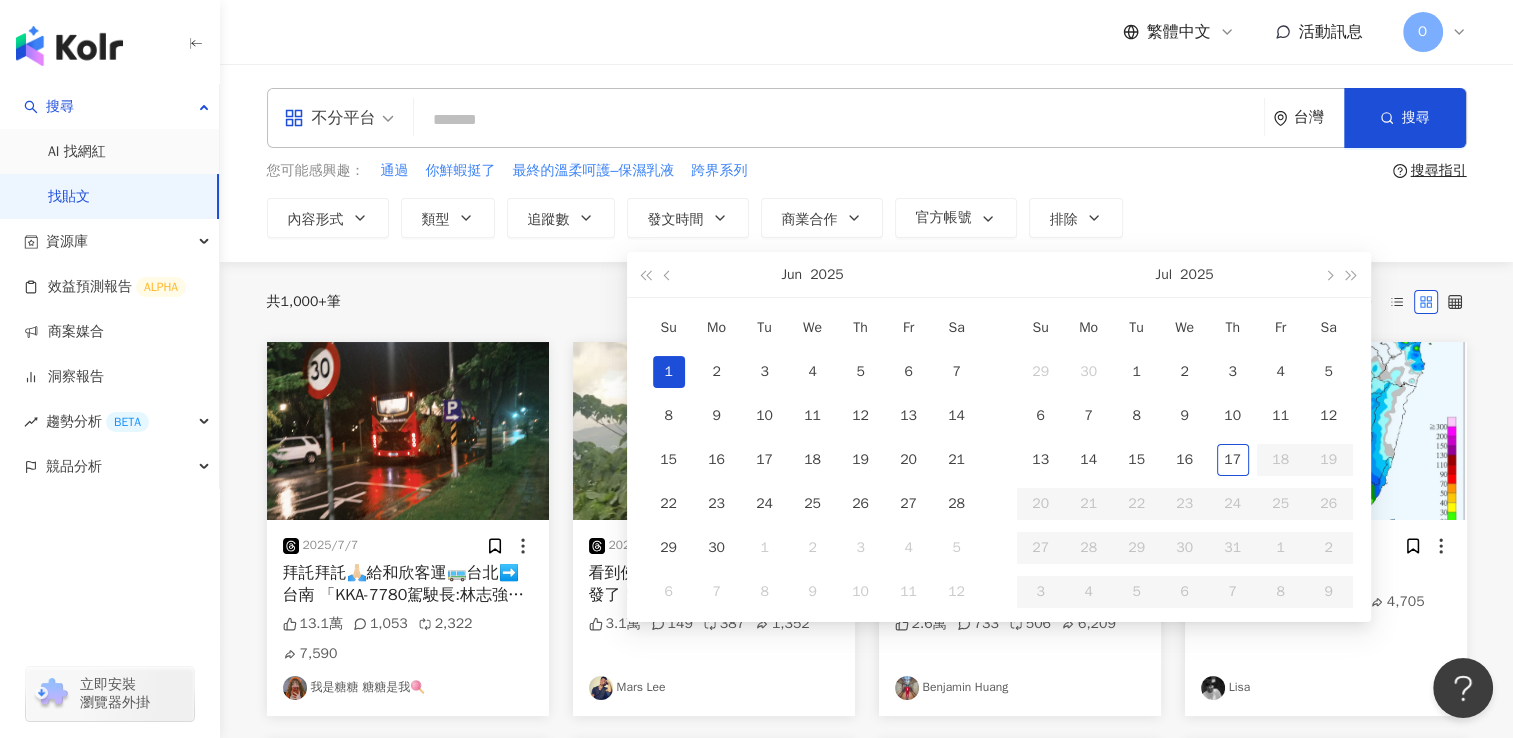 click on "1" at bounding box center [669, 372] 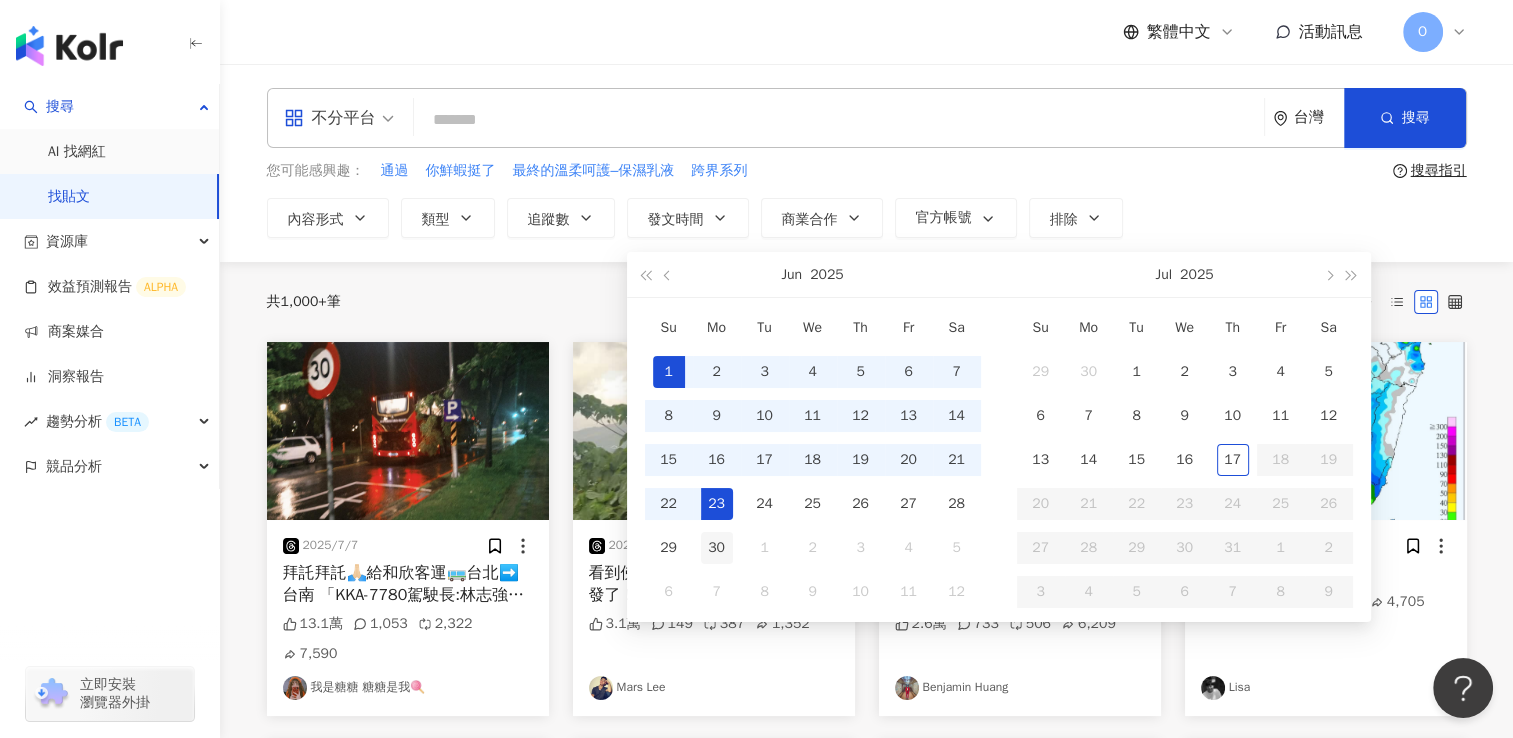type on "**********" 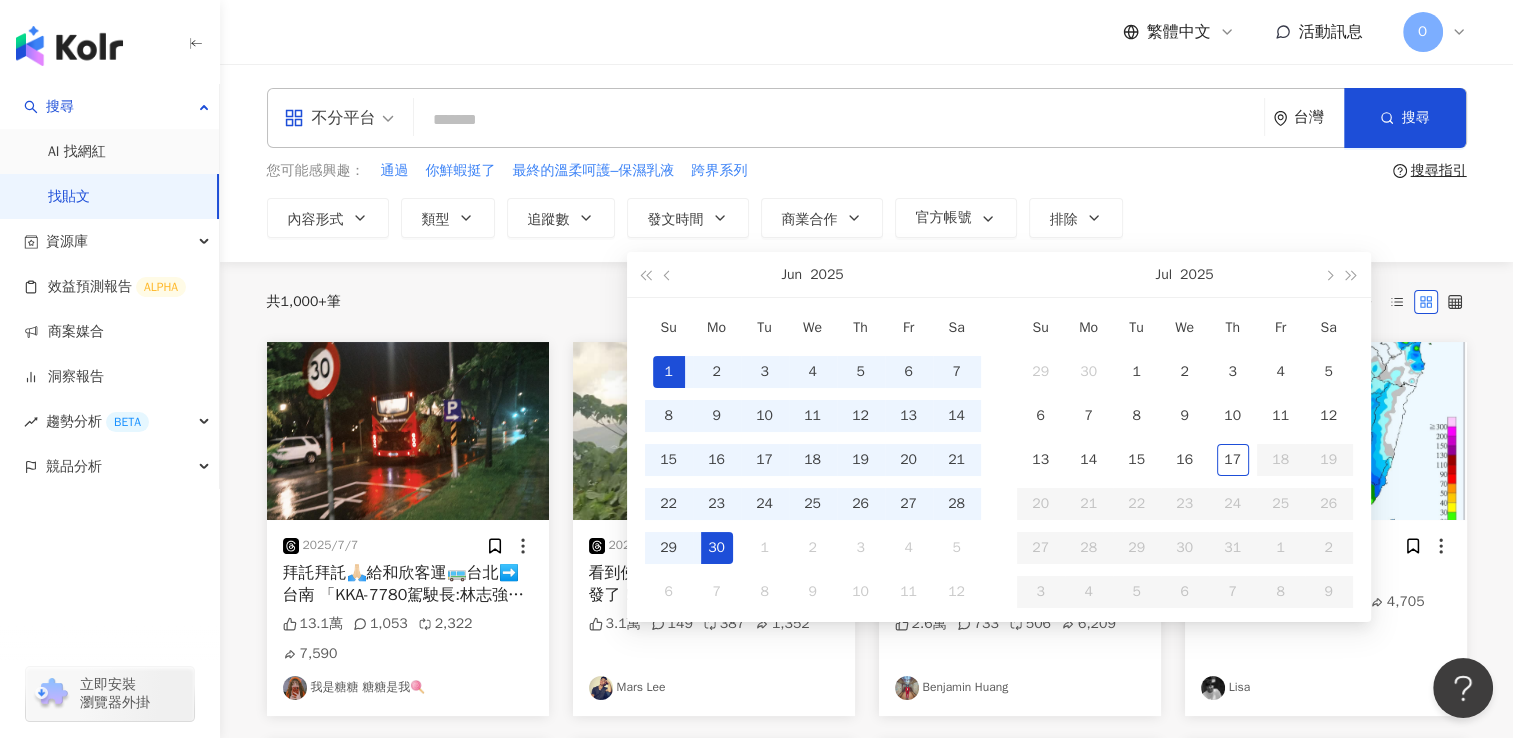 click on "30" at bounding box center [717, 548] 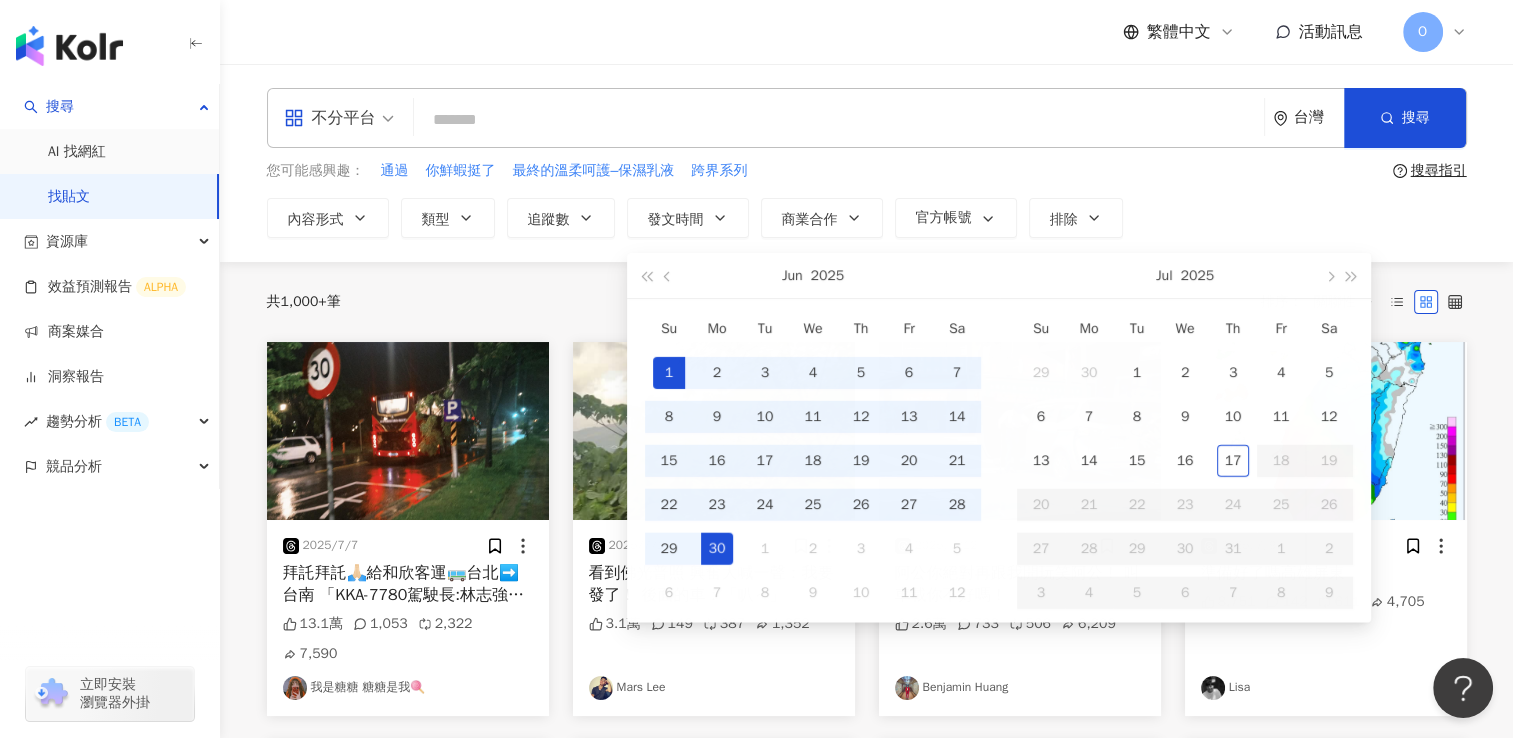 type 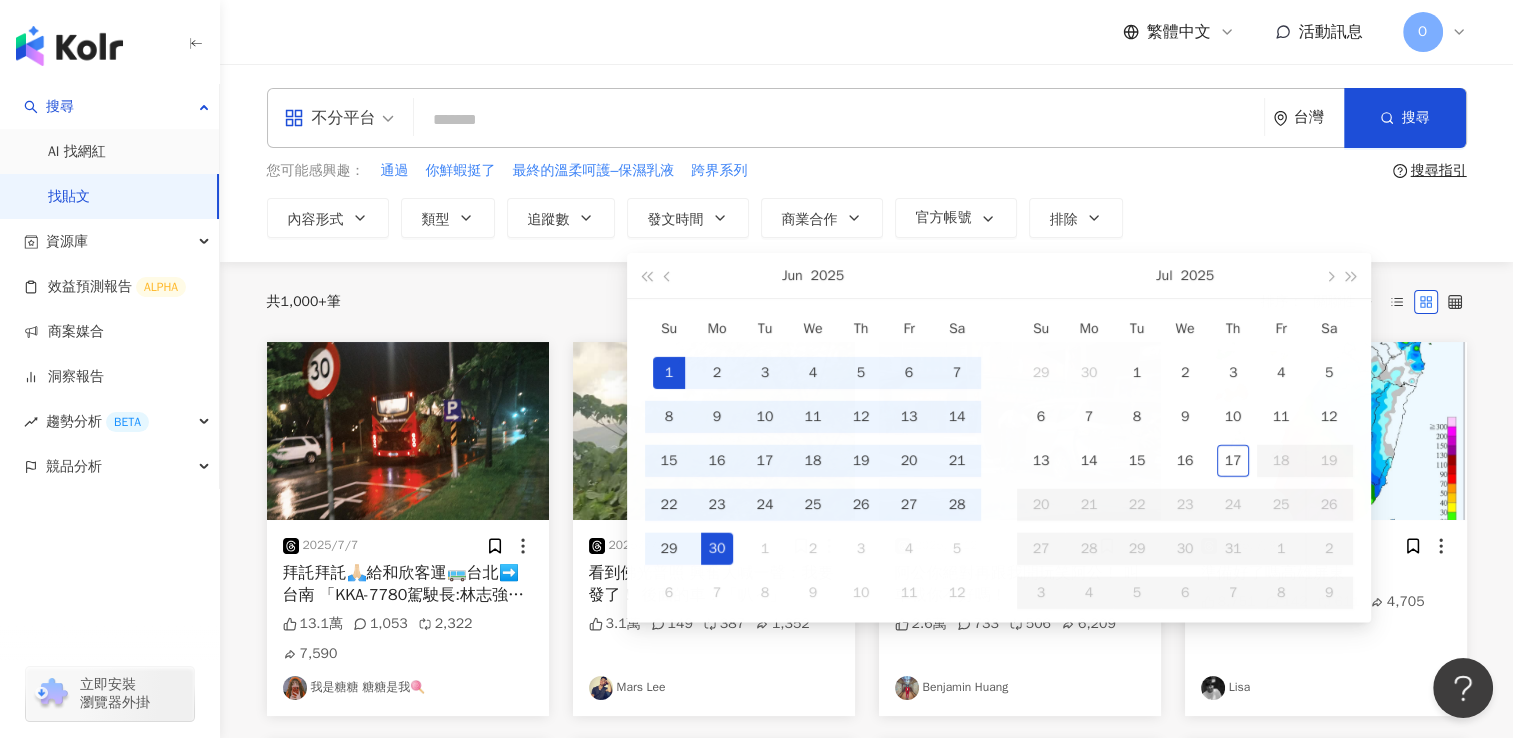 type 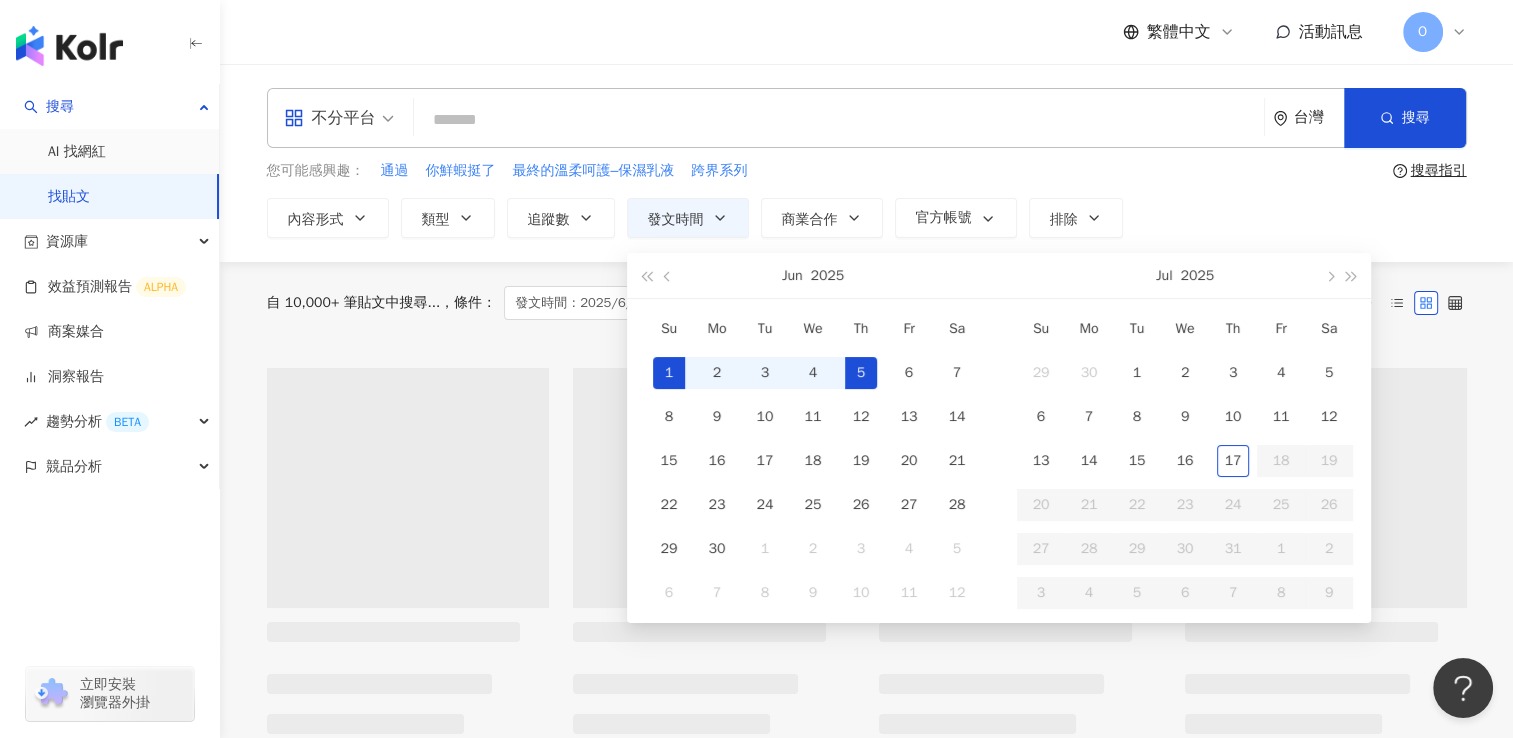 type on "**********" 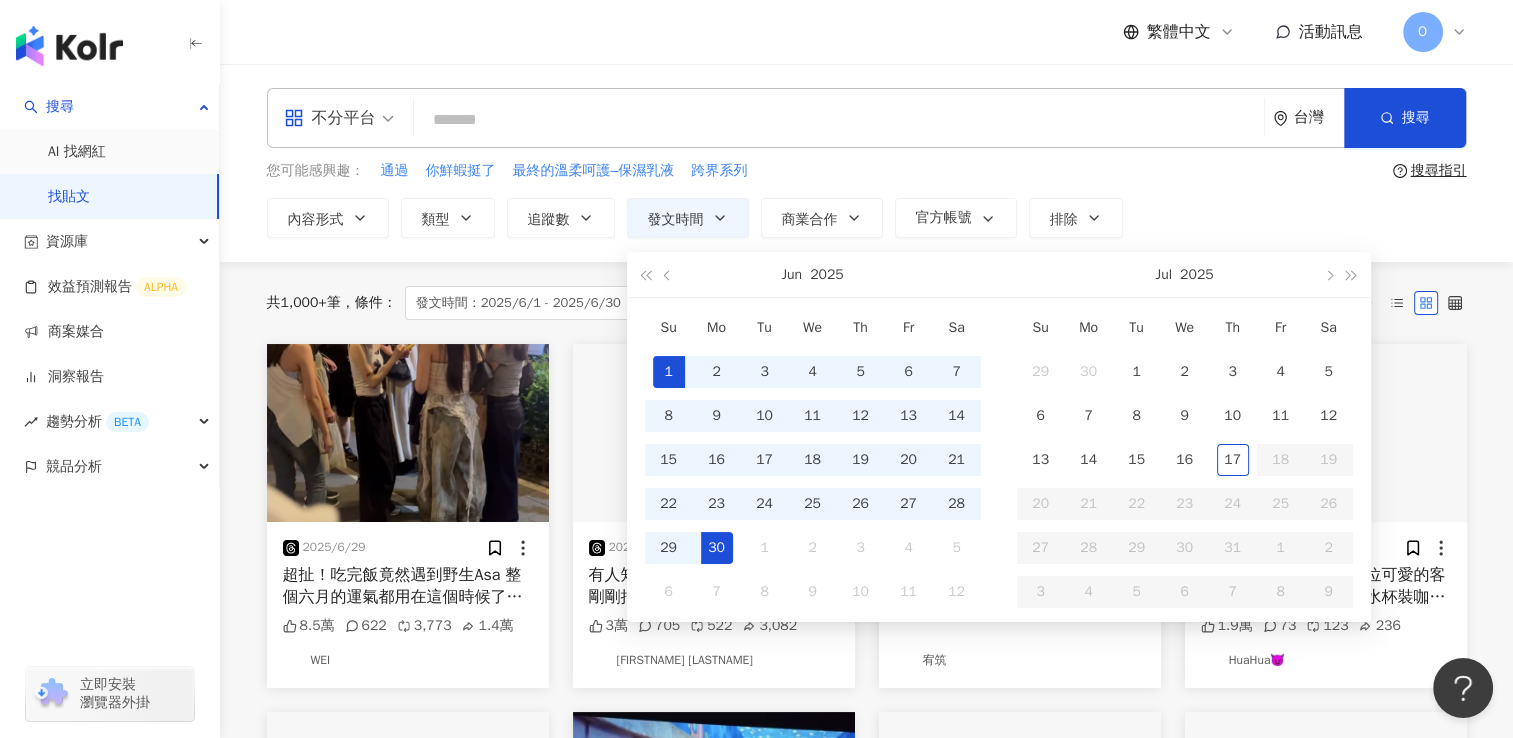 type on "**********" 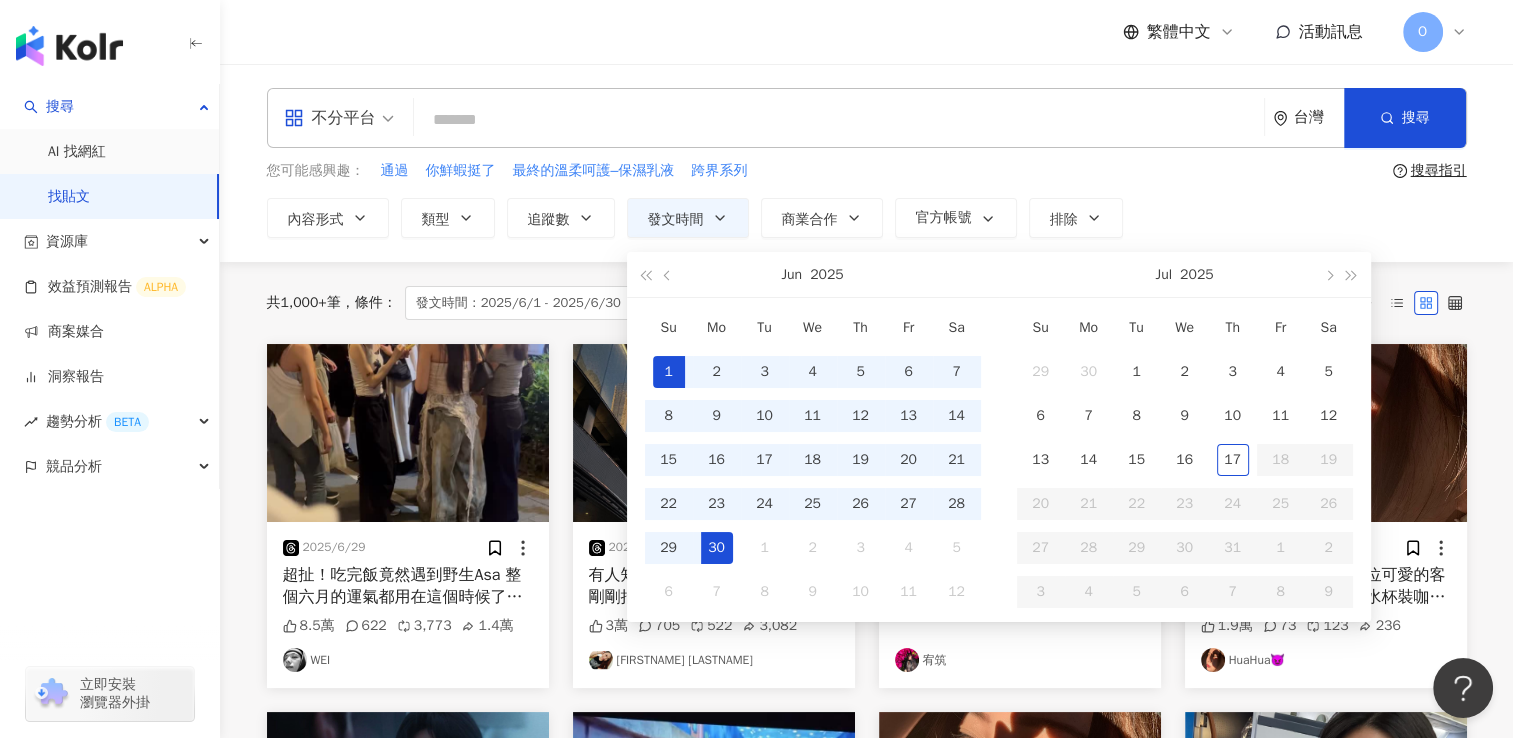 click at bounding box center (839, 119) 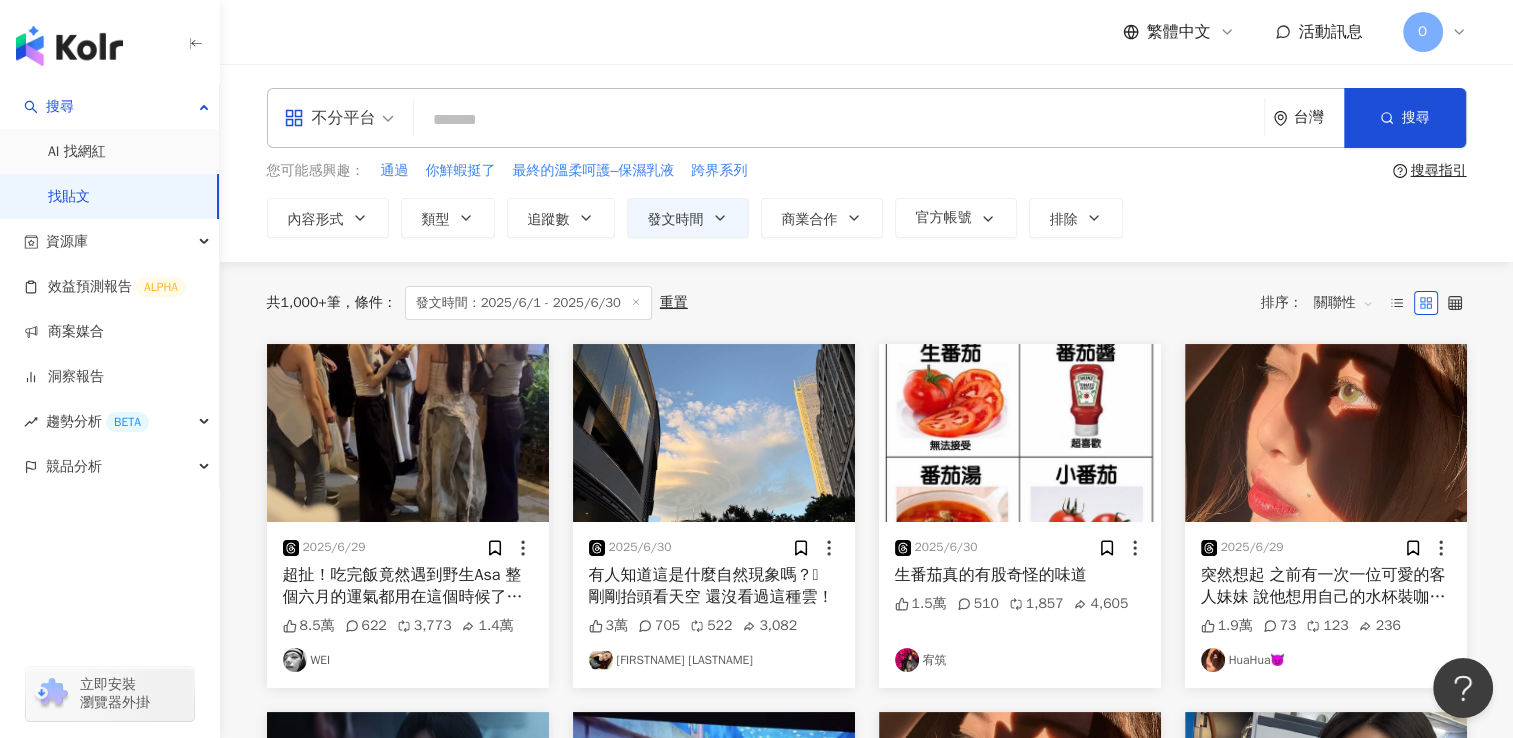 paste on "**********" 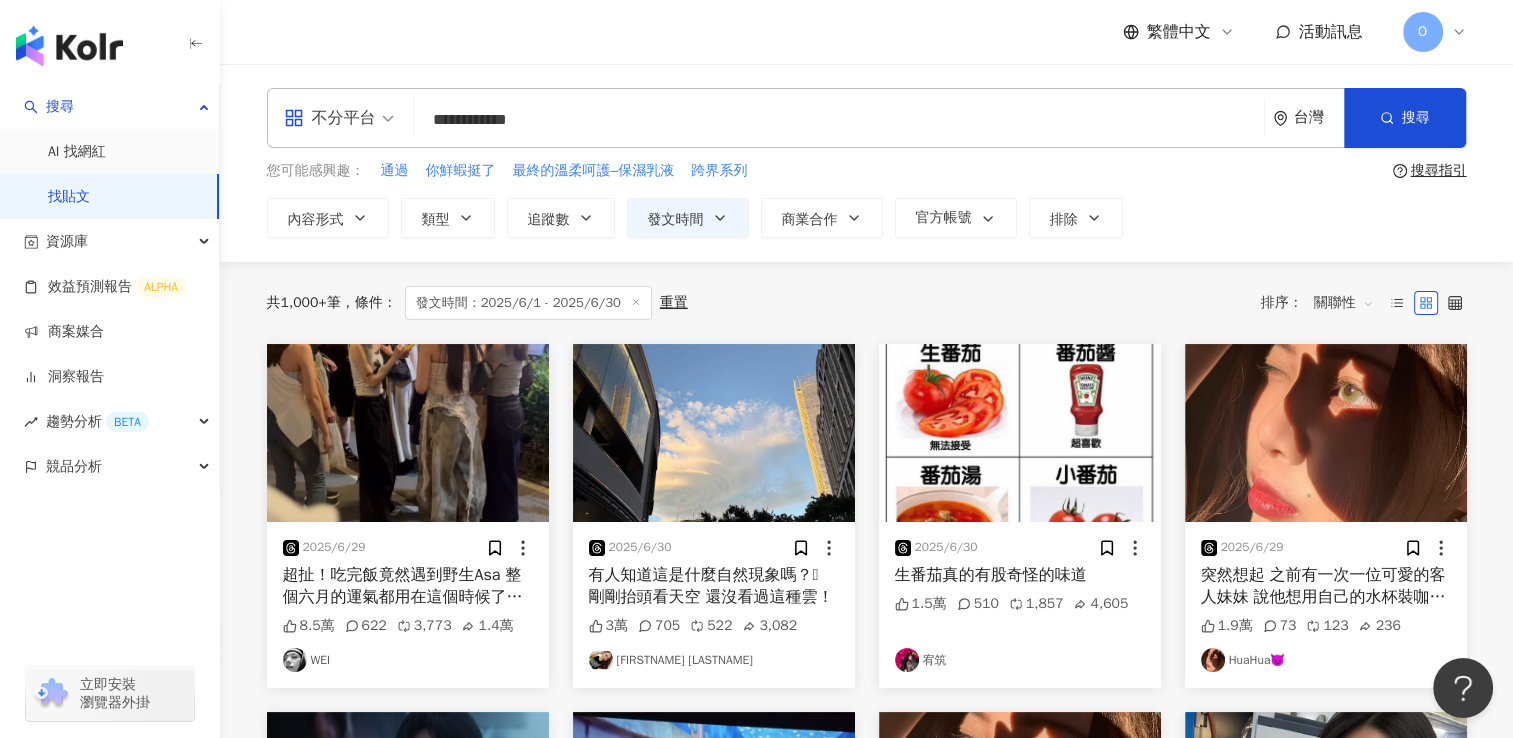 drag, startPoint x: 460, startPoint y: 121, endPoint x: 618, endPoint y: 120, distance: 158.00316 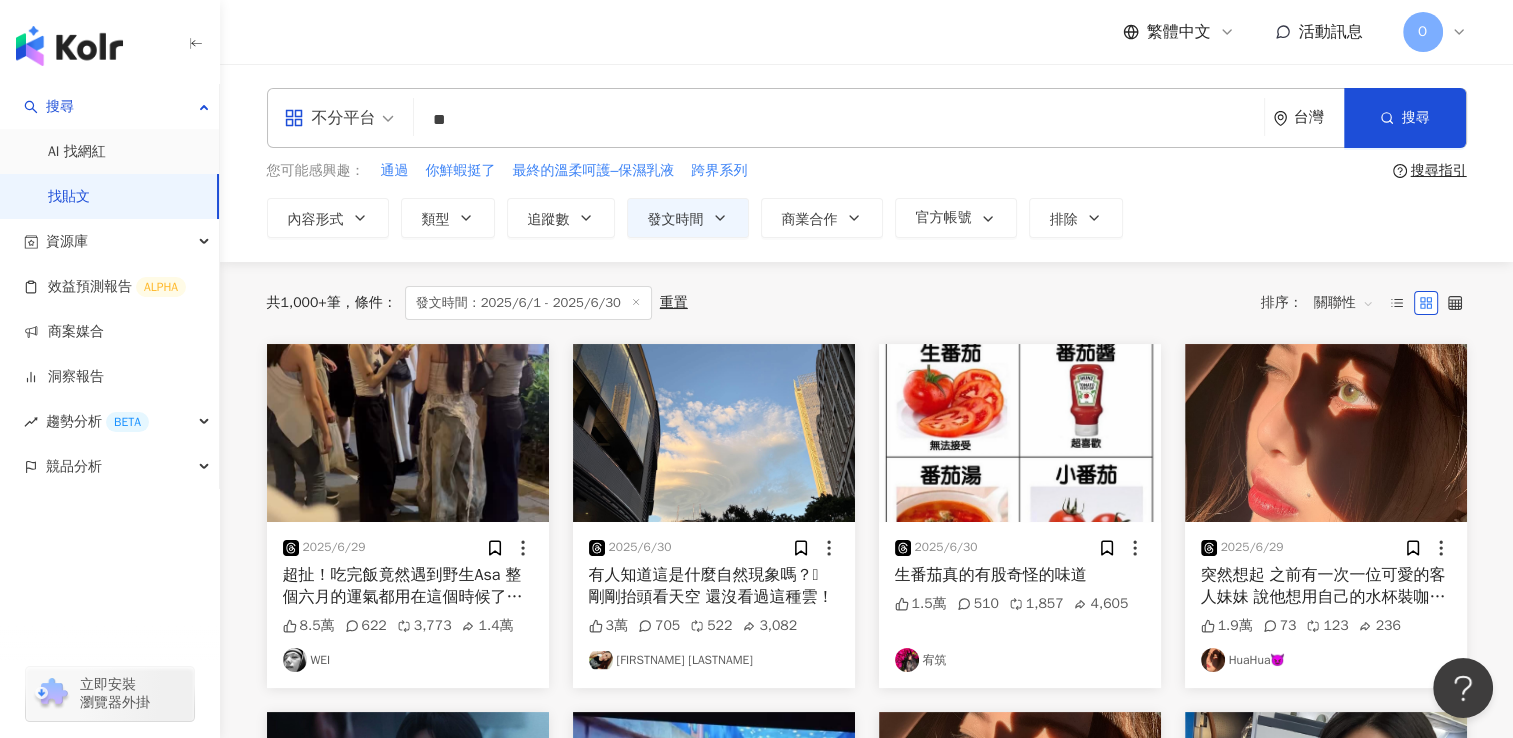type on "**" 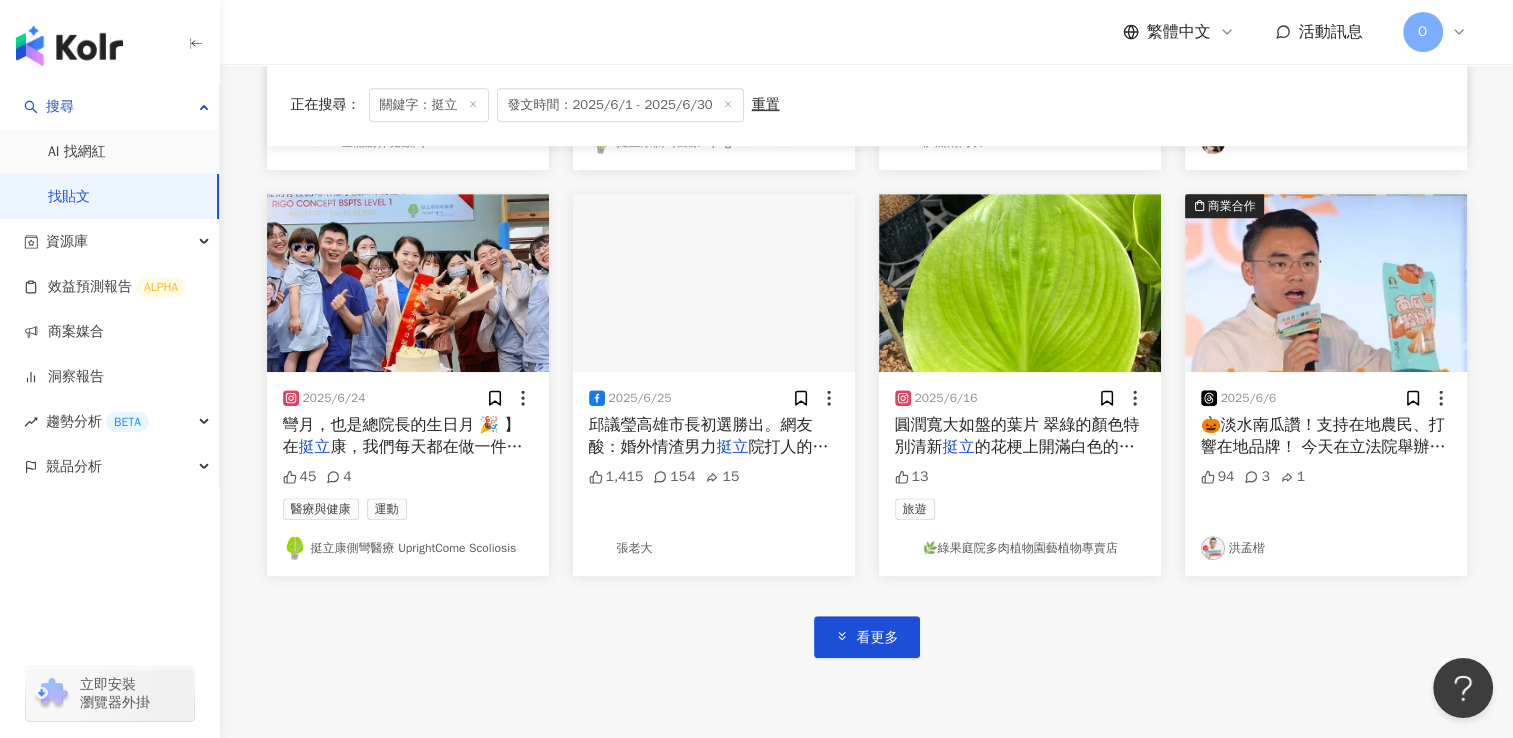 scroll, scrollTop: 1000, scrollLeft: 0, axis: vertical 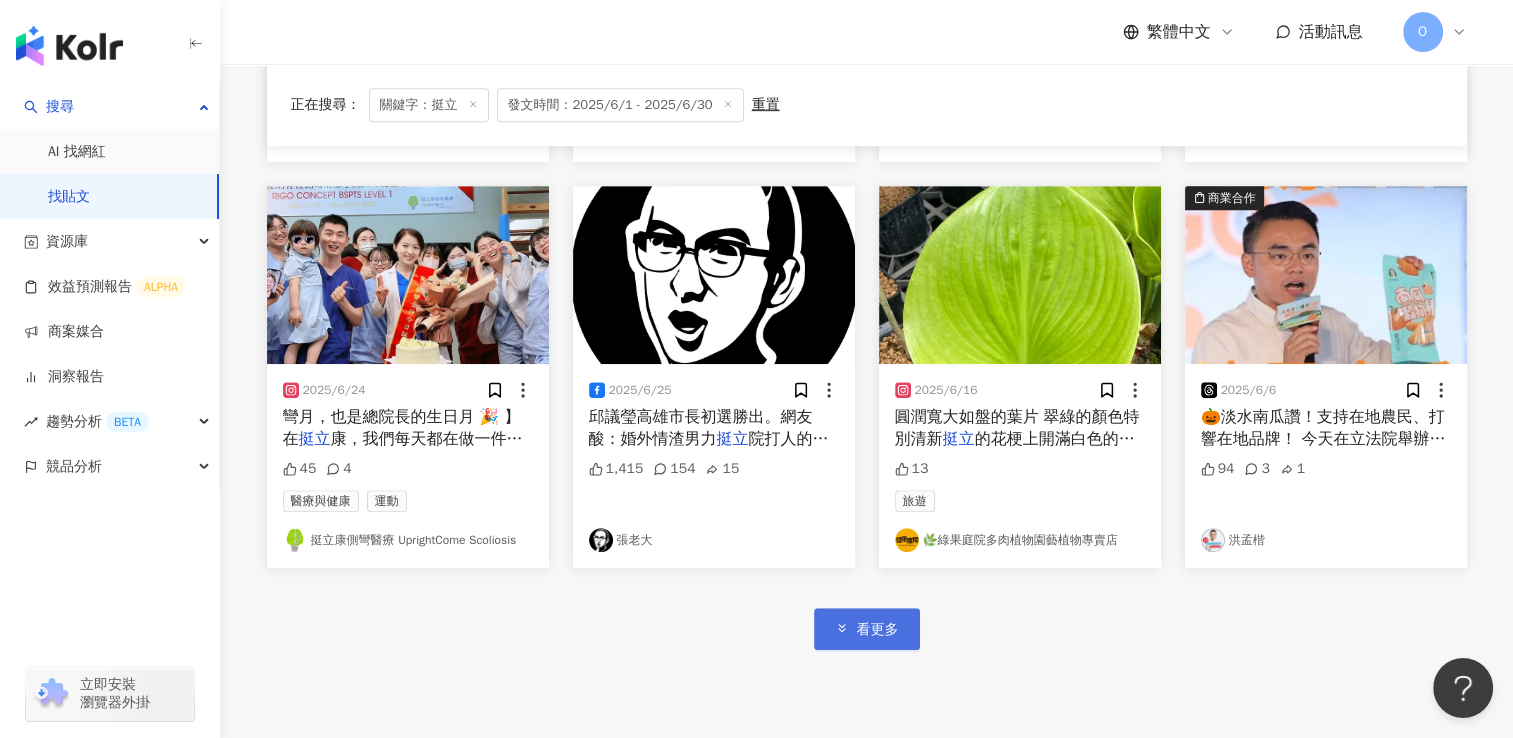 click on "看更多" at bounding box center (867, 628) 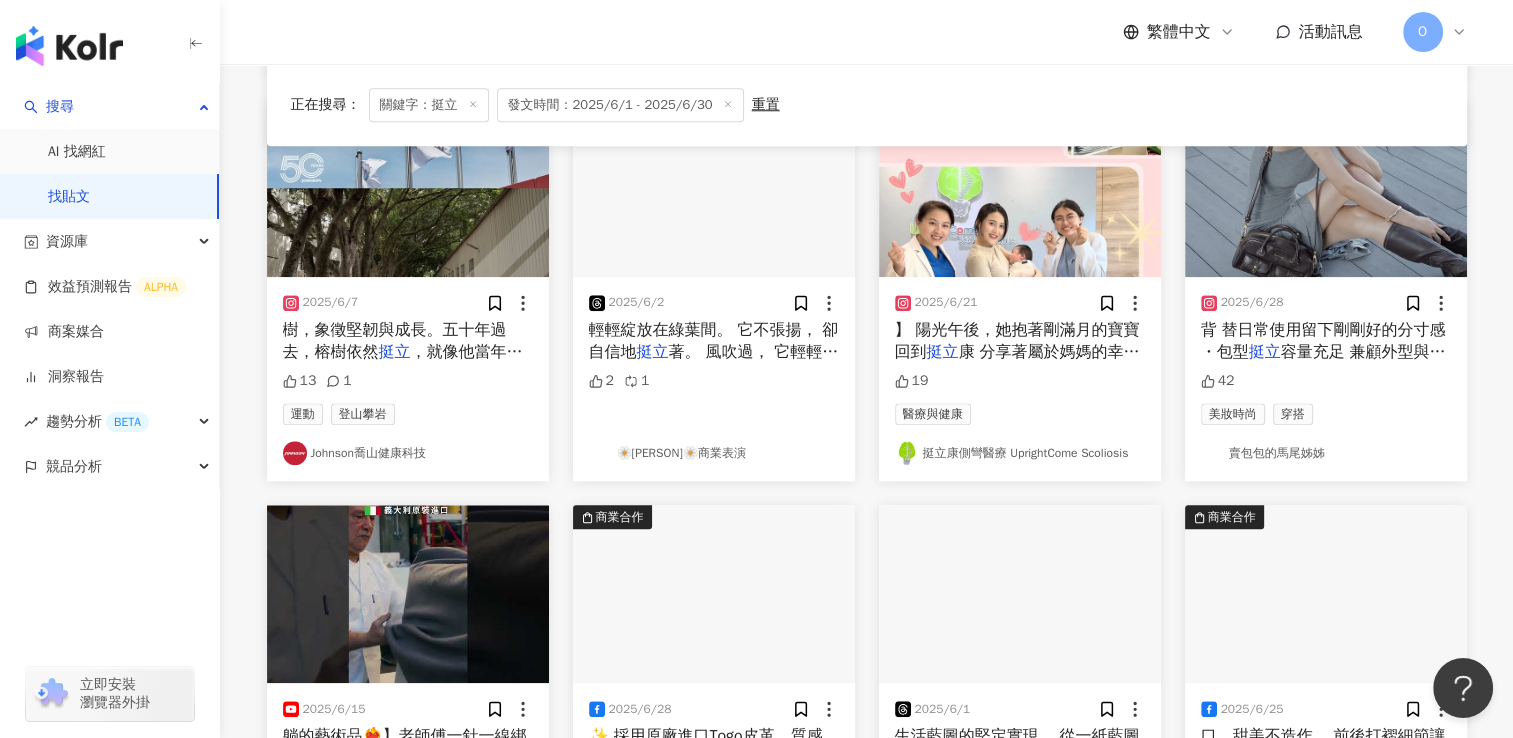 scroll, scrollTop: 2300, scrollLeft: 0, axis: vertical 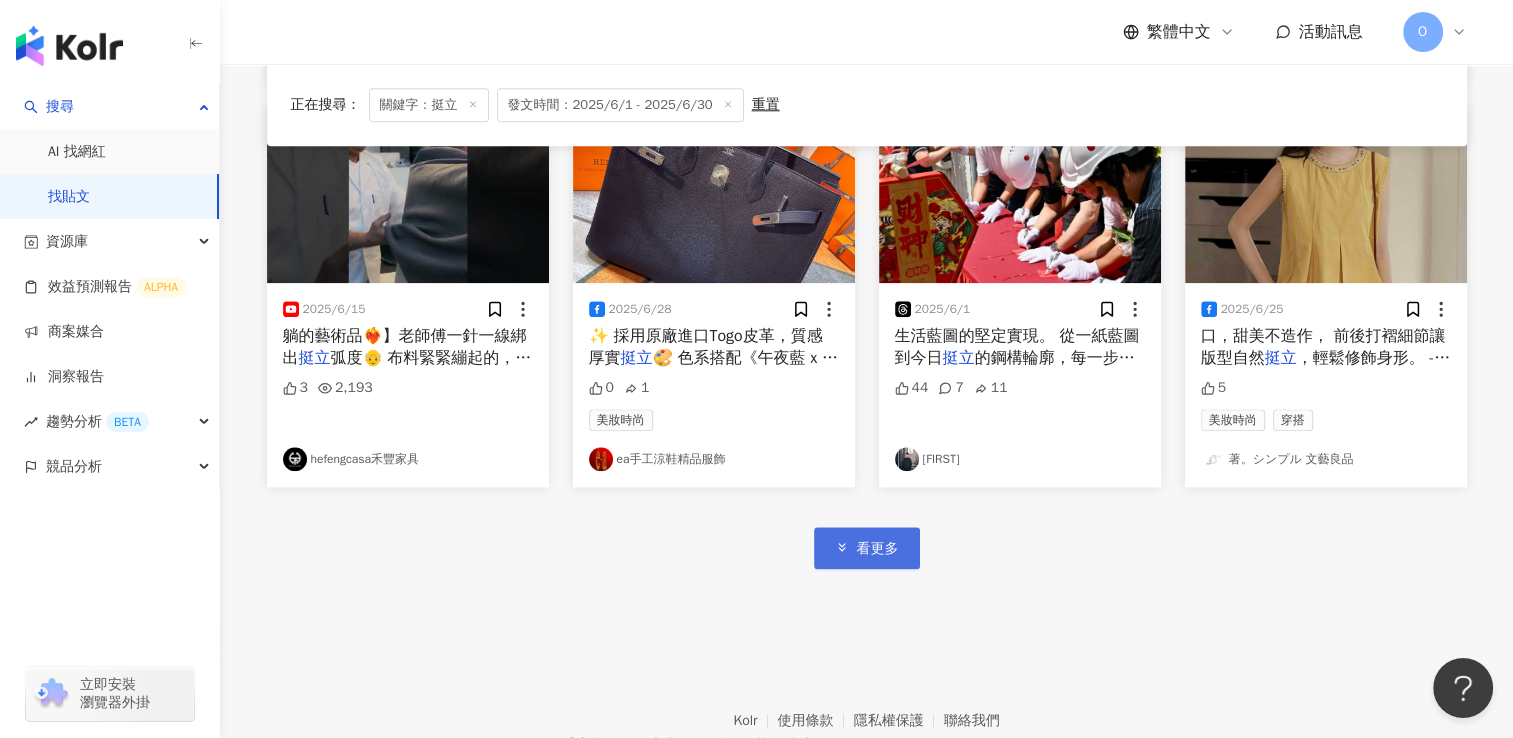 click on "看更多" at bounding box center [878, 549] 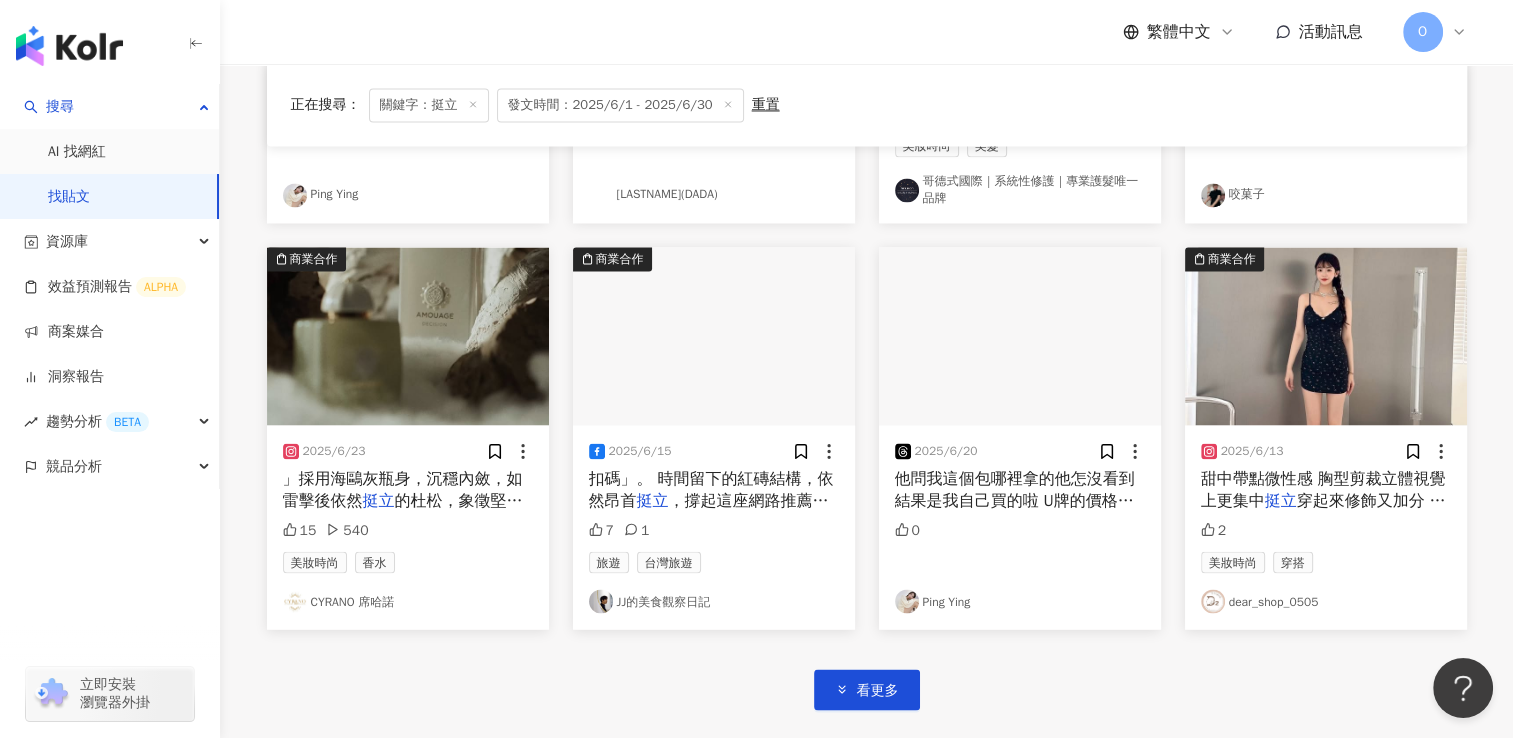 scroll, scrollTop: 3400, scrollLeft: 0, axis: vertical 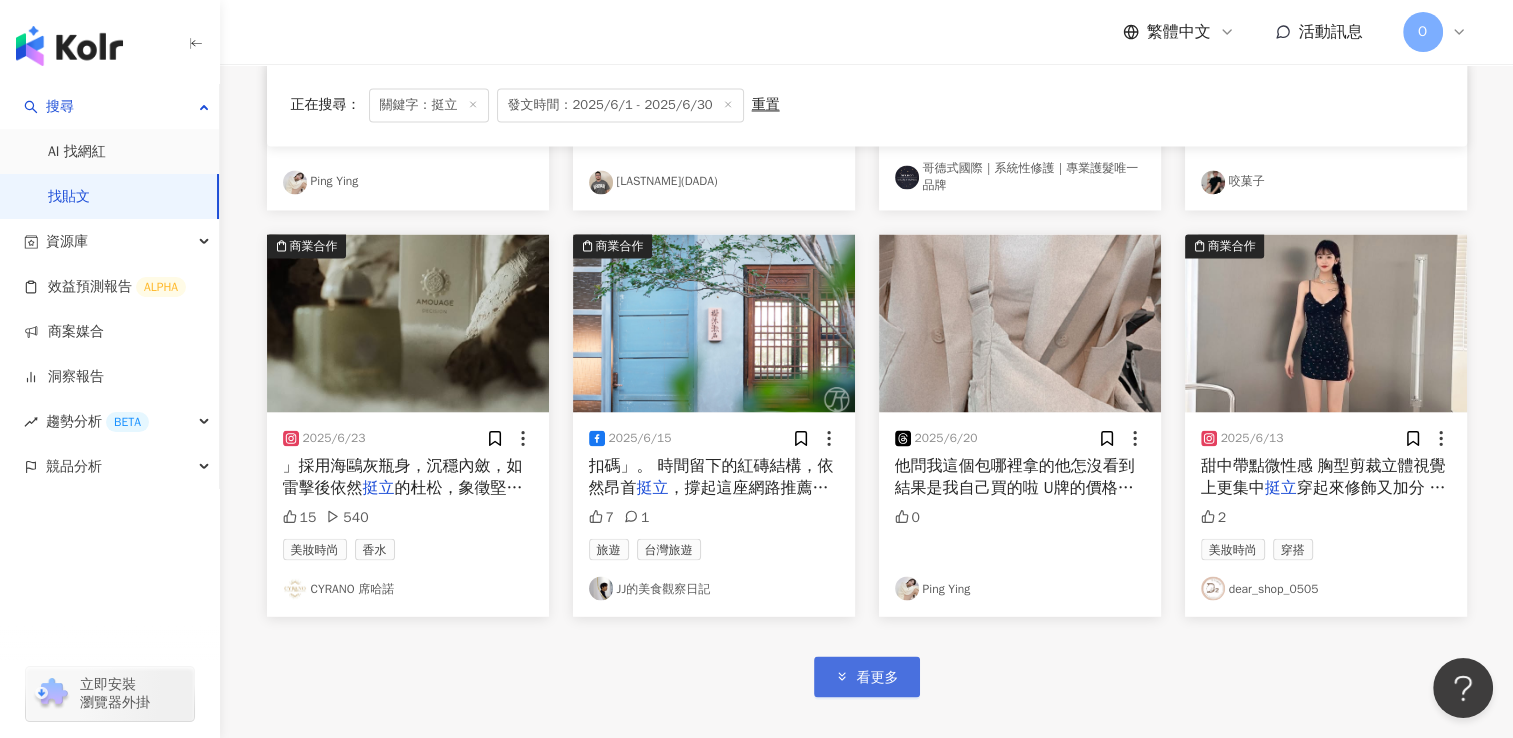 click on "看更多" at bounding box center (867, 676) 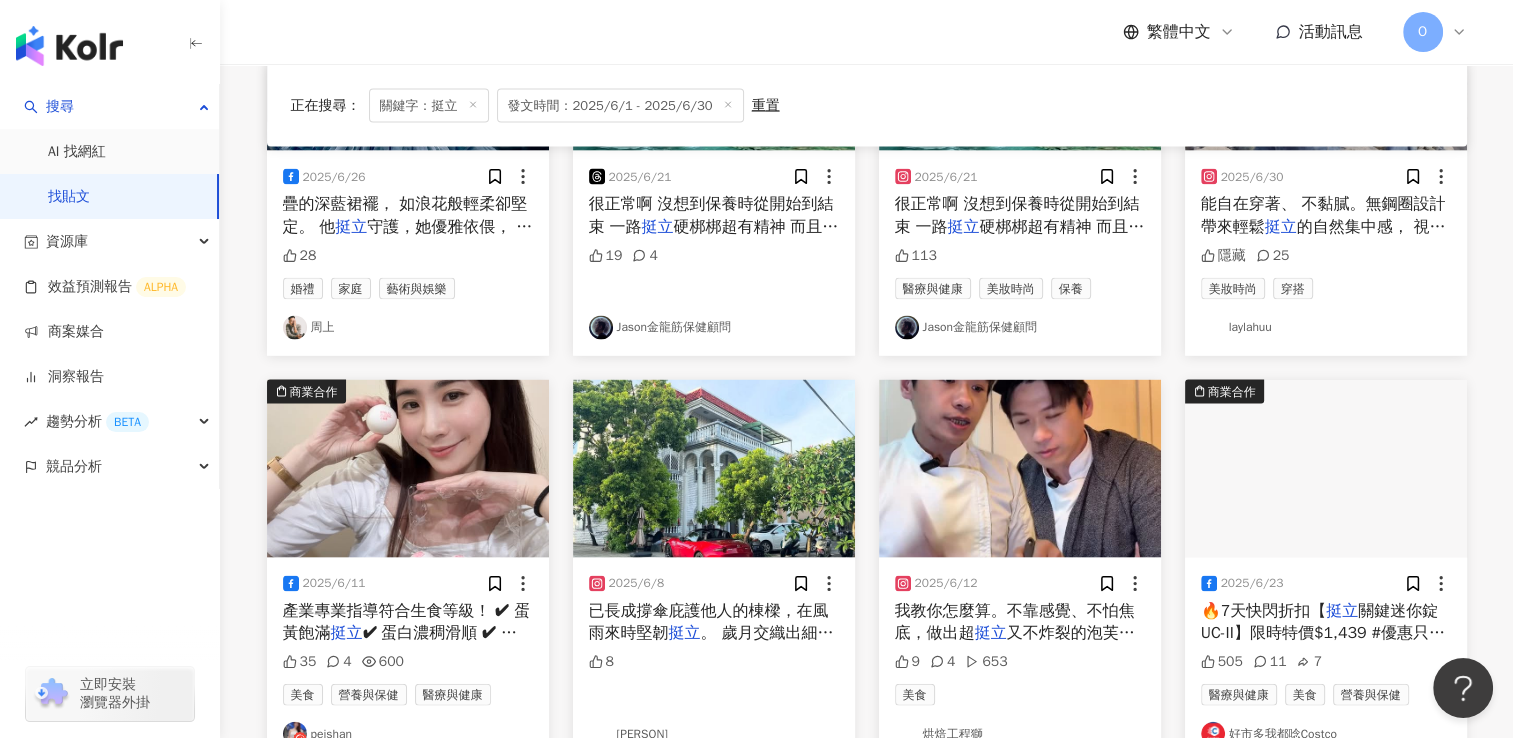 scroll, scrollTop: 4100, scrollLeft: 0, axis: vertical 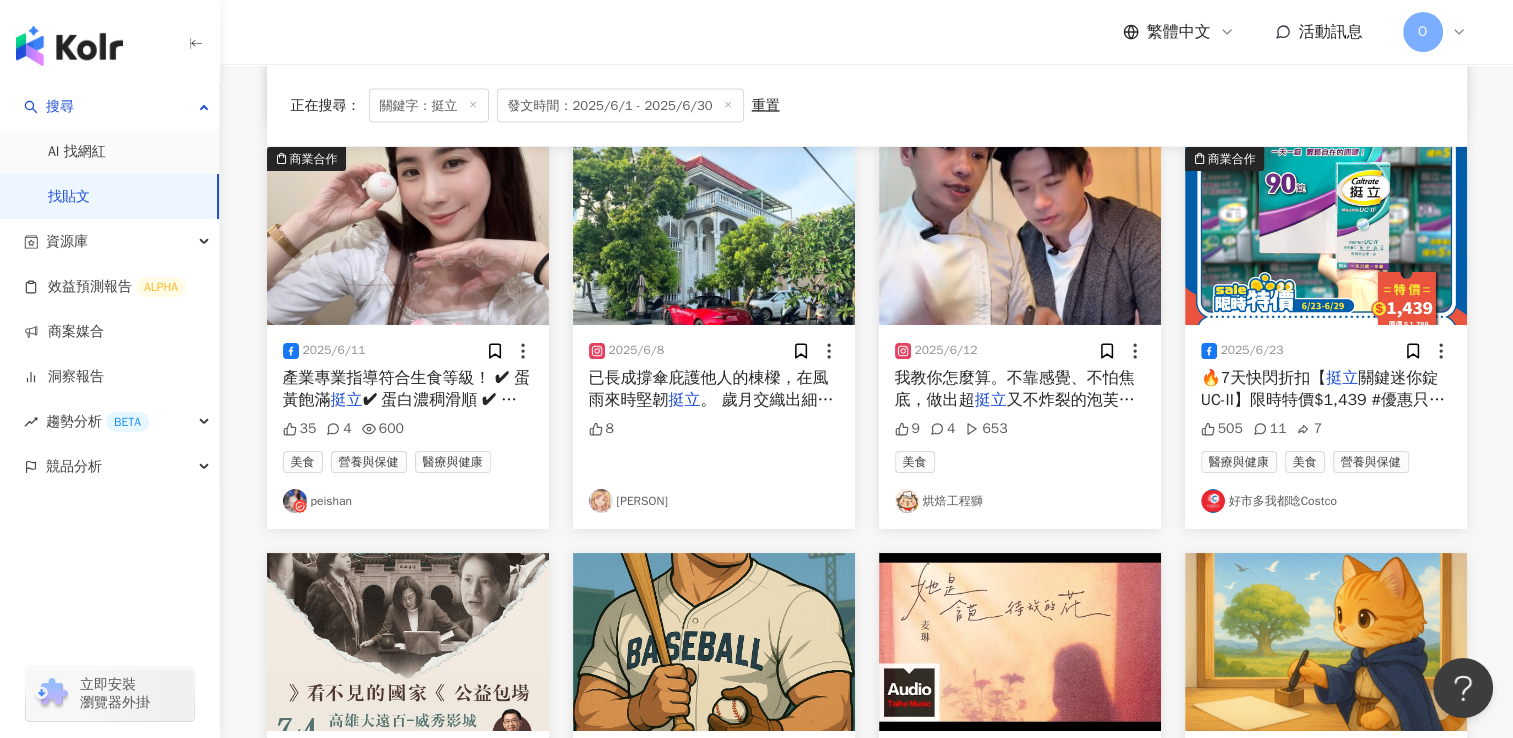click on "2025/6/23 🔥7天快閃折扣【 挺立  關鍵迷你錠 UC-II】限時特價$1,439 #優惠只到0629
UCII 6大複方成份幫助保養關鍵行動力，一錠補充 靈活X骨骼X膠原蛋白🕺🏻
挺立  Caltrate TW  線上也有同步折扣👉https://lihi.cc/4iTK8
很多人都以為要年紀大、有在運動，才需要補UC-II⚡️但其實每天久坐上班、日常走動、上下樓梯、搬重物⋯⋯等，這些看似平常的動作，都需要身體的靈活度💣
想要保養關鍵行動力，就要趁早！ 挺立 挺立  #UCII複方 #提升五大關鍵行動力
*根據IQVIA Solutions Asia Pte. Ltd. 於2023年4月至5月之調查
=鋅銅錳，為骨骼發育生長所必須之營養素
^^6大複方: UC-II®雞軟骨粉, 維生素C, 鎂,鋅,銅,錳。維生素C促進膠原蛋白形成、增進骨骼生長。
PM-TW-CAL-25-00029 505 11 7 醫療與健康 美食 營養與保健 好市多我都唸Costco" at bounding box center [1326, 427] 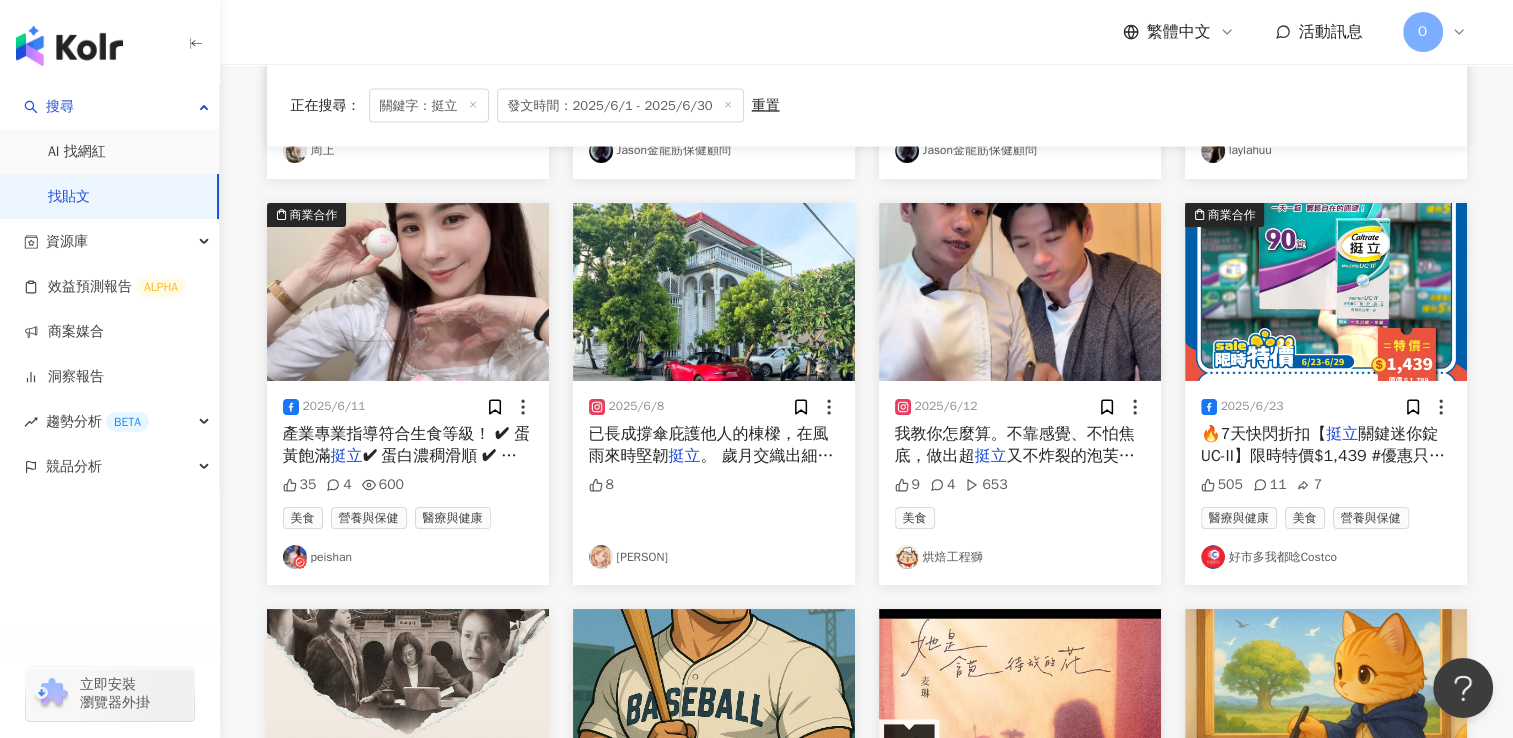 scroll, scrollTop: 4200, scrollLeft: 0, axis: vertical 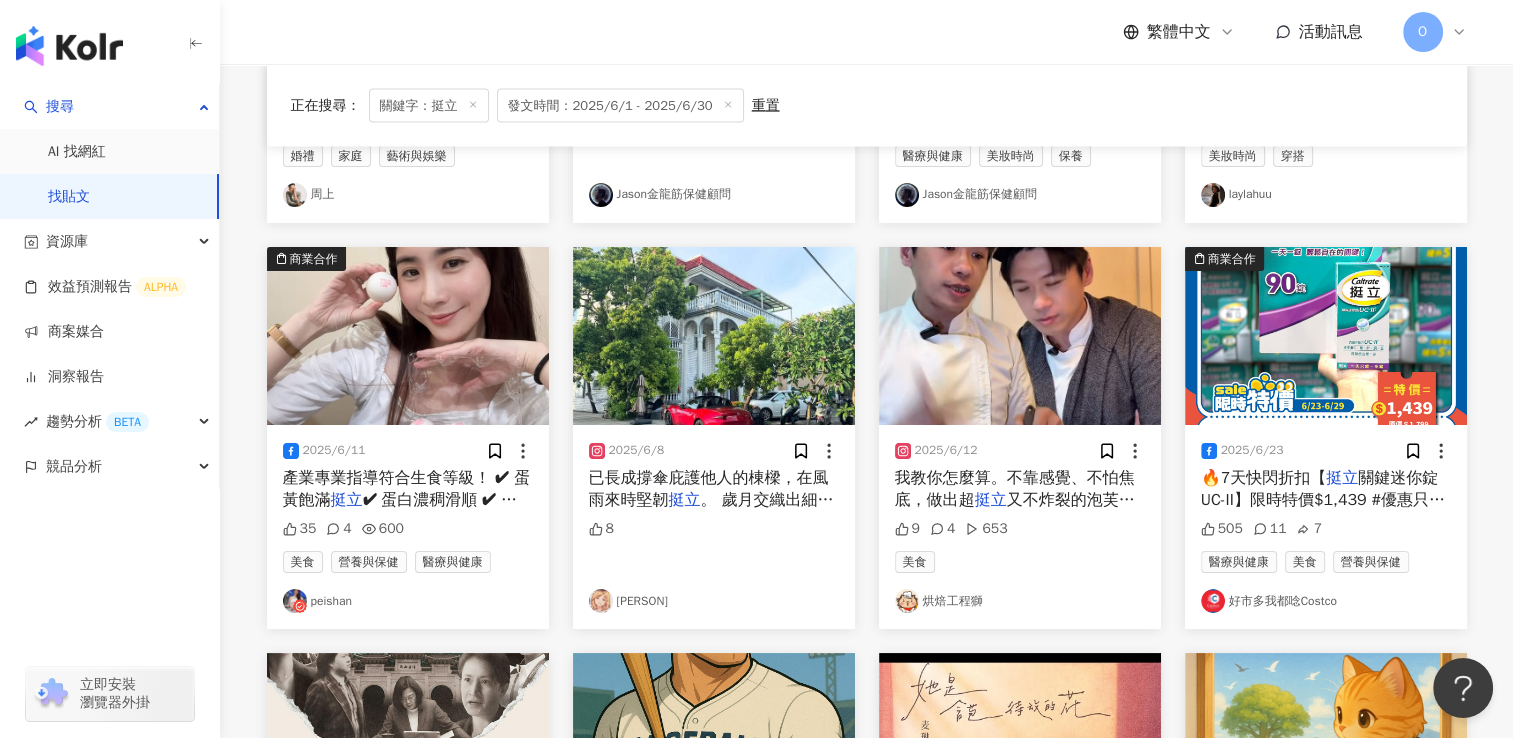 click on "2025/6/23 🔥7天快閃折扣【 挺立  關鍵迷你錠 UC-II】限時特價$1,439 #優惠只到0629
UCII 6大複方成份幫助保養關鍵行動力，一錠補充 靈活X骨骼X膠原蛋白🕺🏻
挺立  Caltrate TW  線上也有同步折扣👉https://lihi.cc/4iTK8
很多人都以為要年紀大、有在運動，才需要補UC-II⚡️但其實每天久坐上班、日常走動、上下樓梯、搬重物⋯⋯等，這些看似平常的動作，都需要身體的靈活度💣
想要保養關鍵行動力，就要趁早！ 挺立 挺立  #UCII複方 #提升五大關鍵行動力
*根據IQVIA Solutions Asia Pte. Ltd. 於2023年4月至5月之調查
=鋅銅錳，為骨骼發育生長所必須之營養素
^^6大複方: UC-II®雞軟骨粉, 維生素C, 鎂,鋅,銅,錳。維生素C促進膠原蛋白形成、增進骨骼生長。
PM-TW-CAL-25-00029 505 11 7 醫療與健康 美食 營養與保健 好市多我都唸Costco" at bounding box center (1326, 527) 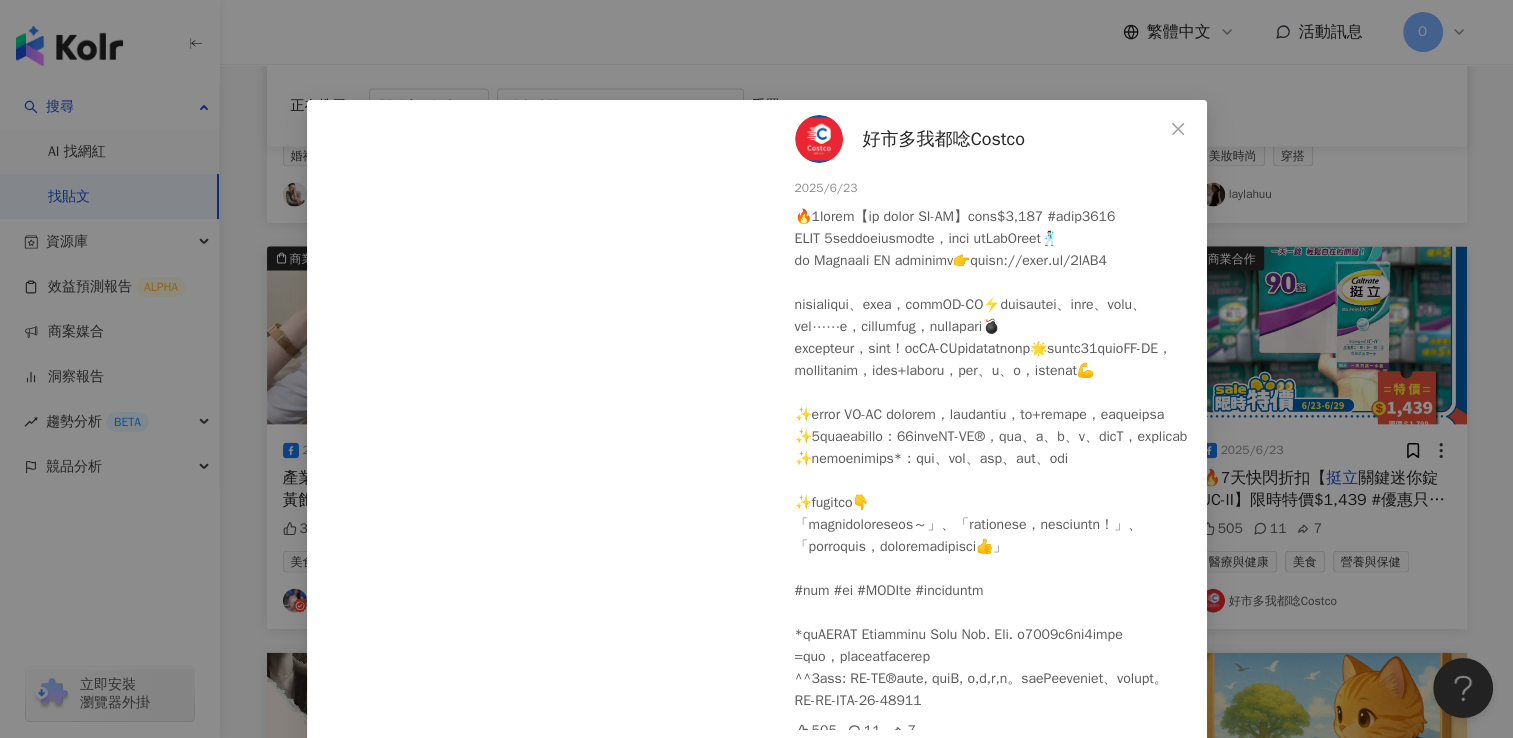 scroll, scrollTop: 0, scrollLeft: 0, axis: both 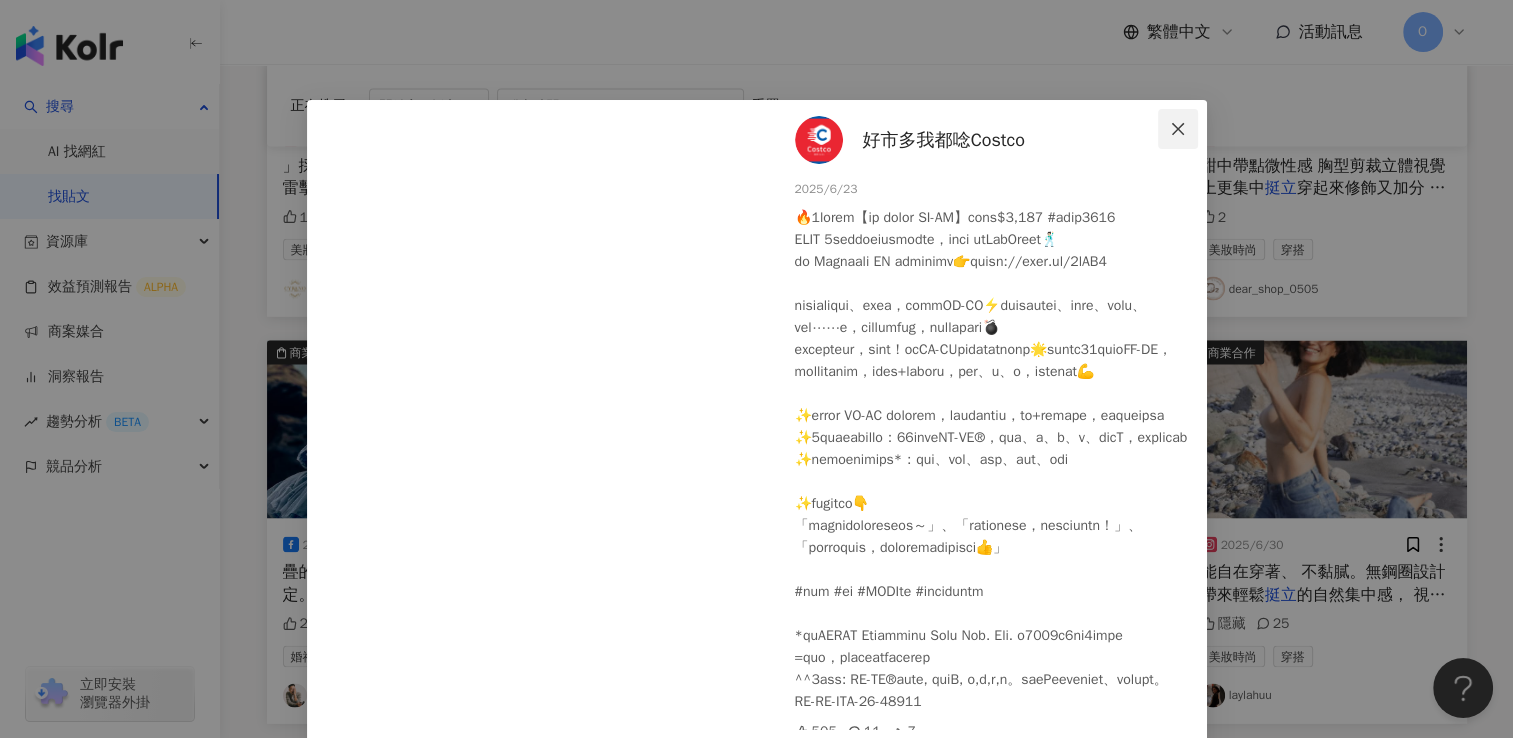 click 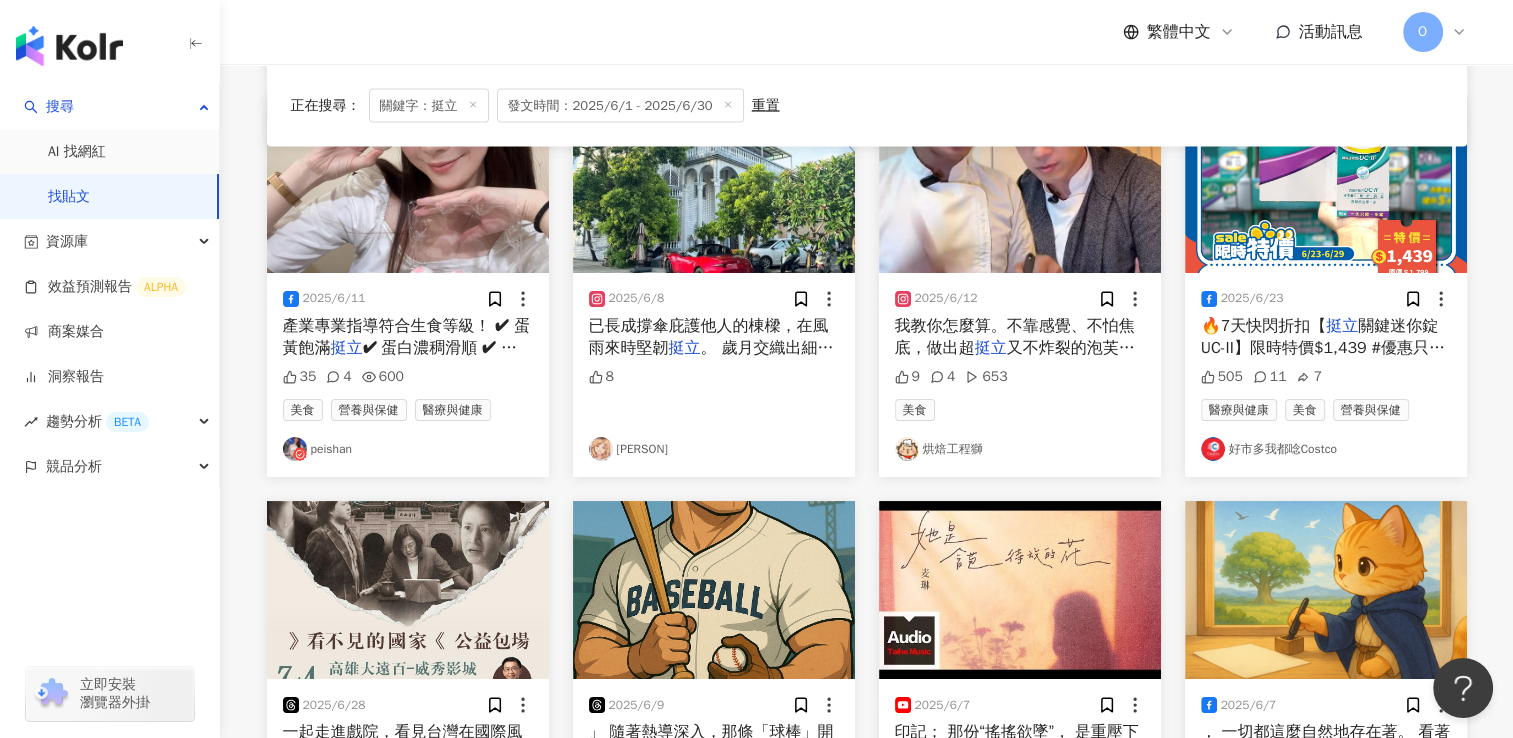 scroll, scrollTop: 4600, scrollLeft: 0, axis: vertical 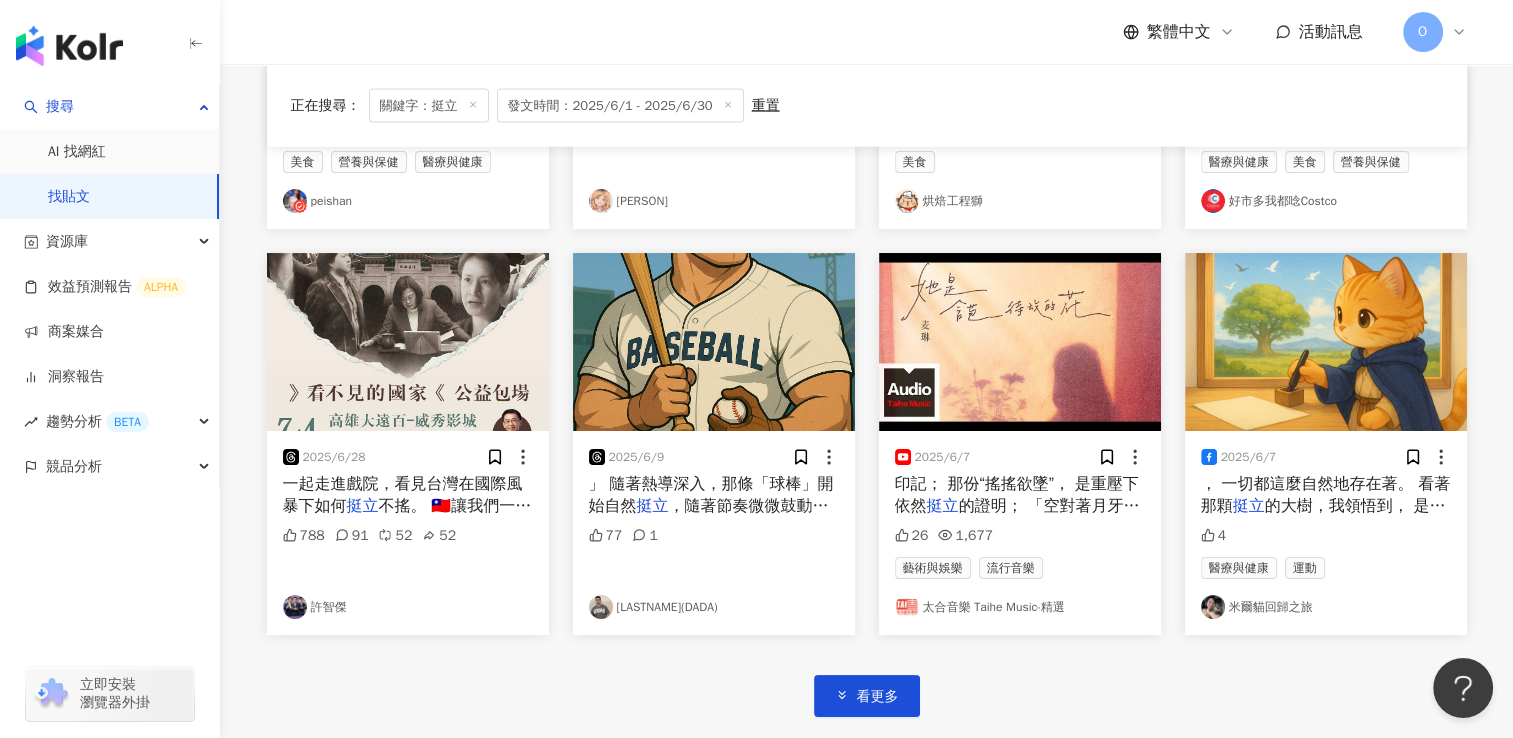 click on "看更多" at bounding box center [867, 695] 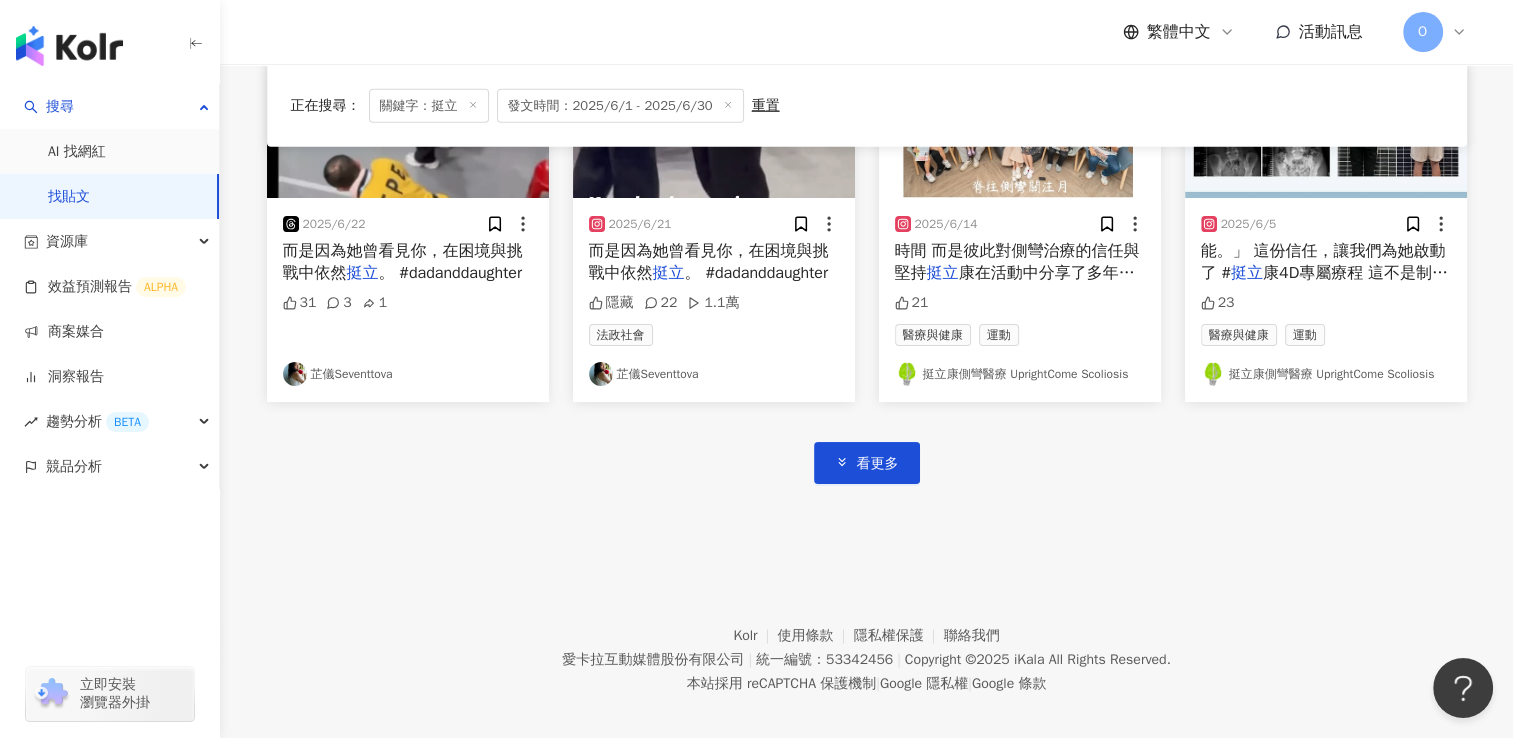 scroll, scrollTop: 6061, scrollLeft: 0, axis: vertical 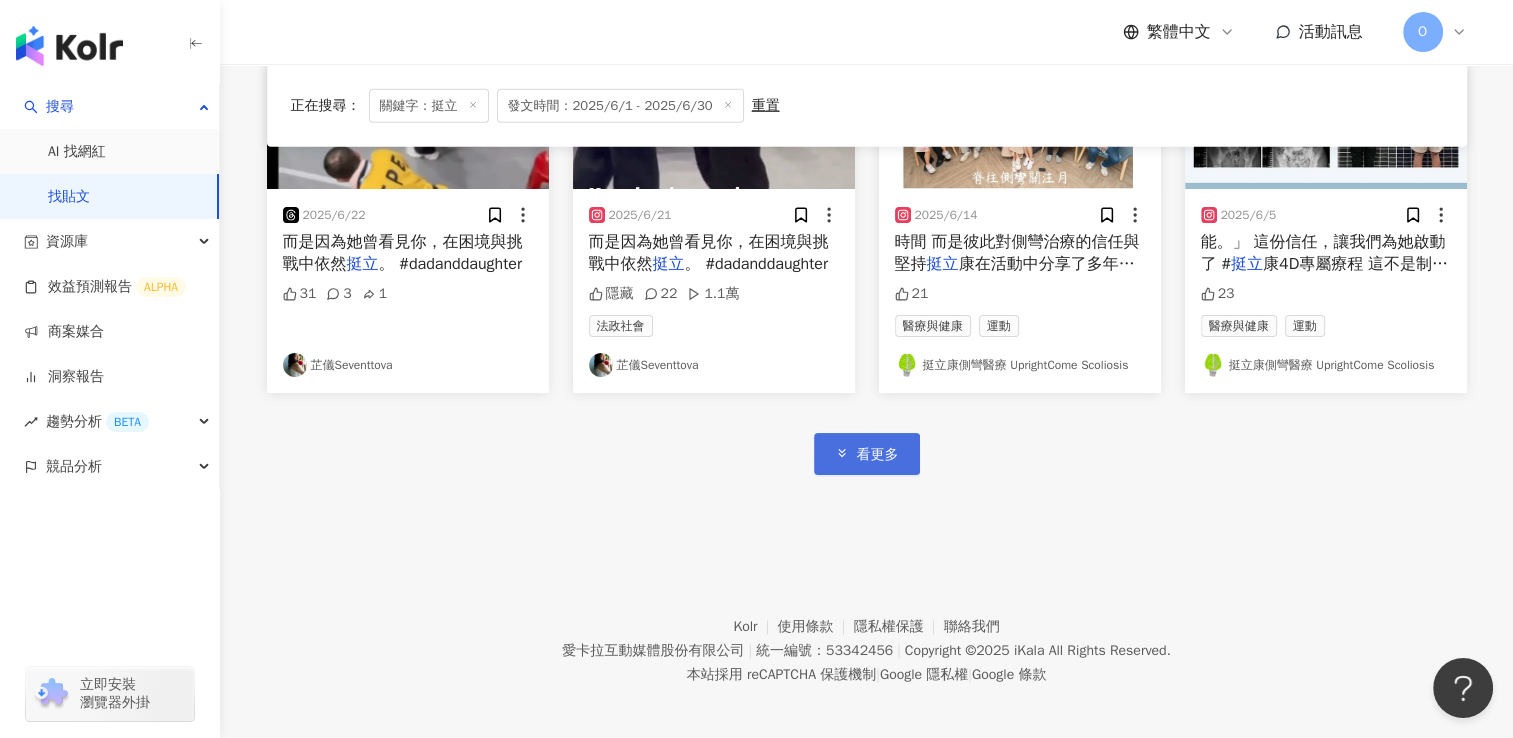 click 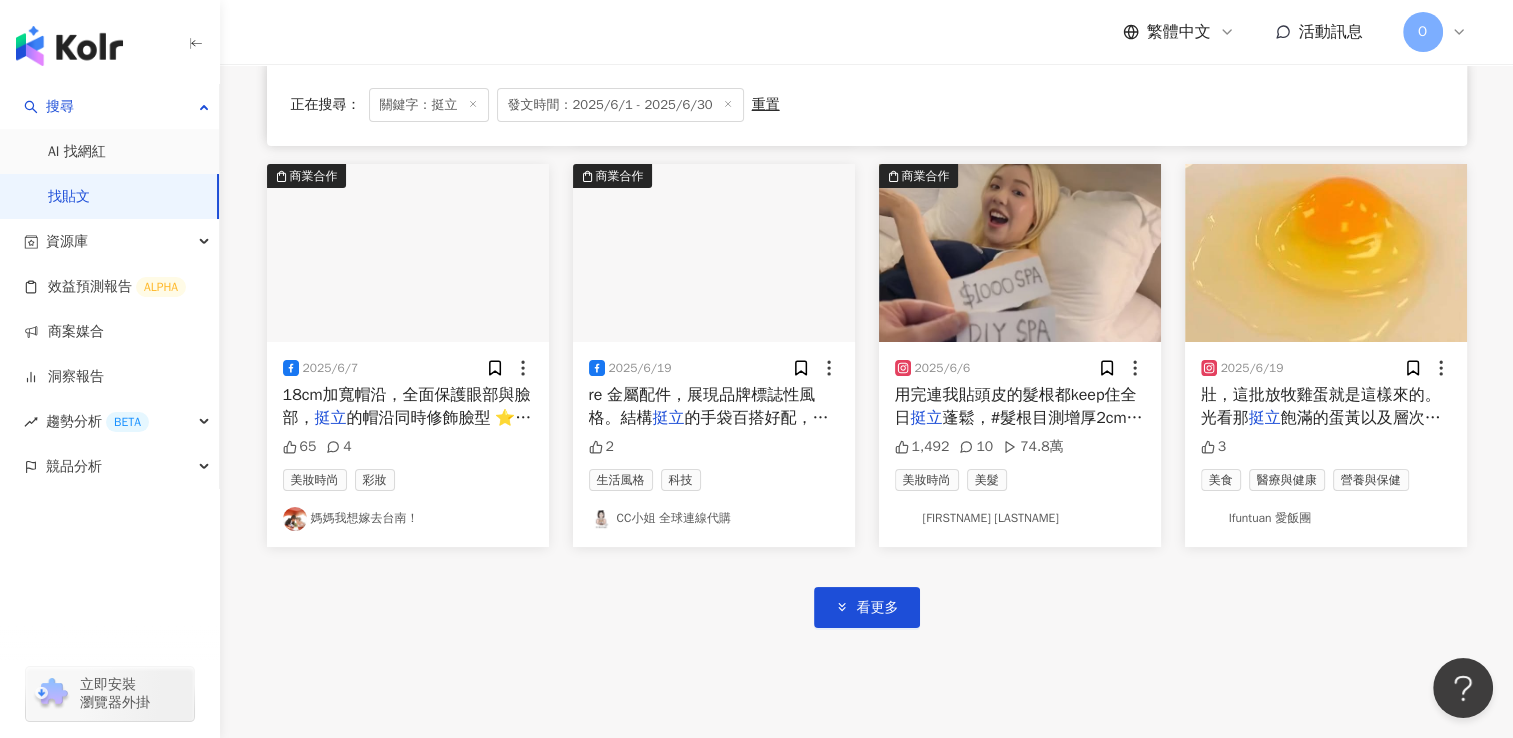scroll, scrollTop: 7161, scrollLeft: 0, axis: vertical 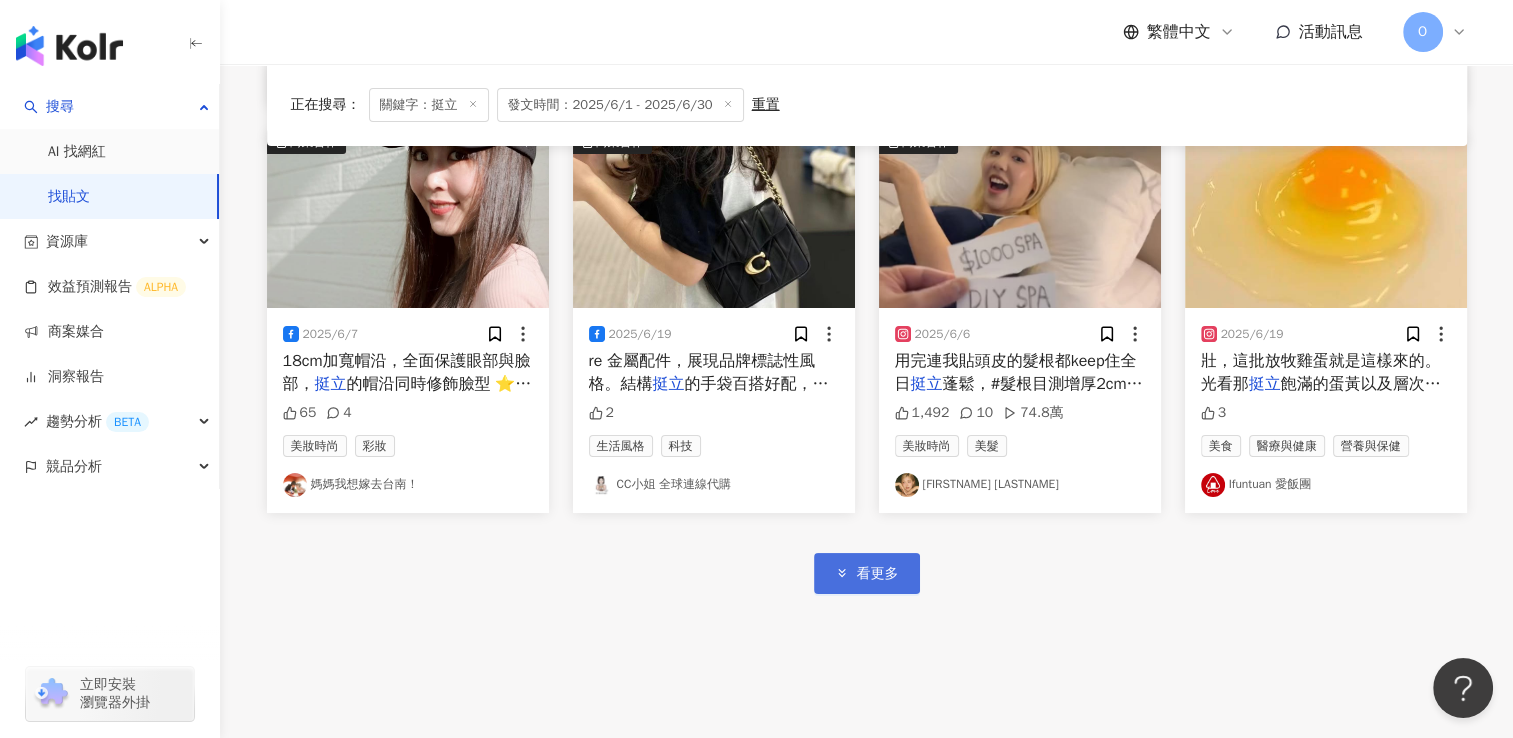 click on "看更多" at bounding box center (878, 574) 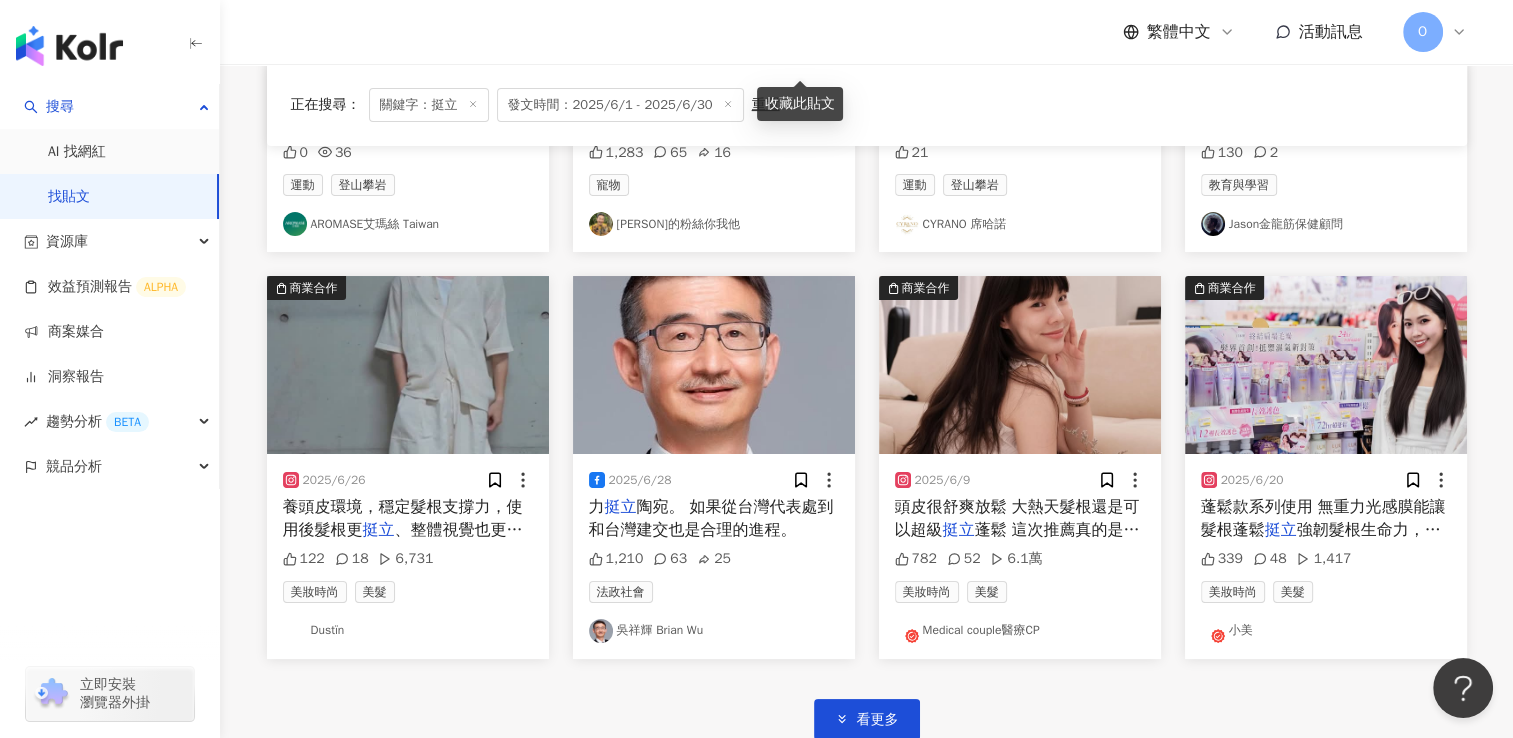 scroll, scrollTop: 8261, scrollLeft: 0, axis: vertical 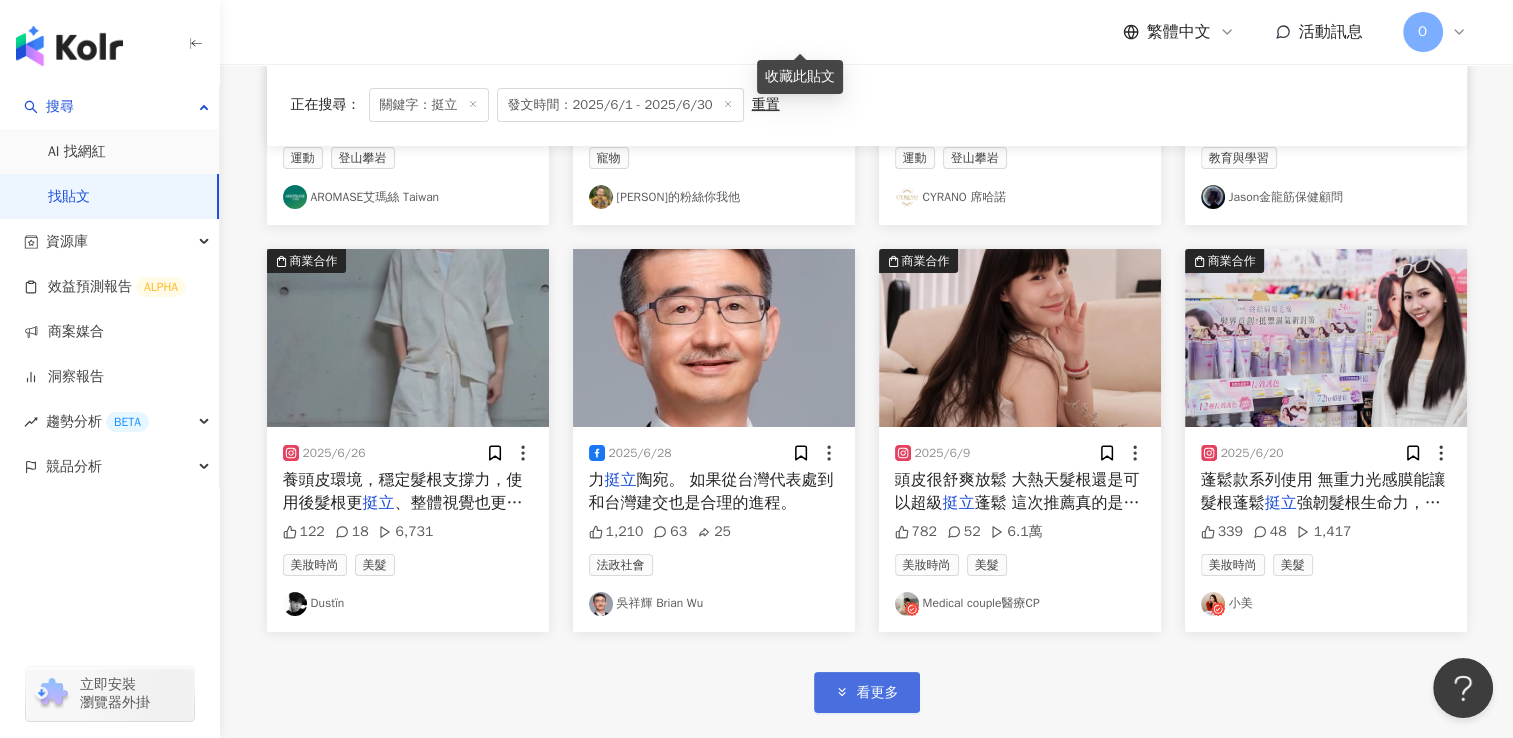 click on "看更多" at bounding box center [878, 693] 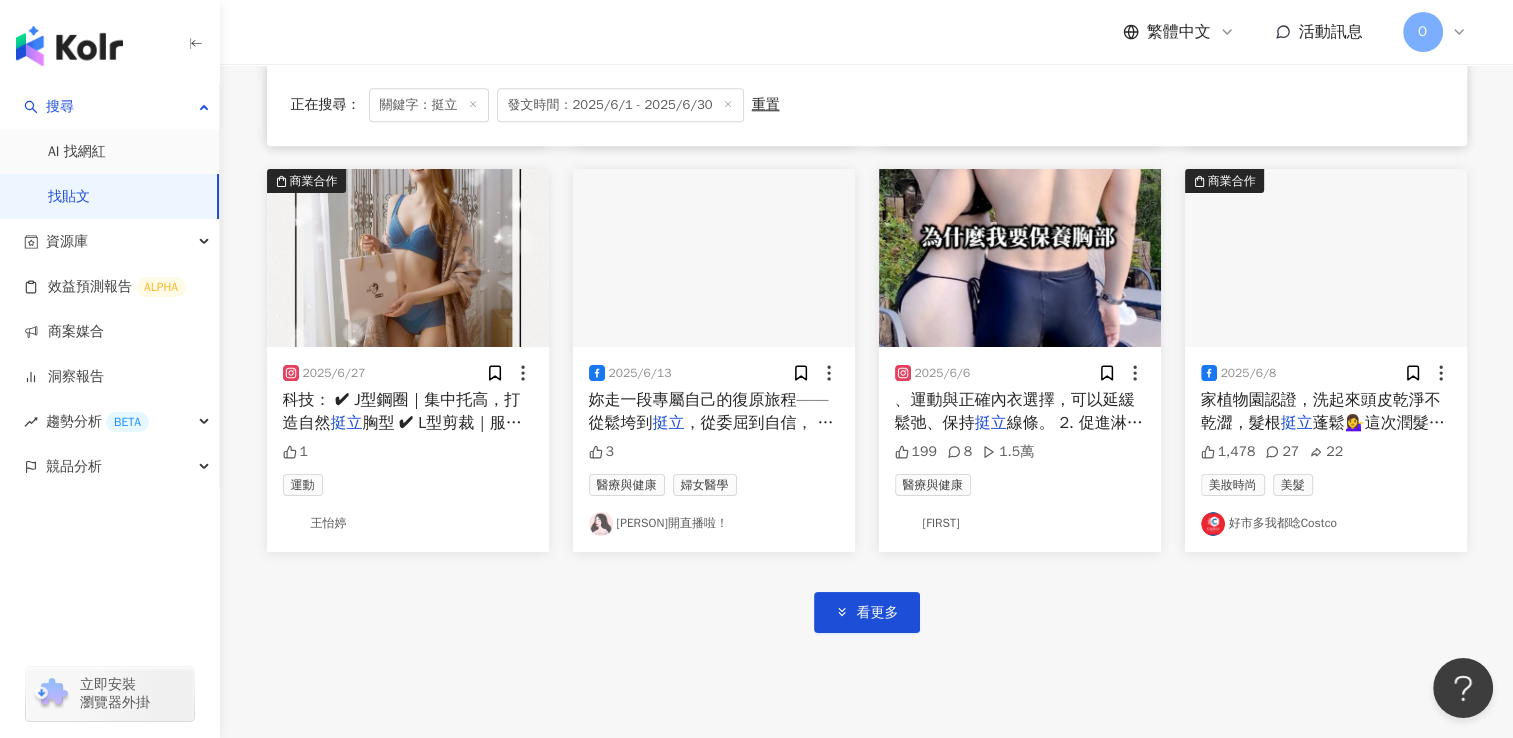 scroll, scrollTop: 9561, scrollLeft: 0, axis: vertical 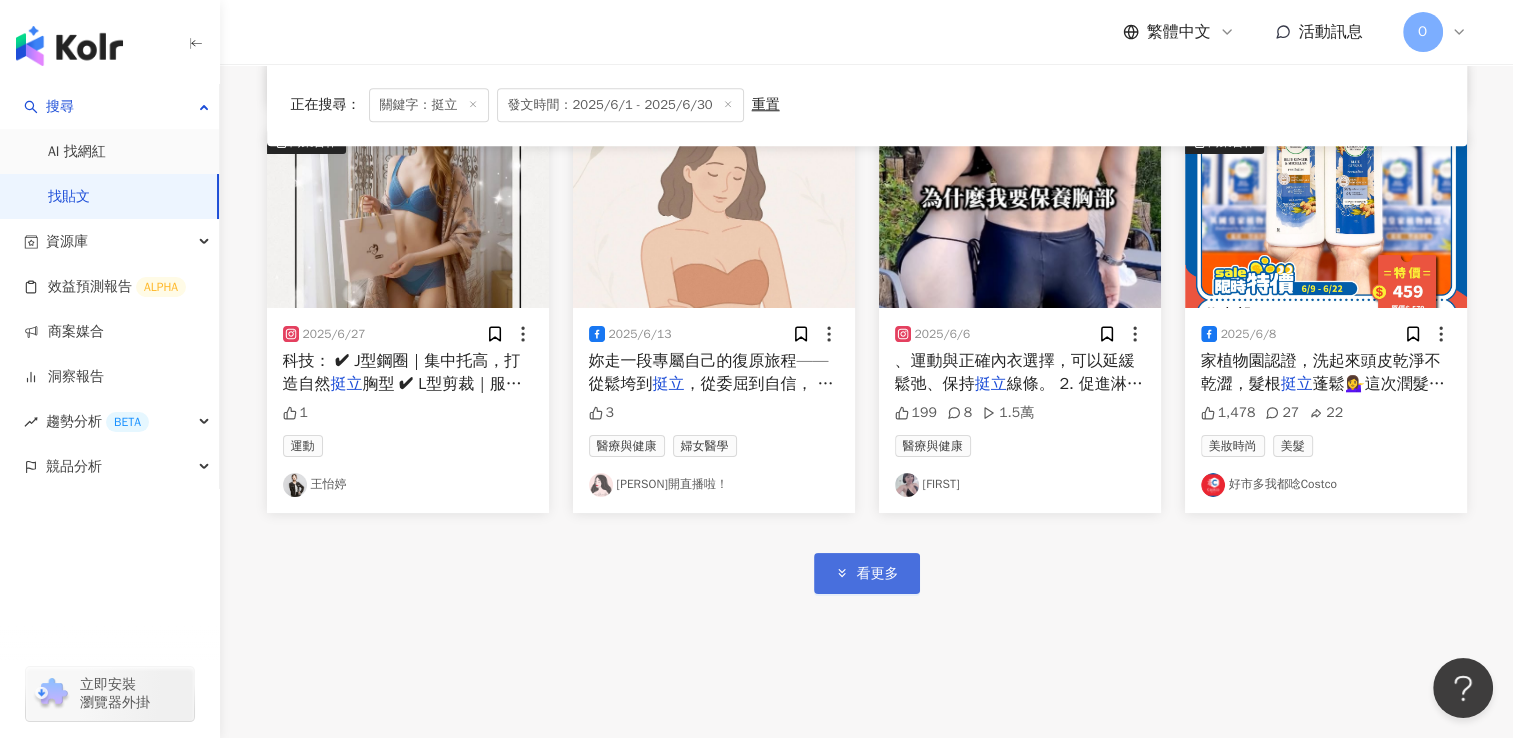 click on "看更多" at bounding box center [878, 574] 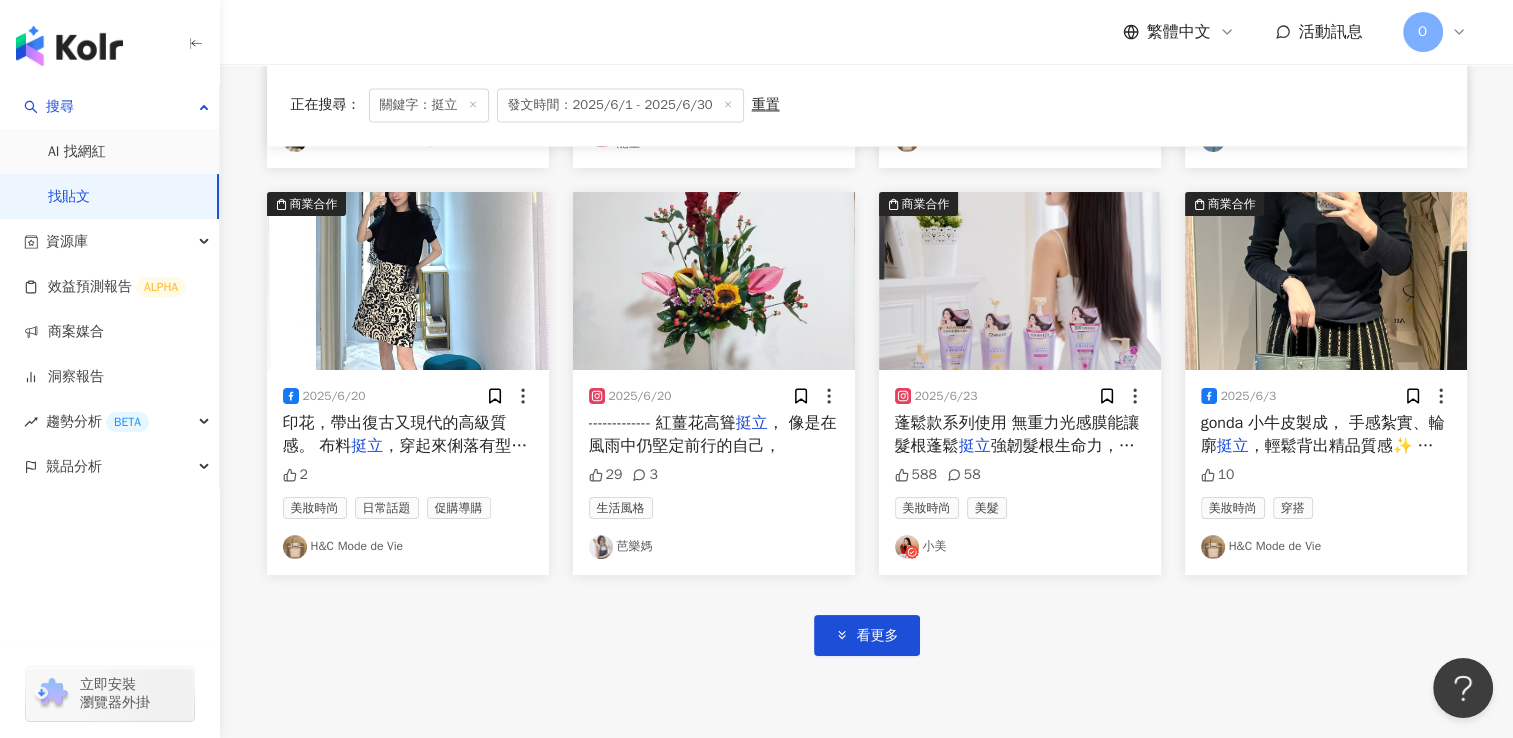 scroll, scrollTop: 10761, scrollLeft: 0, axis: vertical 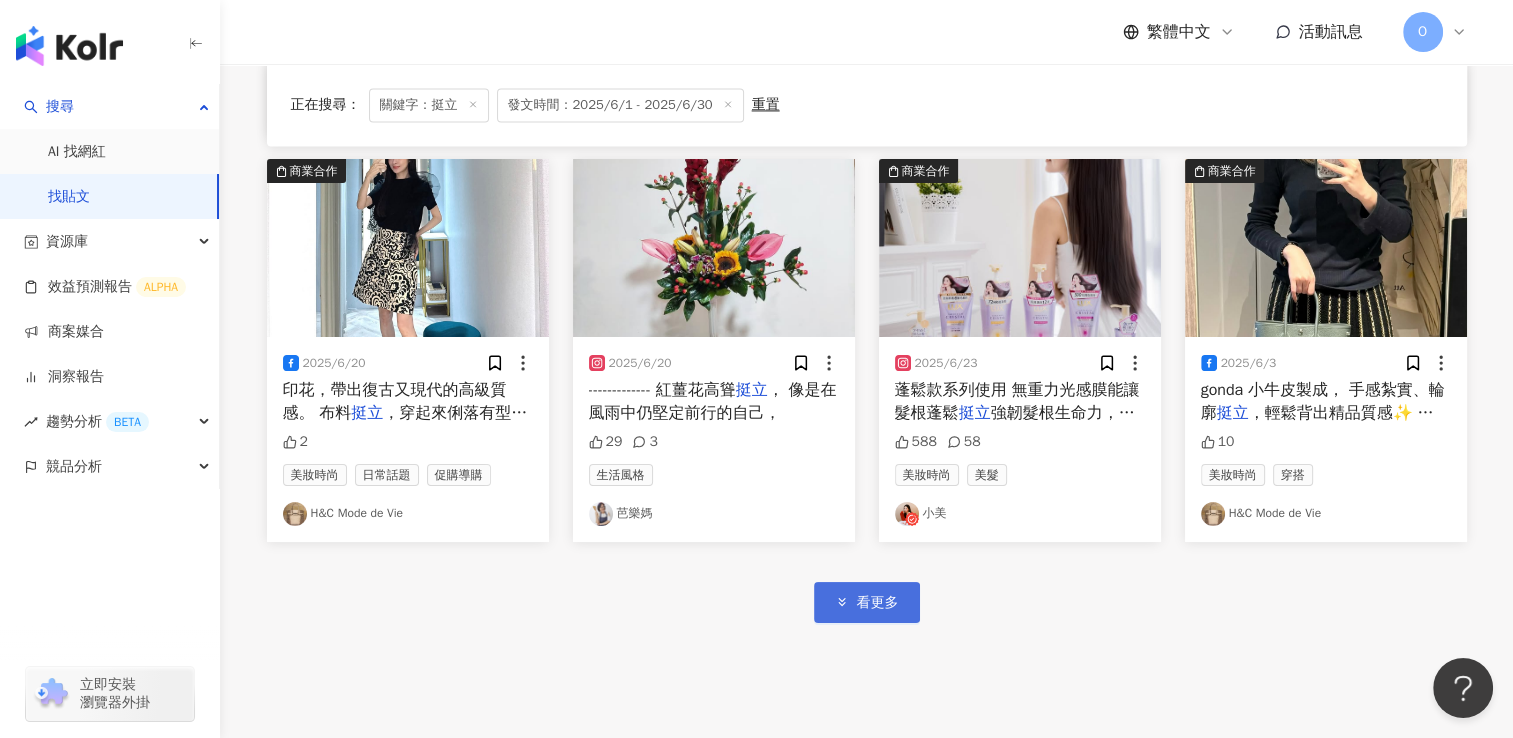 click on "看更多" at bounding box center [867, 602] 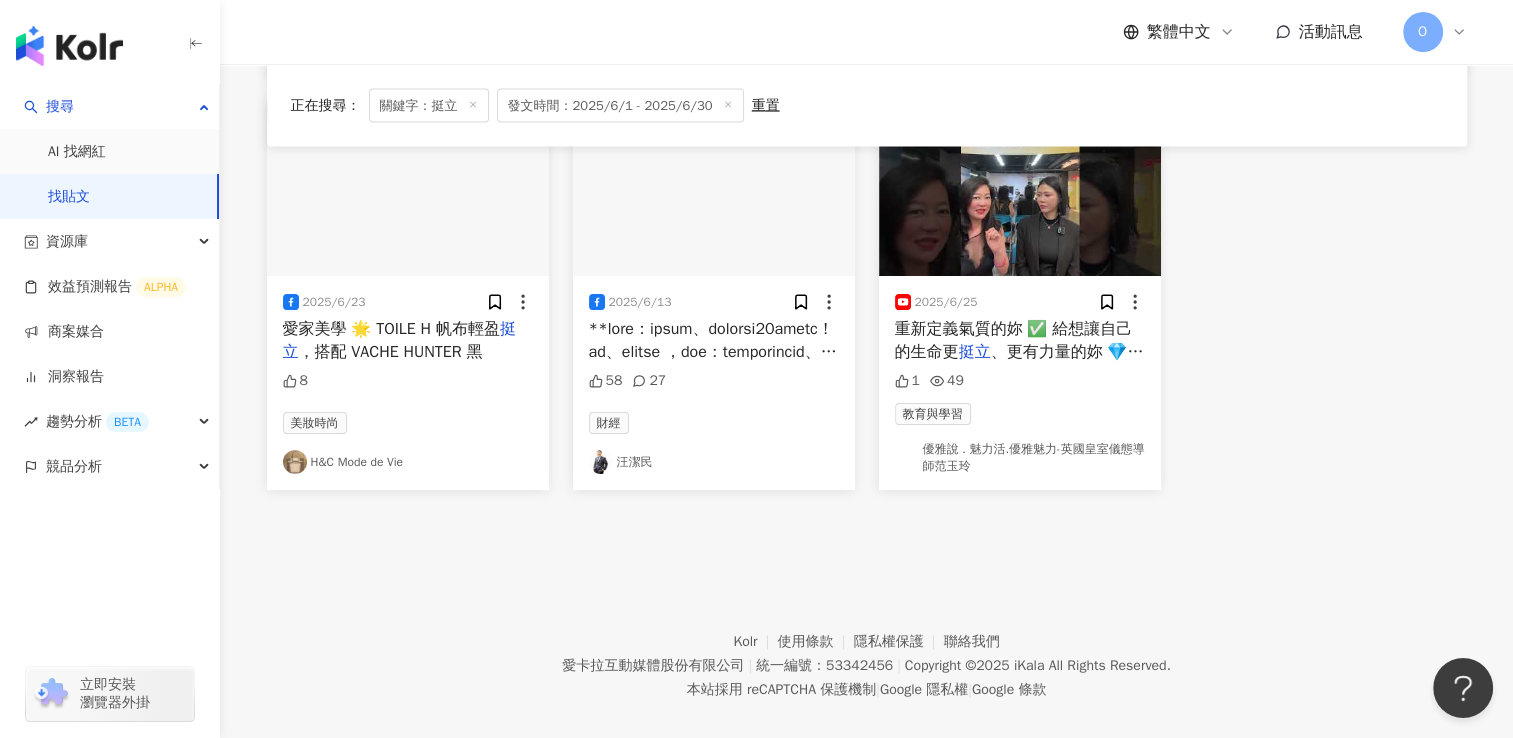 scroll, scrollTop: 11656, scrollLeft: 0, axis: vertical 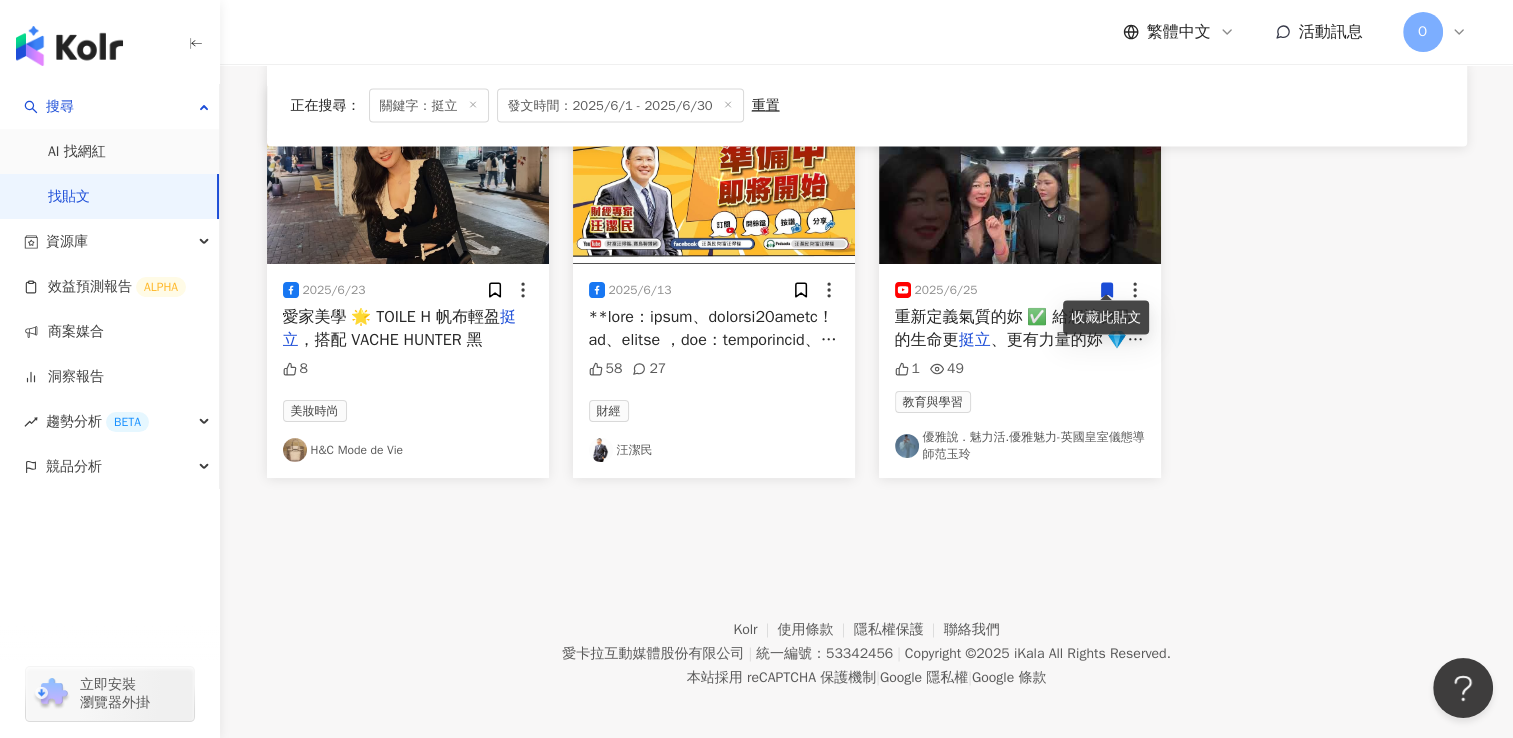 click 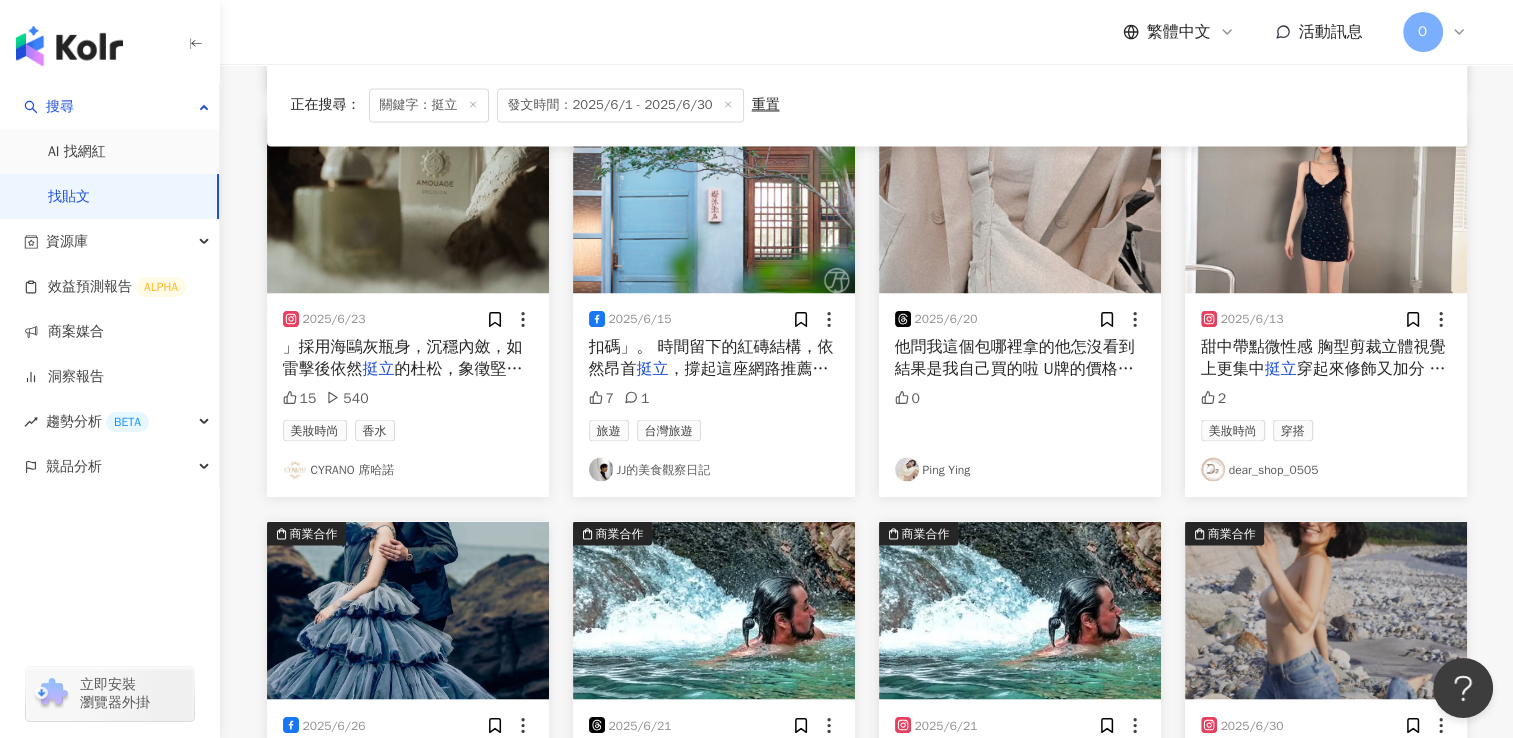 scroll, scrollTop: 0, scrollLeft: 0, axis: both 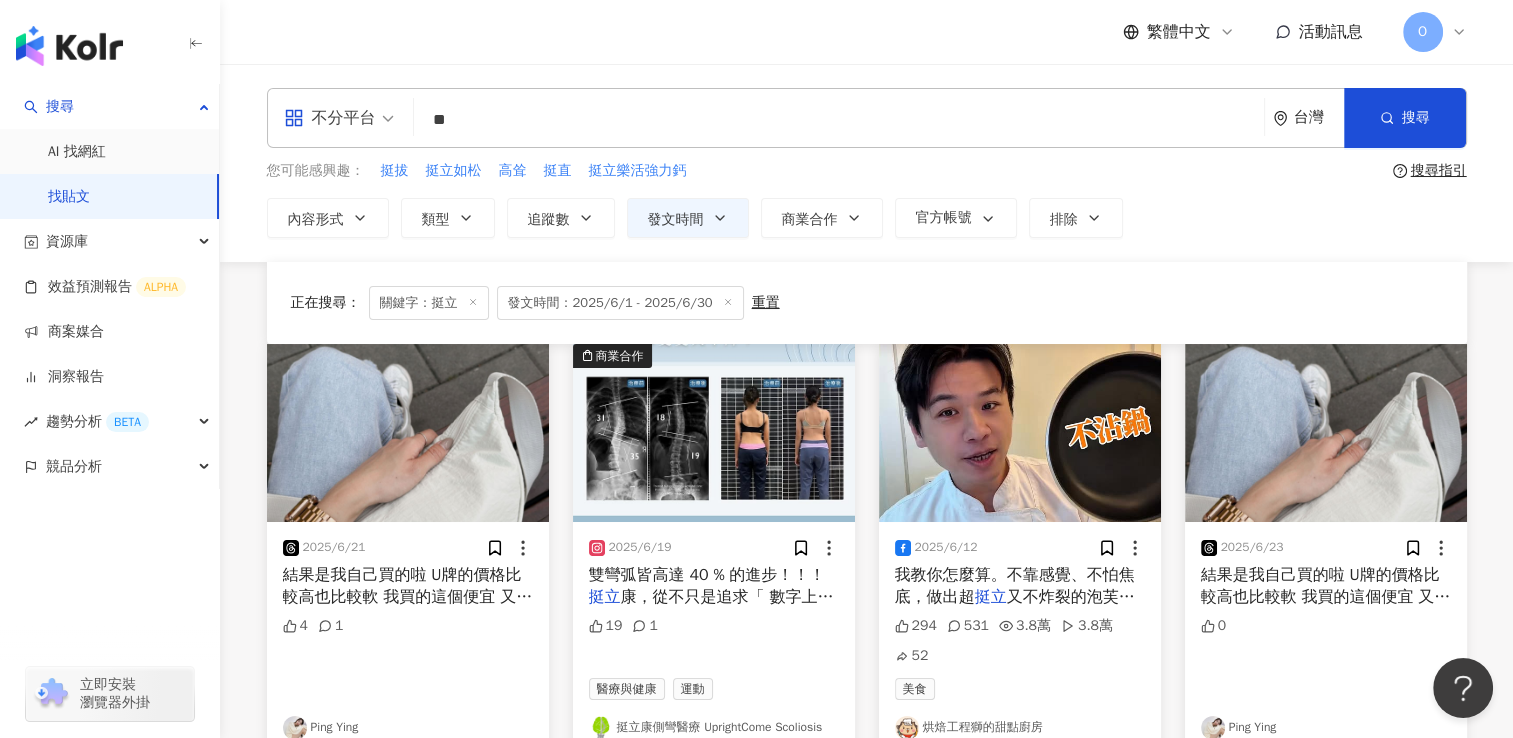 click on "**" at bounding box center [839, 119] 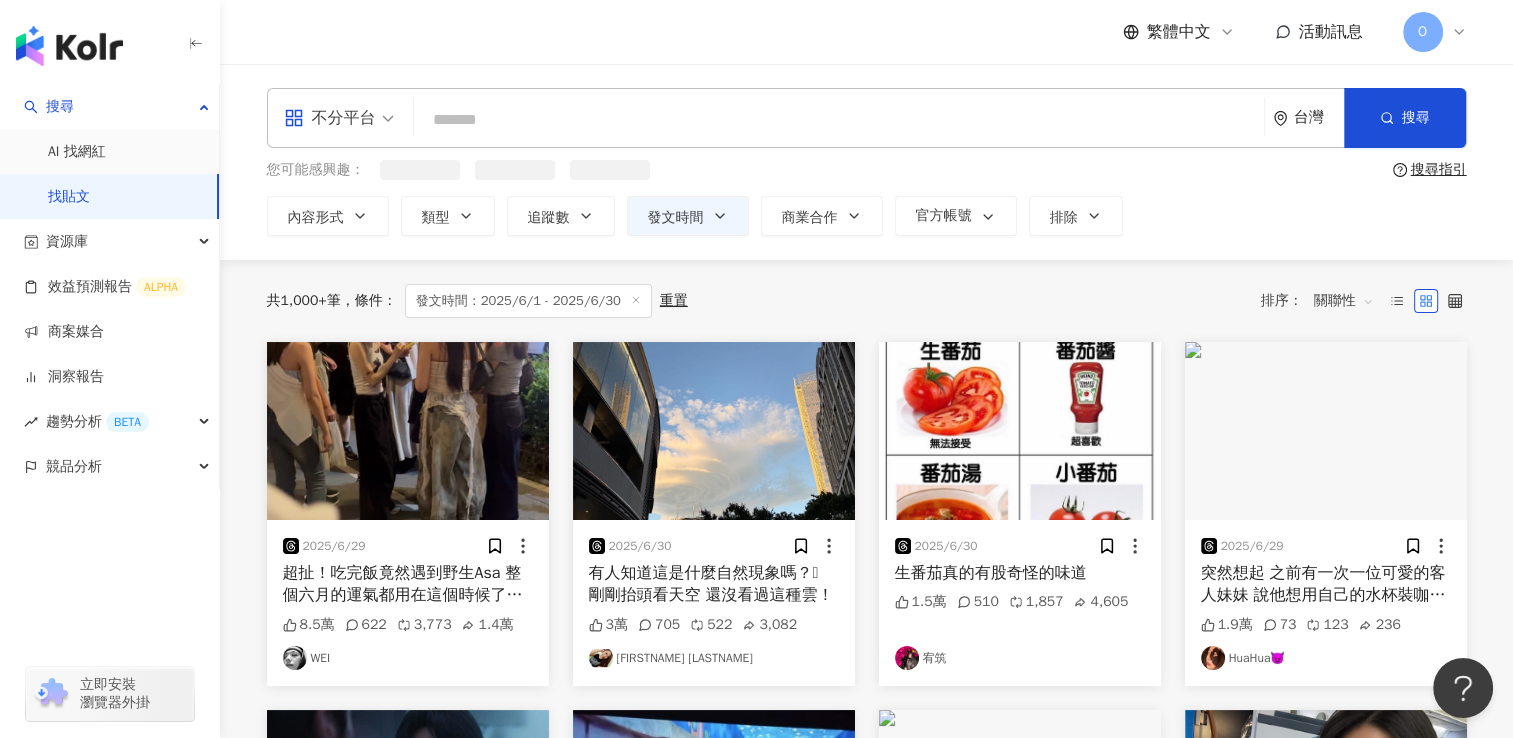 click at bounding box center (839, 119) 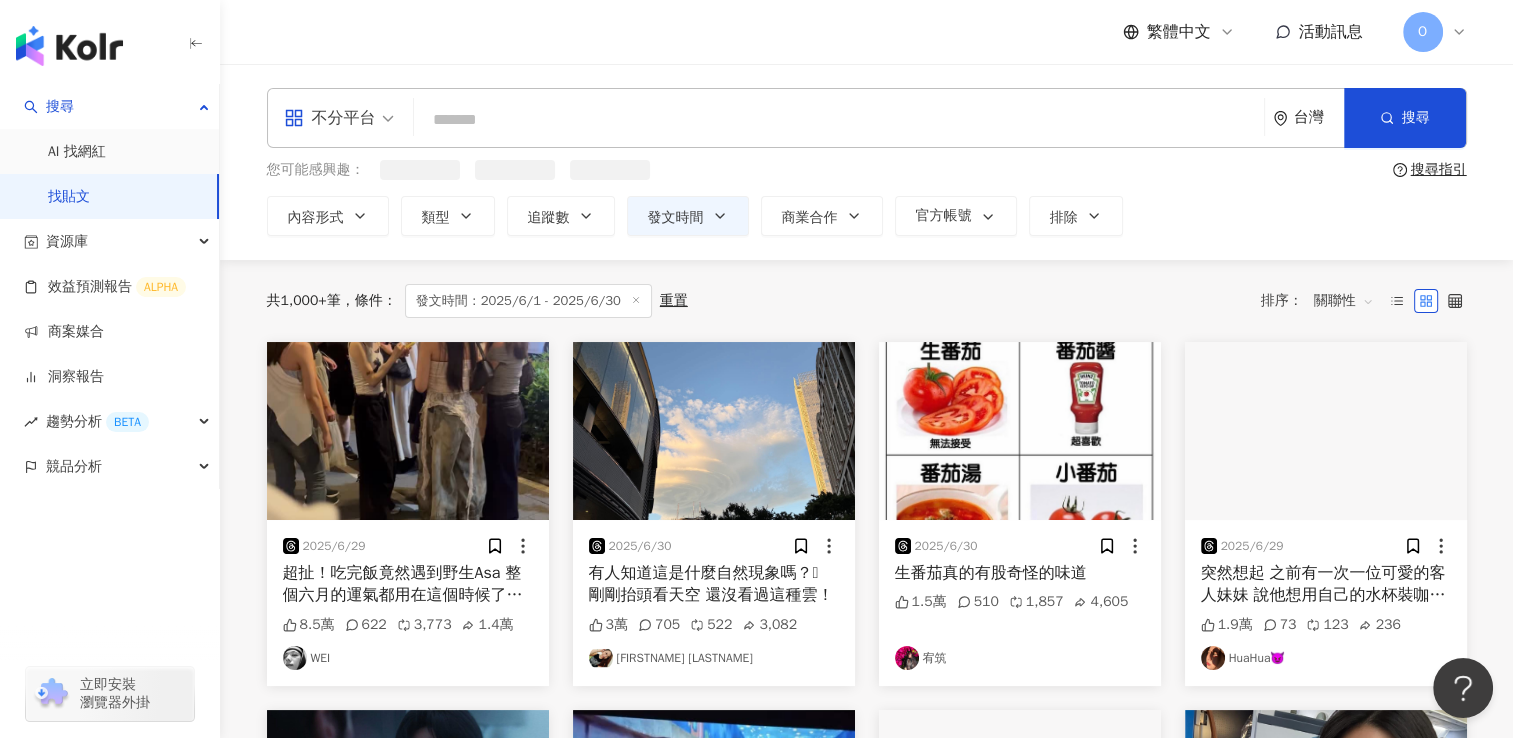 paste on "**********" 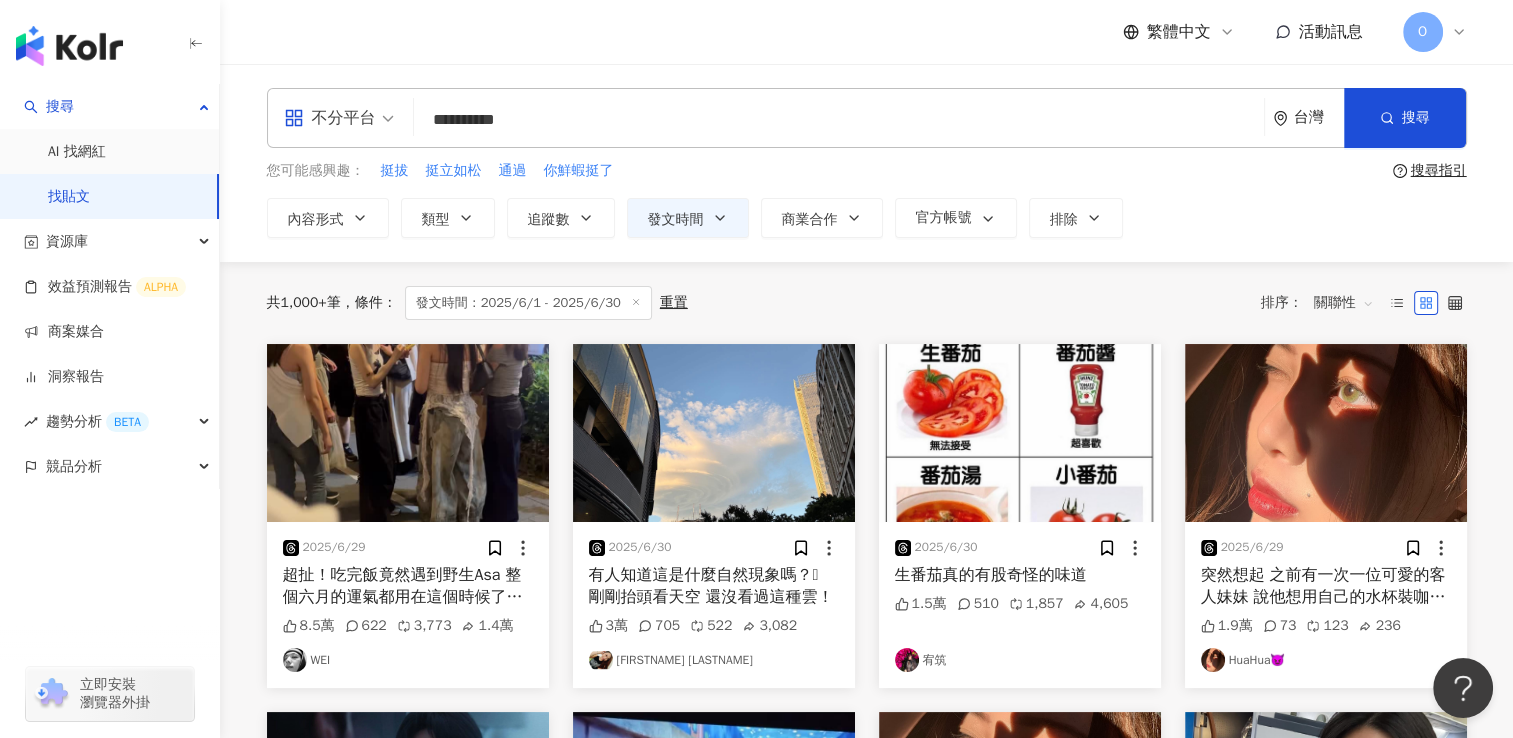 drag, startPoint x: 640, startPoint y: 117, endPoint x: 509, endPoint y: 130, distance: 131.64346 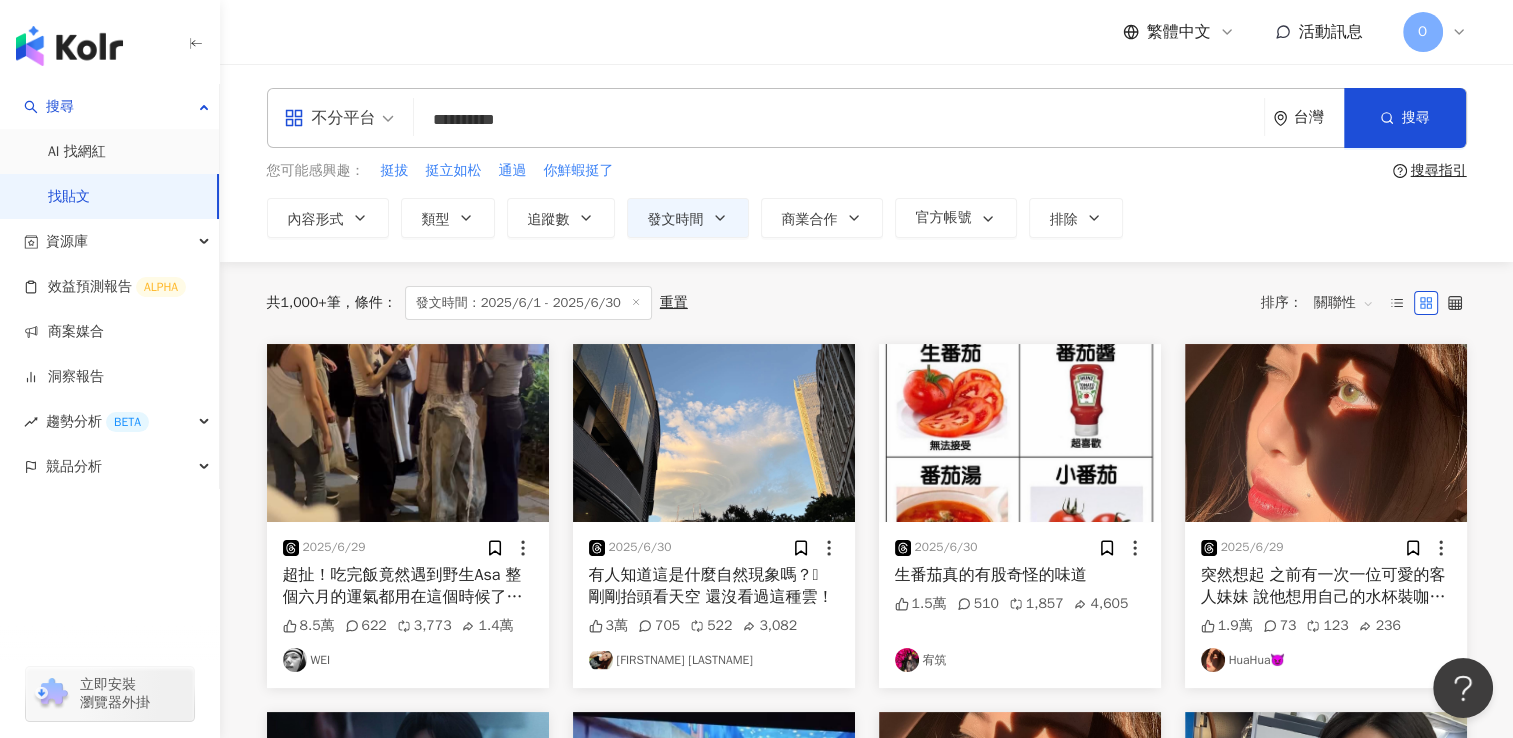 click on "**********" at bounding box center (839, 119) 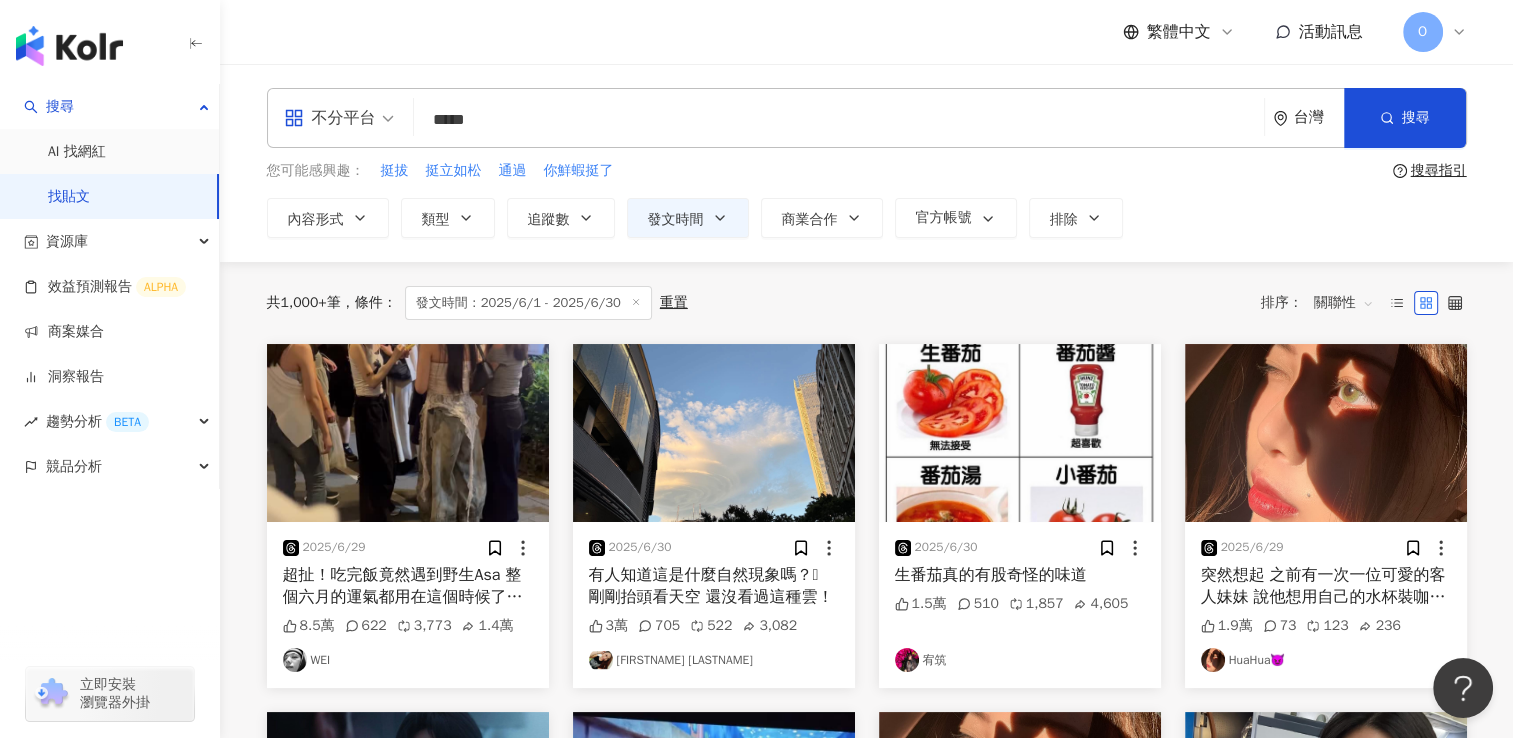 type on "*****" 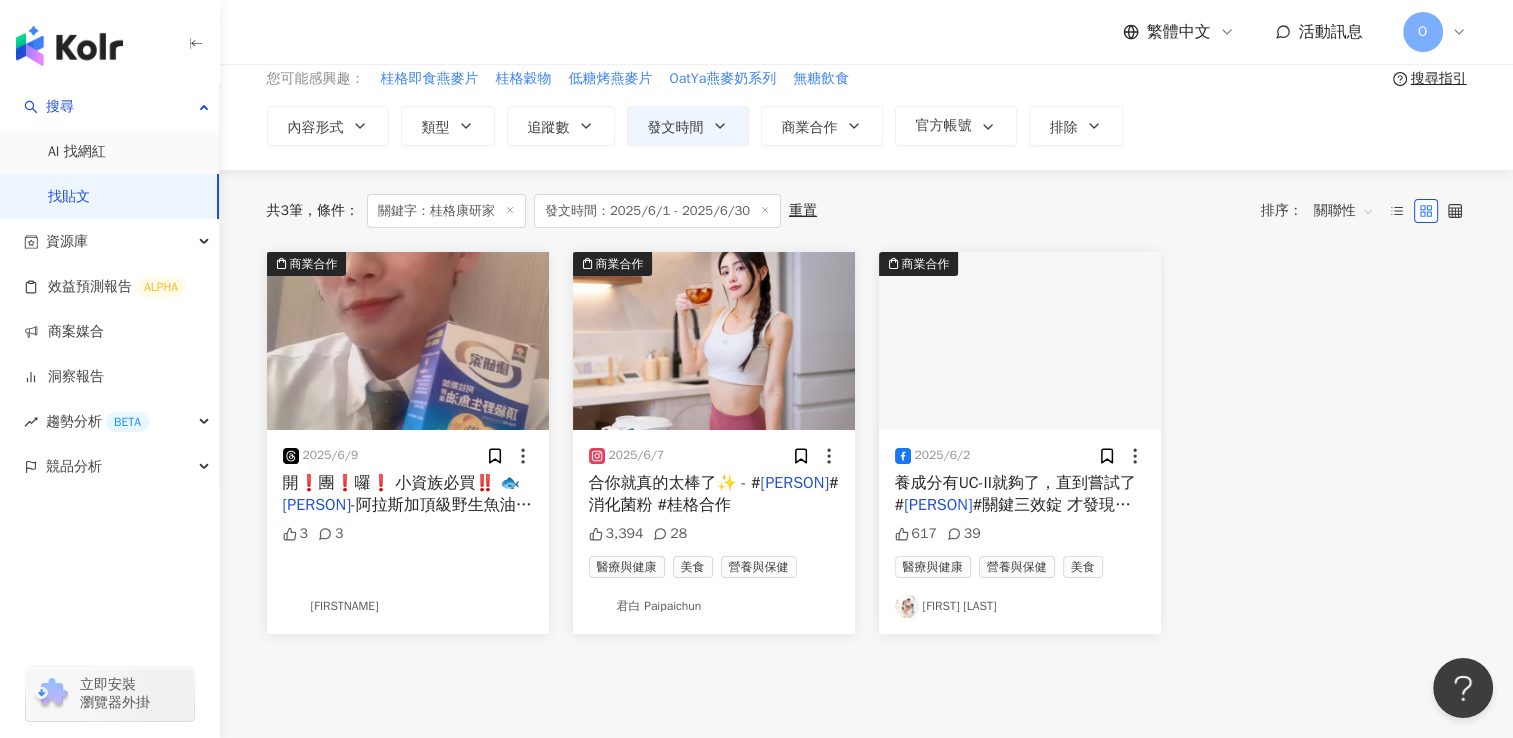 scroll, scrollTop: 100, scrollLeft: 0, axis: vertical 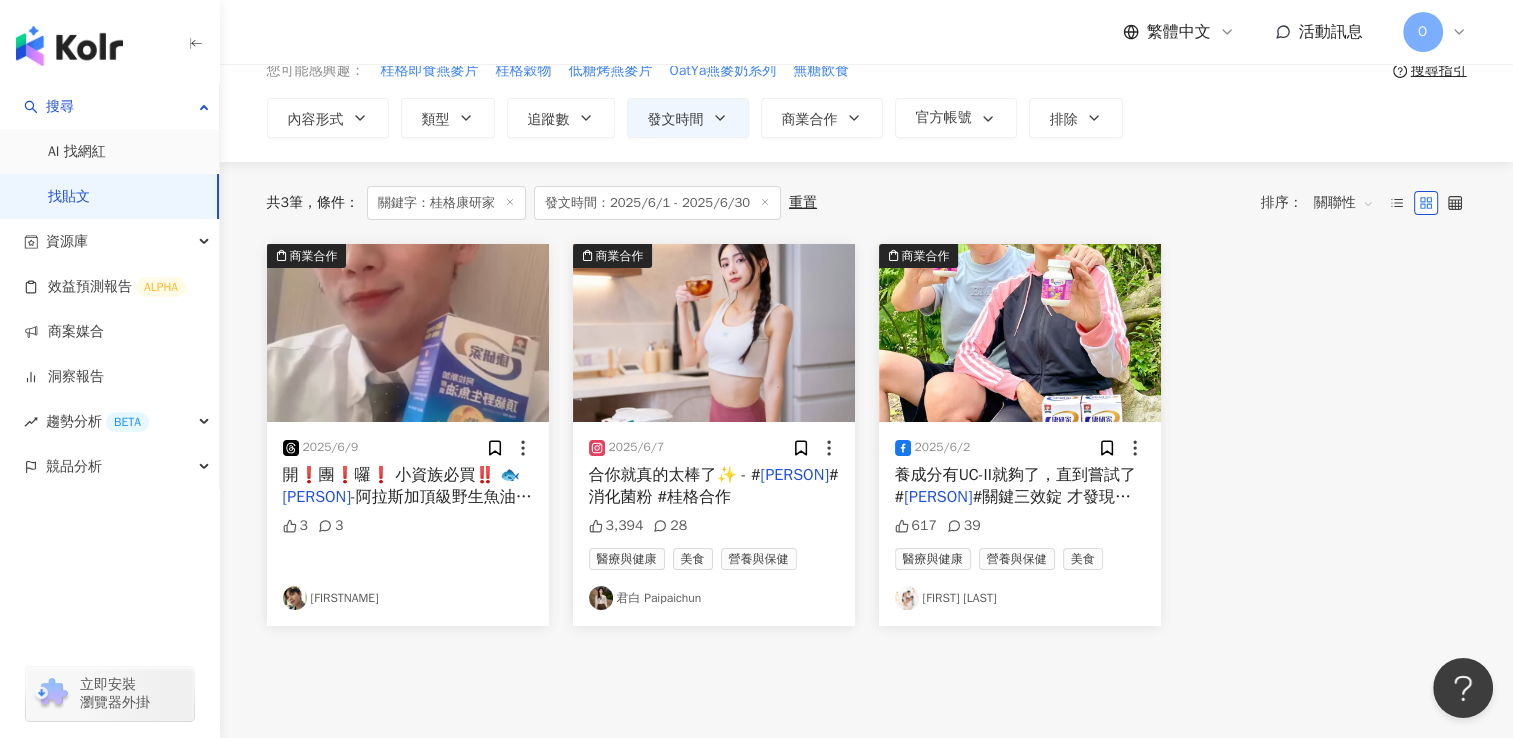 click 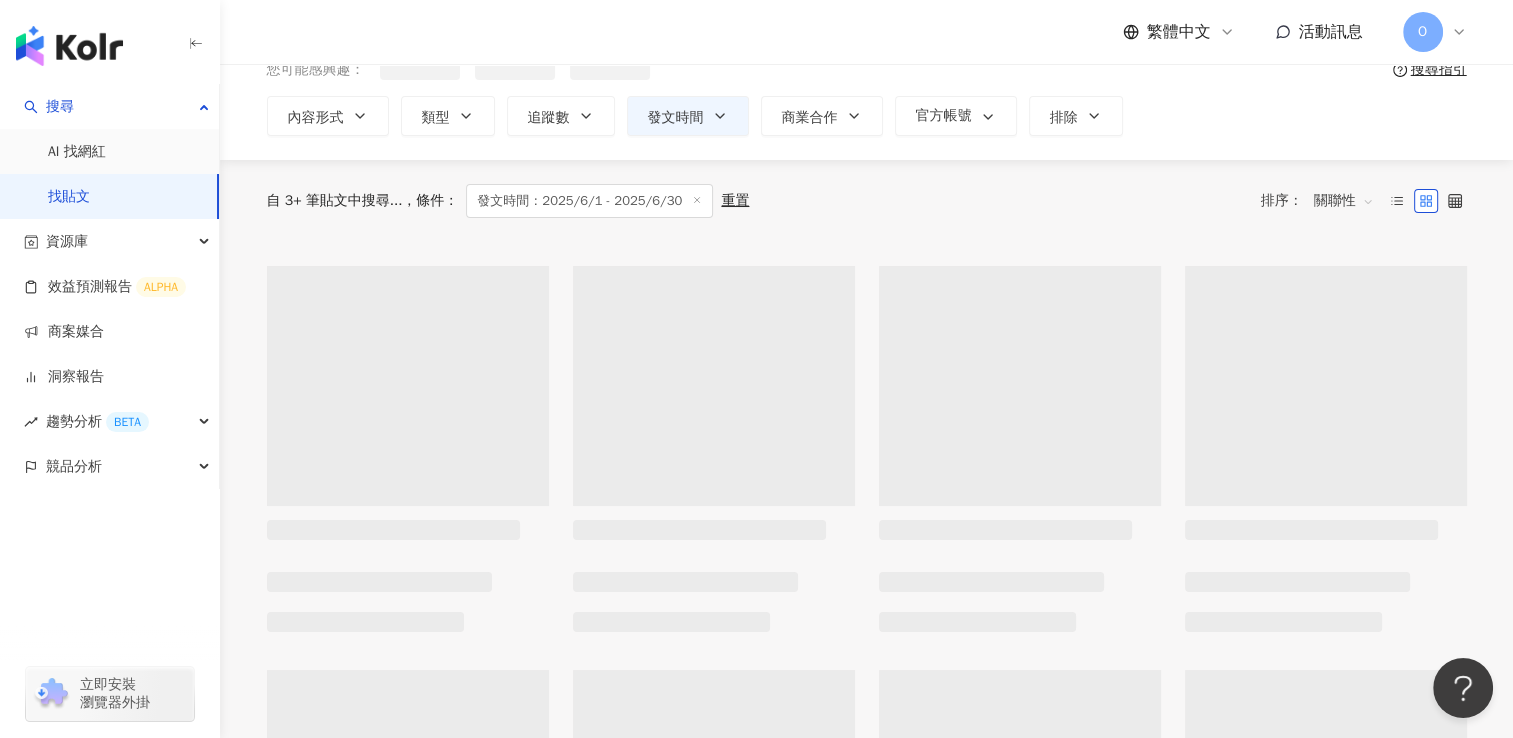 scroll, scrollTop: 0, scrollLeft: 0, axis: both 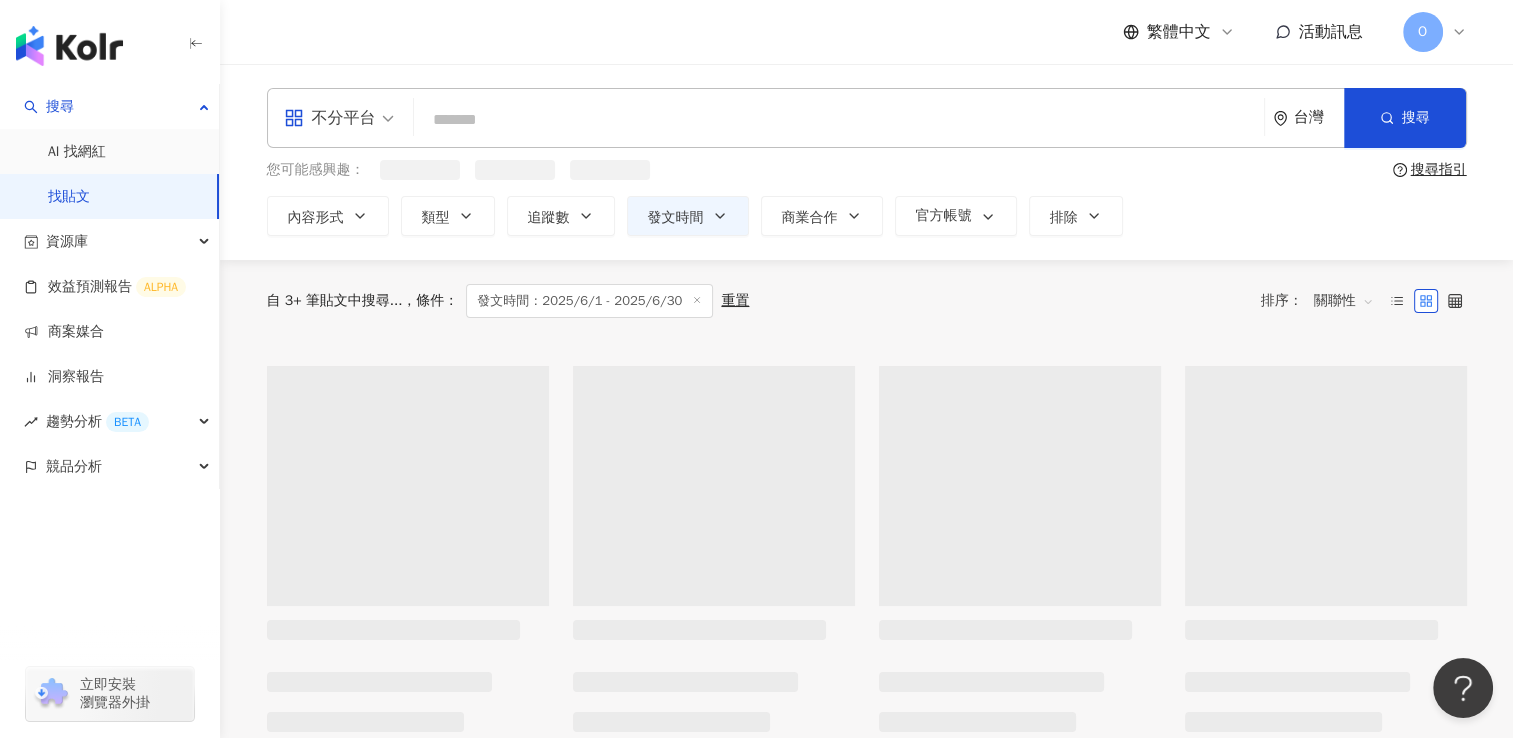 click at bounding box center (839, 119) 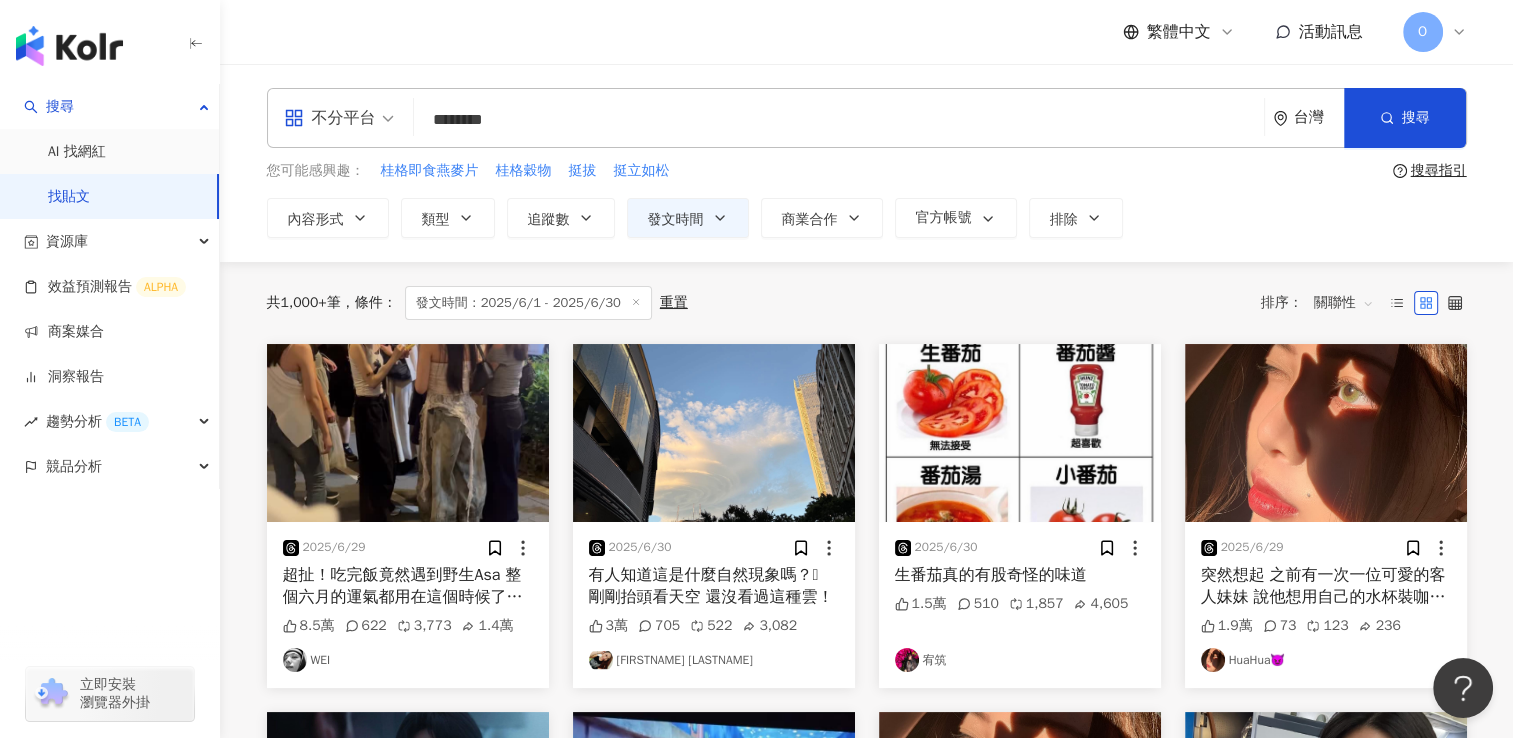 drag, startPoint x: 569, startPoint y: 122, endPoint x: 484, endPoint y: 132, distance: 85.58621 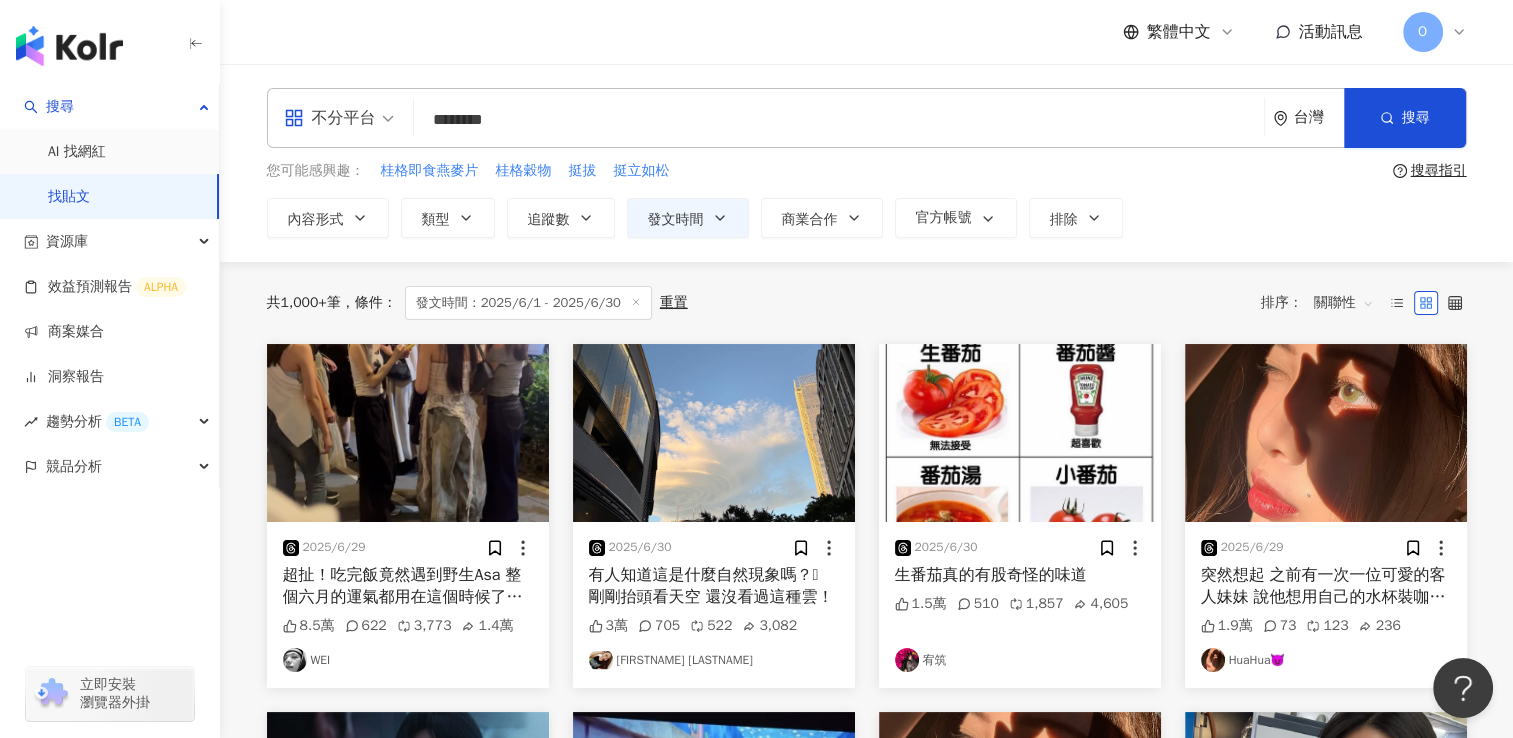 click on "********" at bounding box center (839, 119) 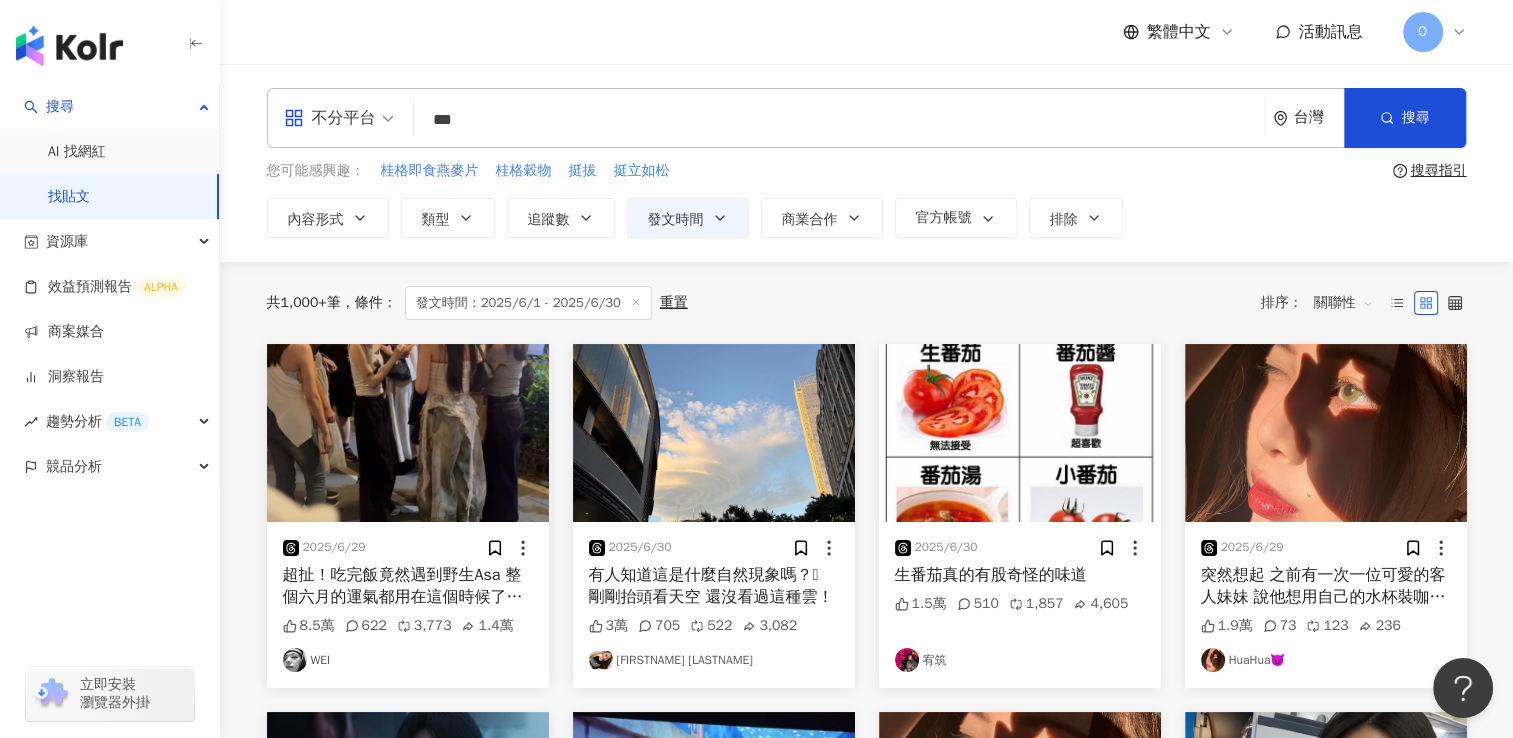 type on "***" 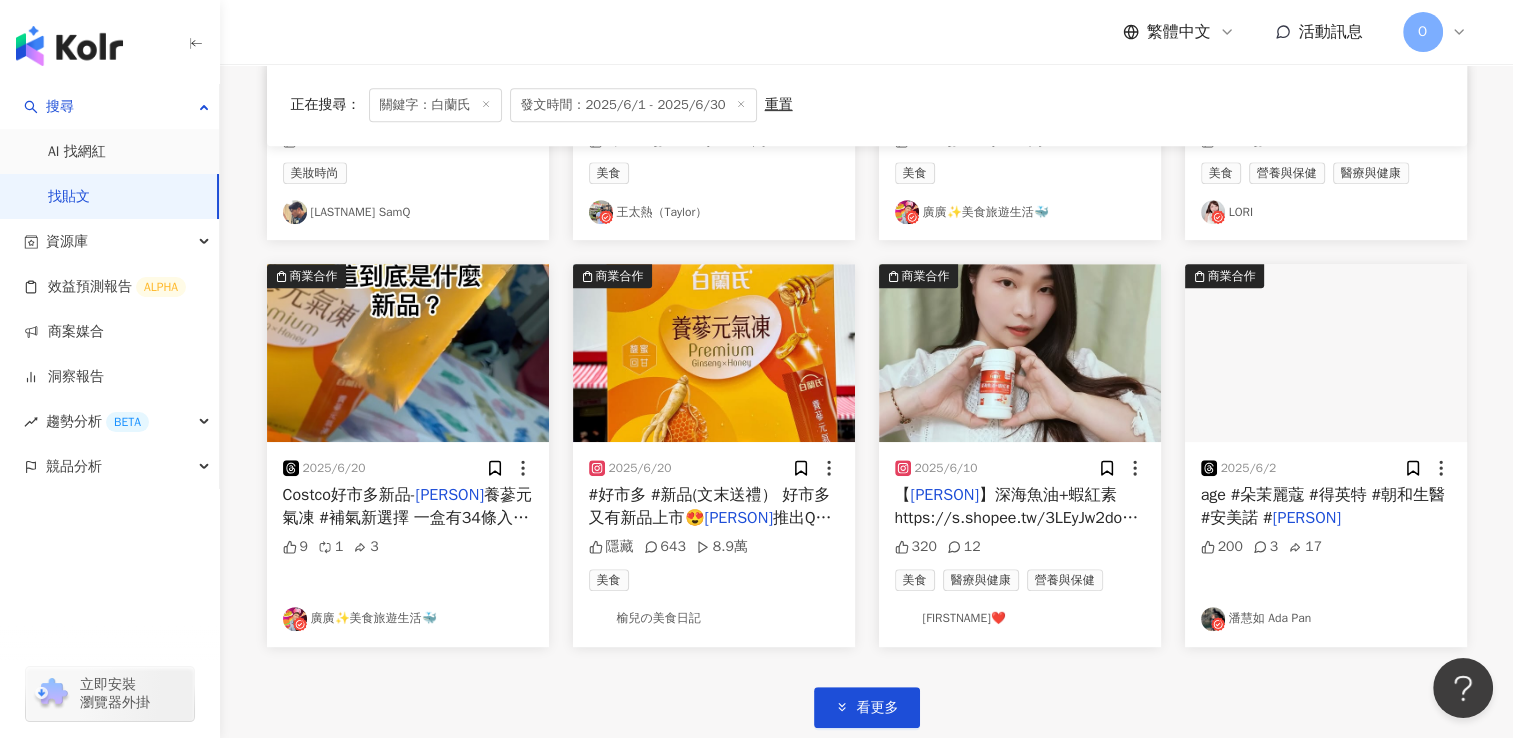 scroll, scrollTop: 1100, scrollLeft: 0, axis: vertical 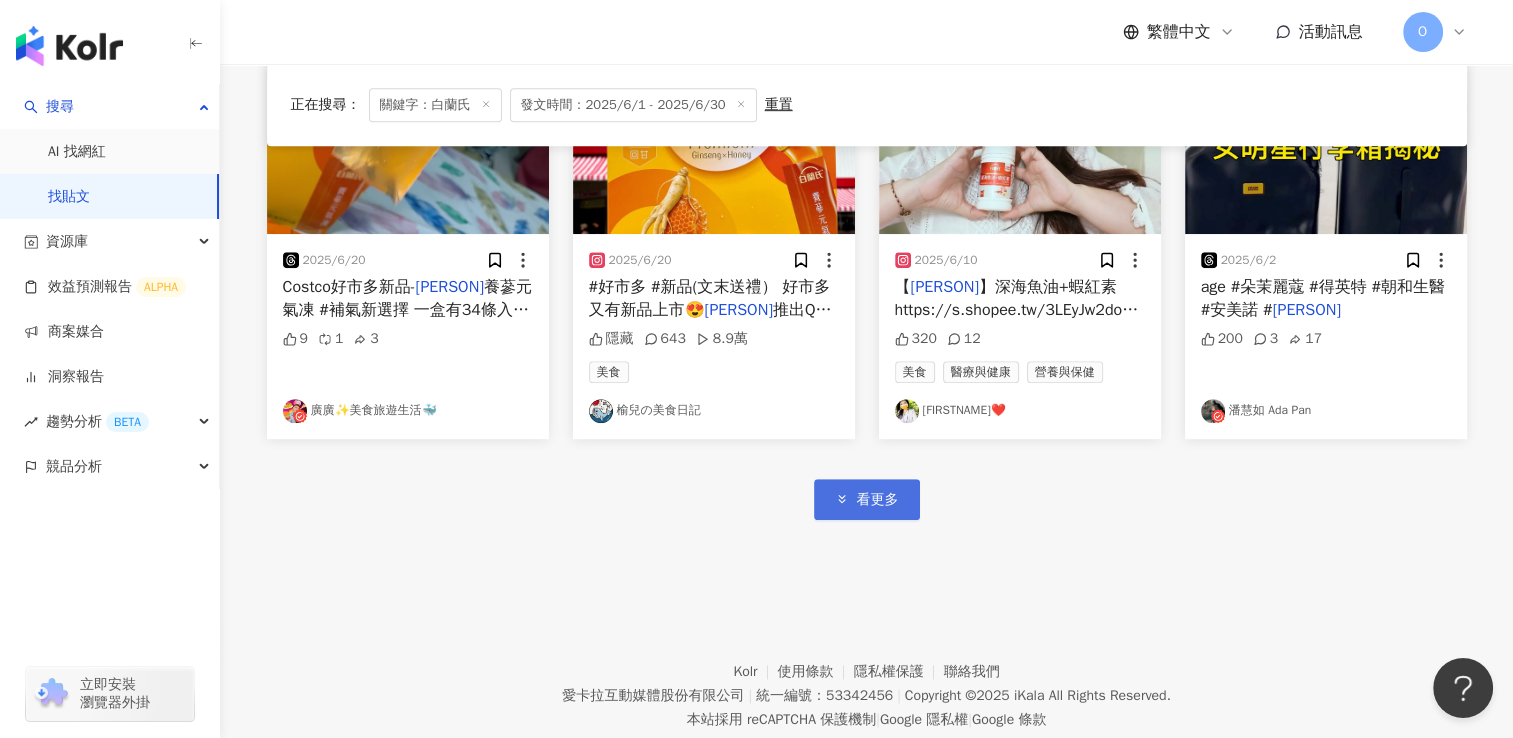 click on "看更多" at bounding box center (878, 500) 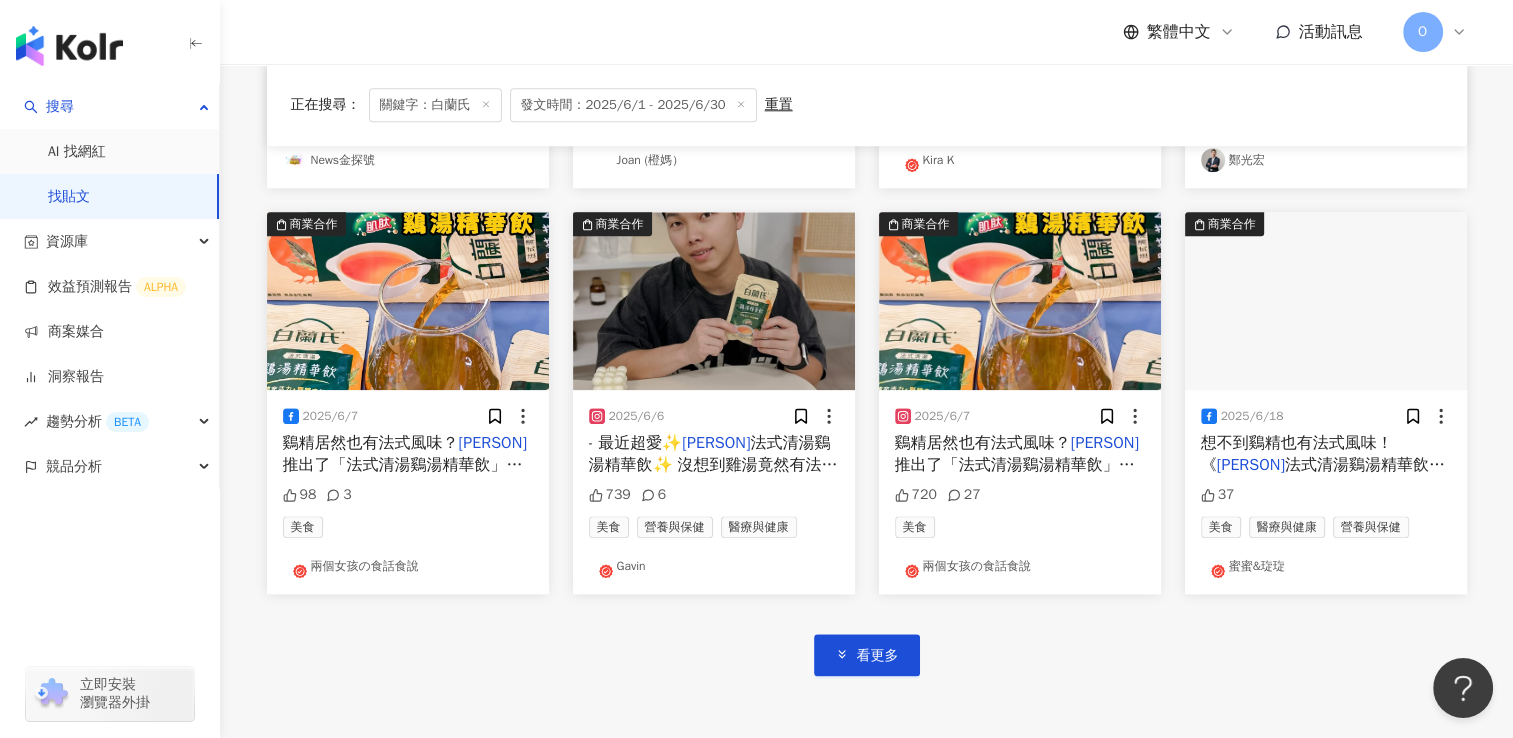 scroll, scrollTop: 2200, scrollLeft: 0, axis: vertical 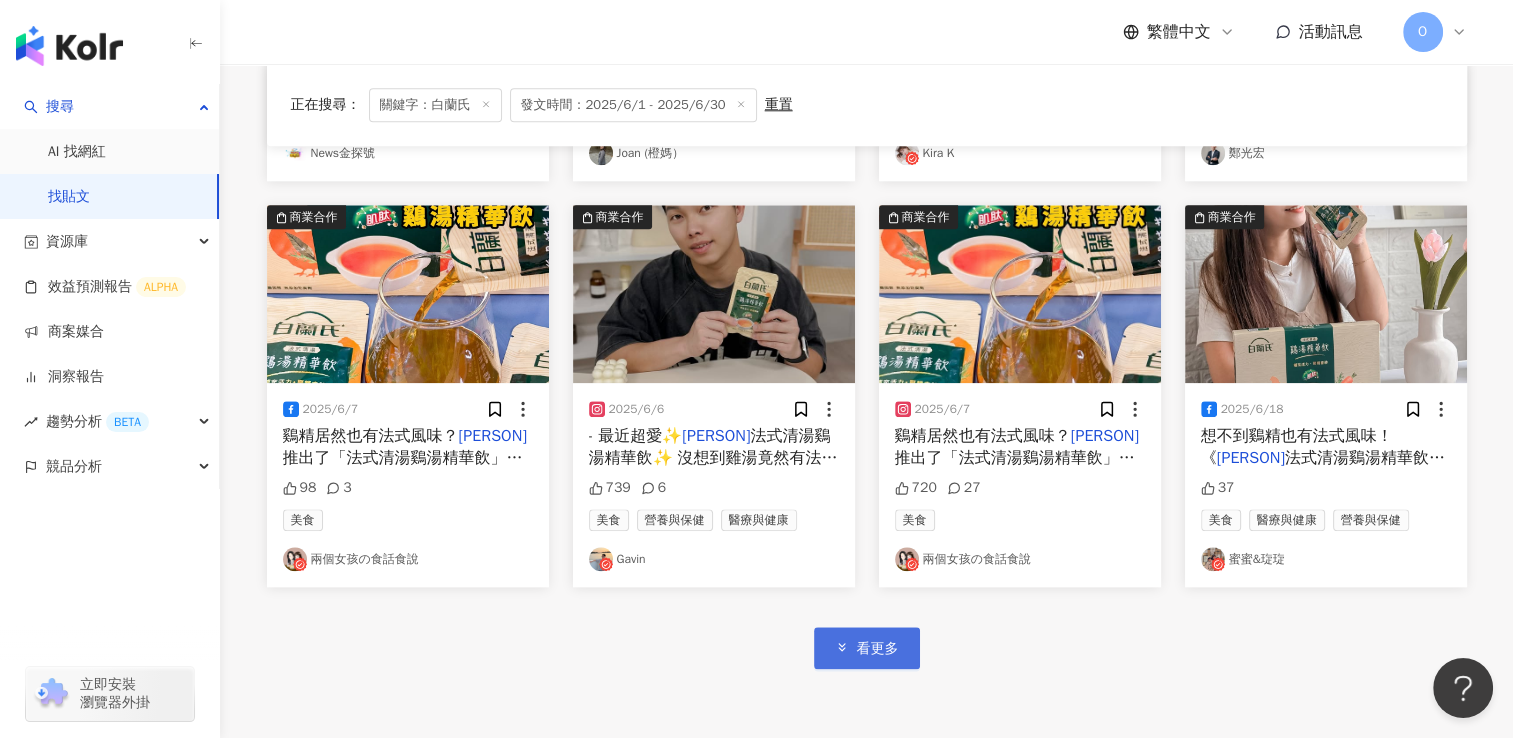 click on "看更多" at bounding box center [867, 647] 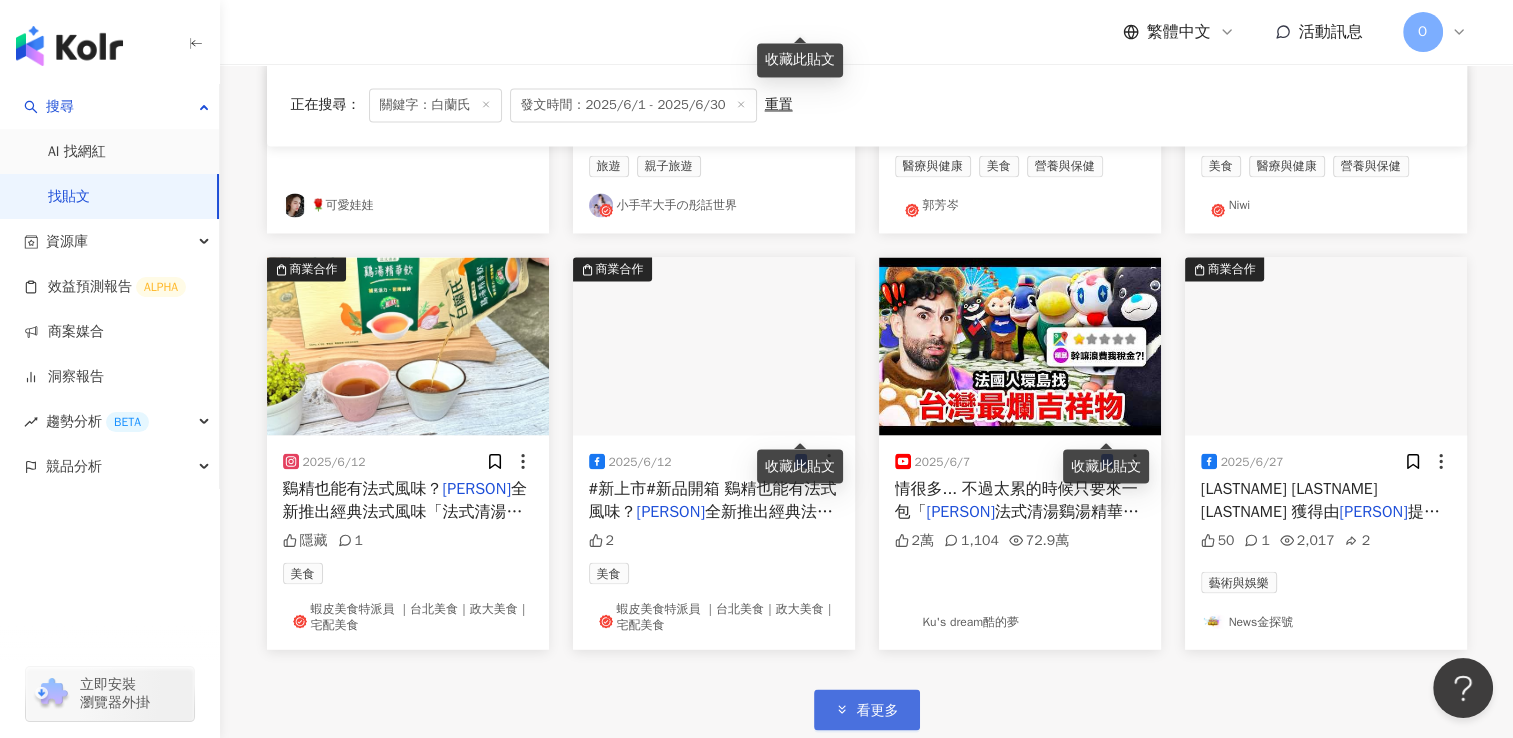 scroll, scrollTop: 3400, scrollLeft: 0, axis: vertical 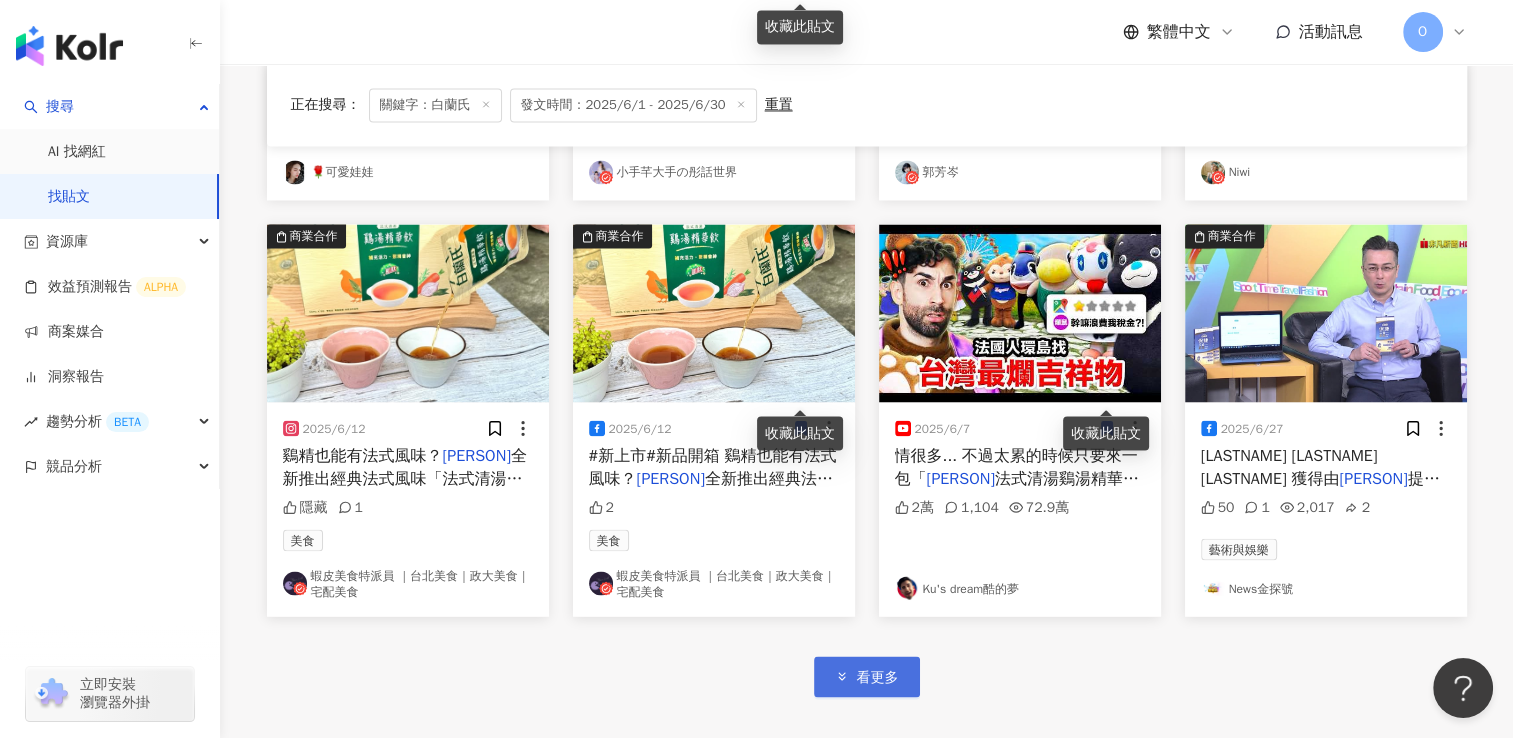 click on "看更多" at bounding box center (867, 676) 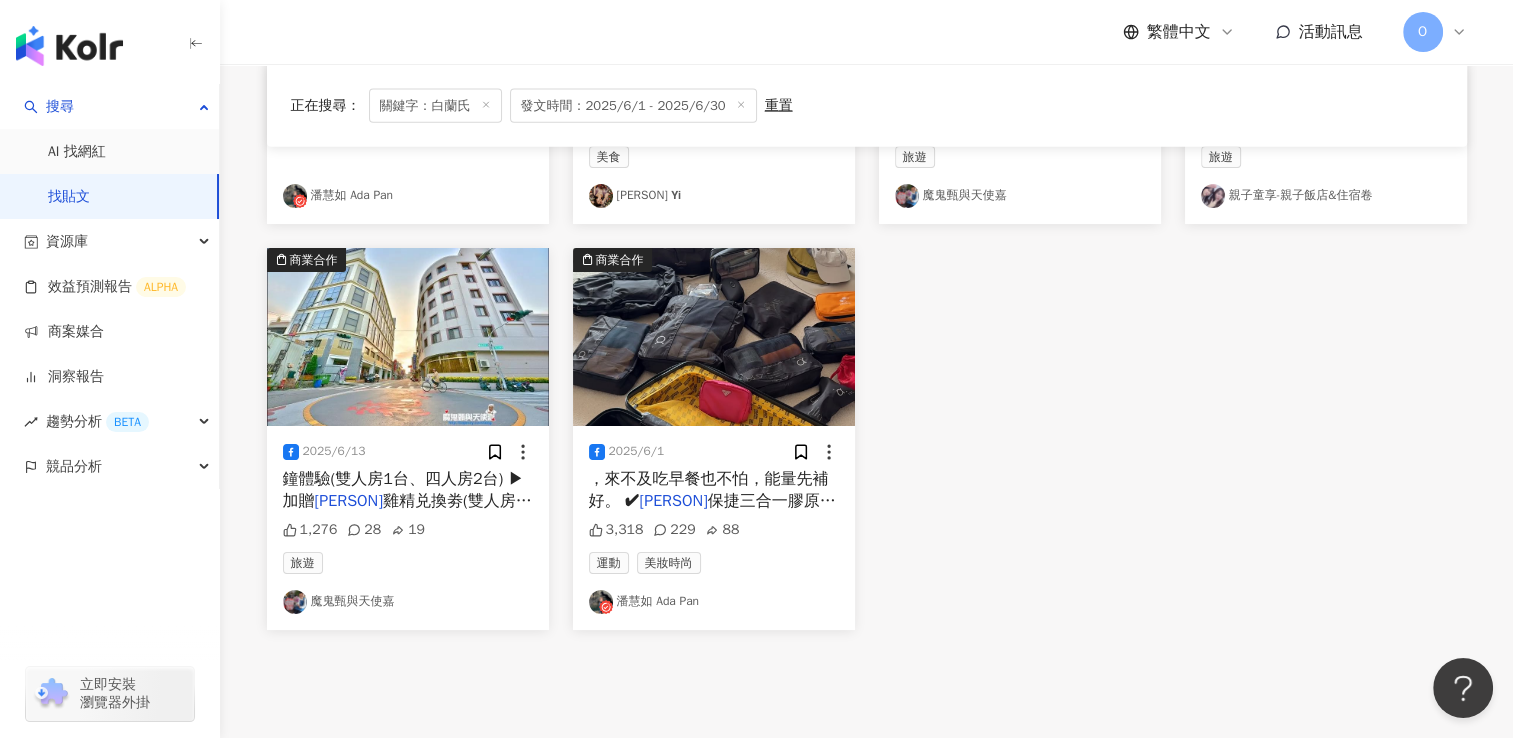 scroll, scrollTop: 4534, scrollLeft: 0, axis: vertical 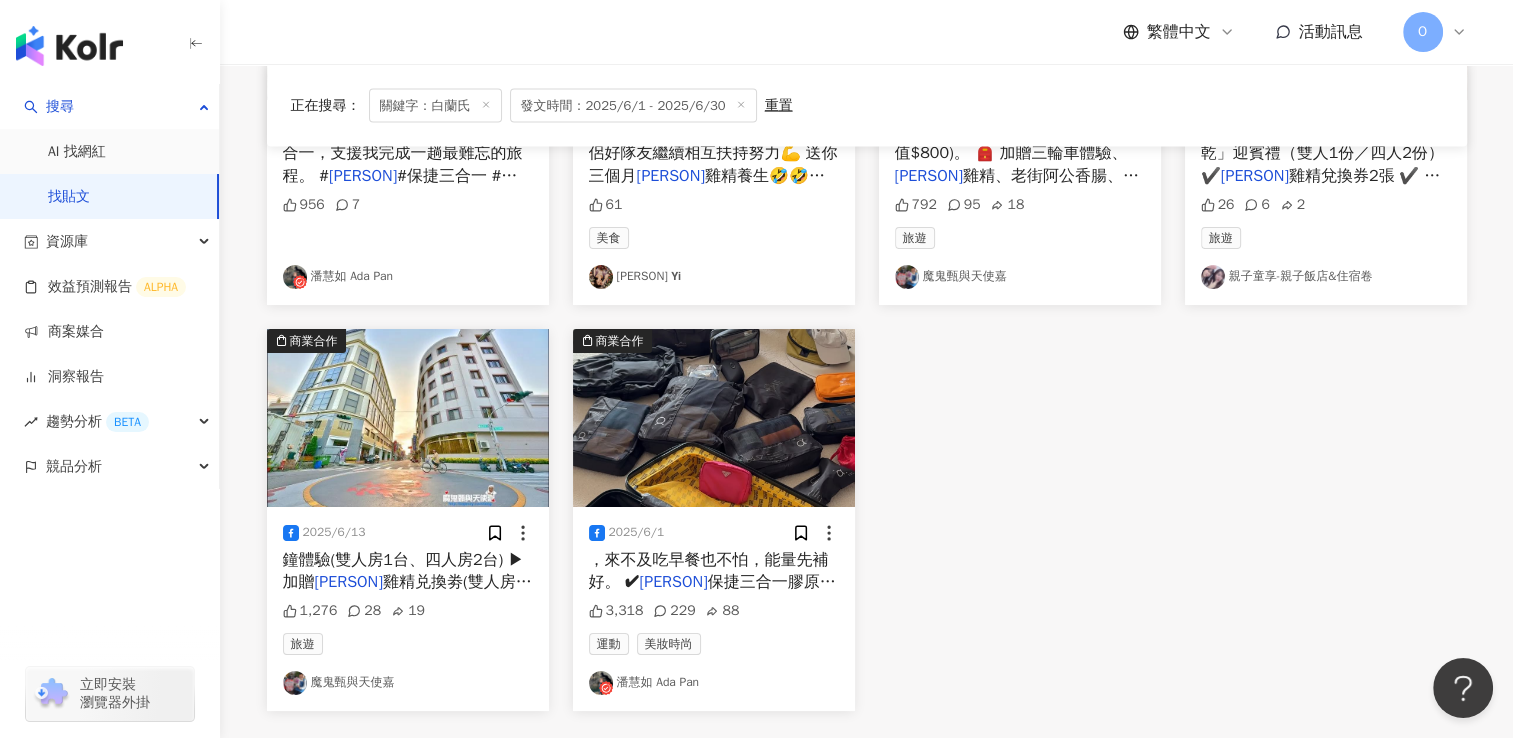 click 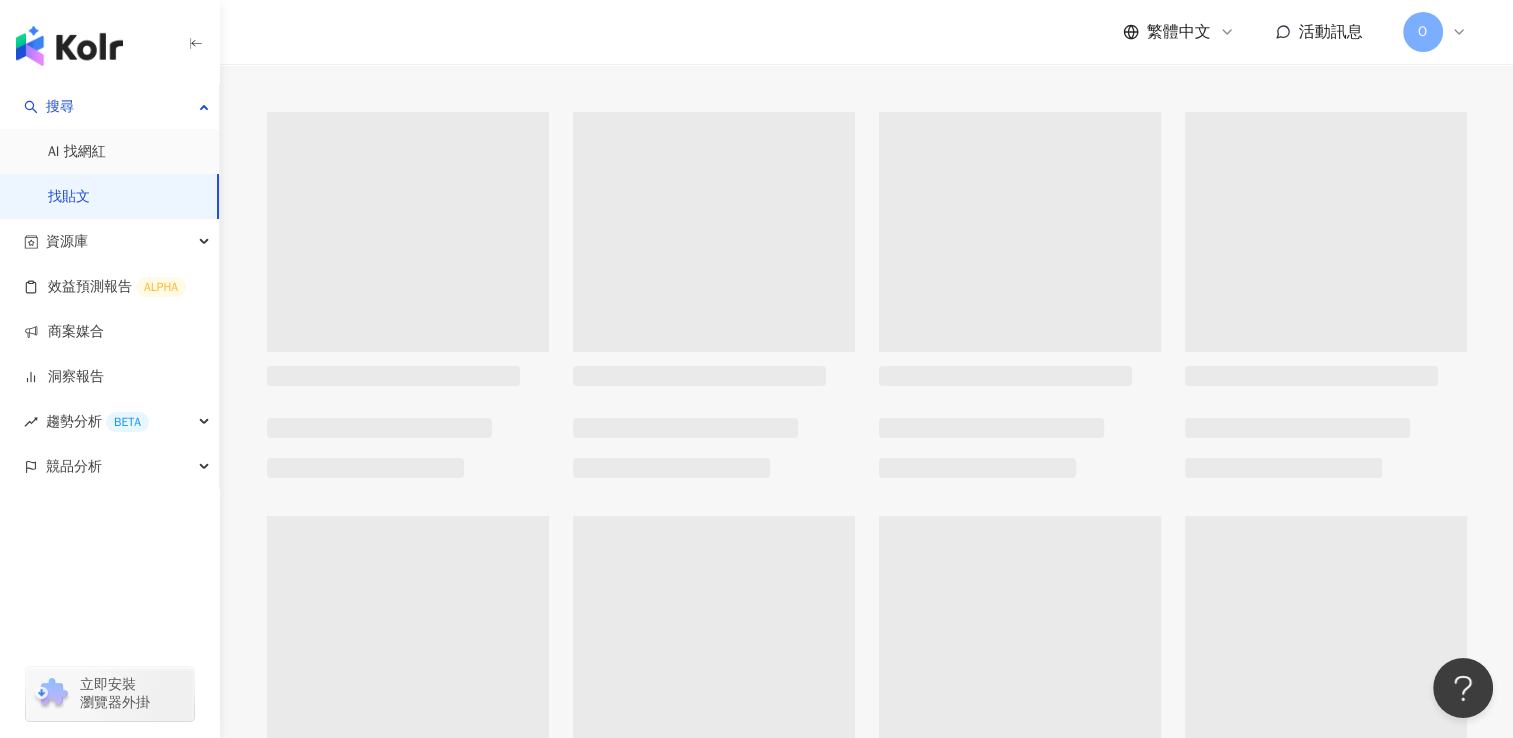 scroll, scrollTop: 0, scrollLeft: 0, axis: both 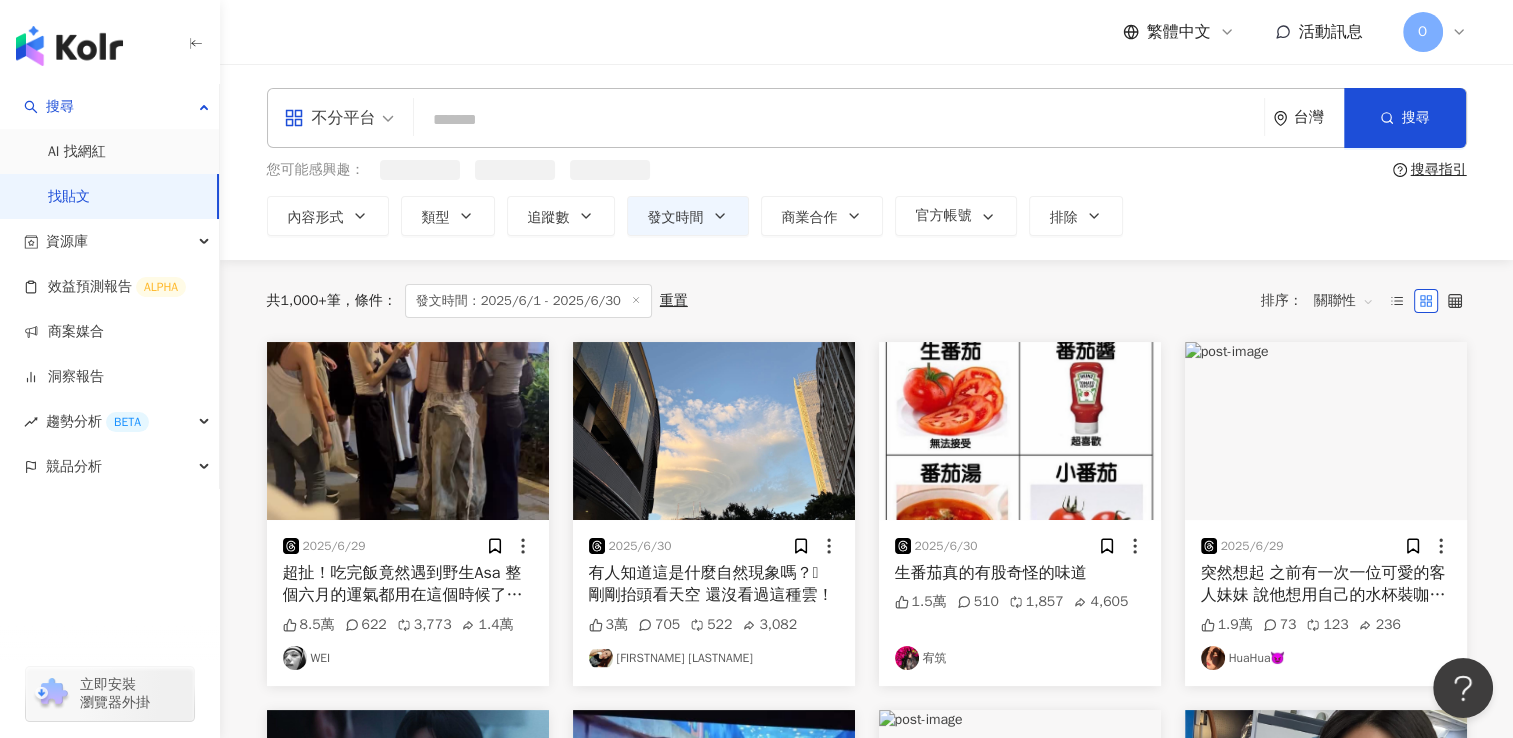click at bounding box center (839, 119) 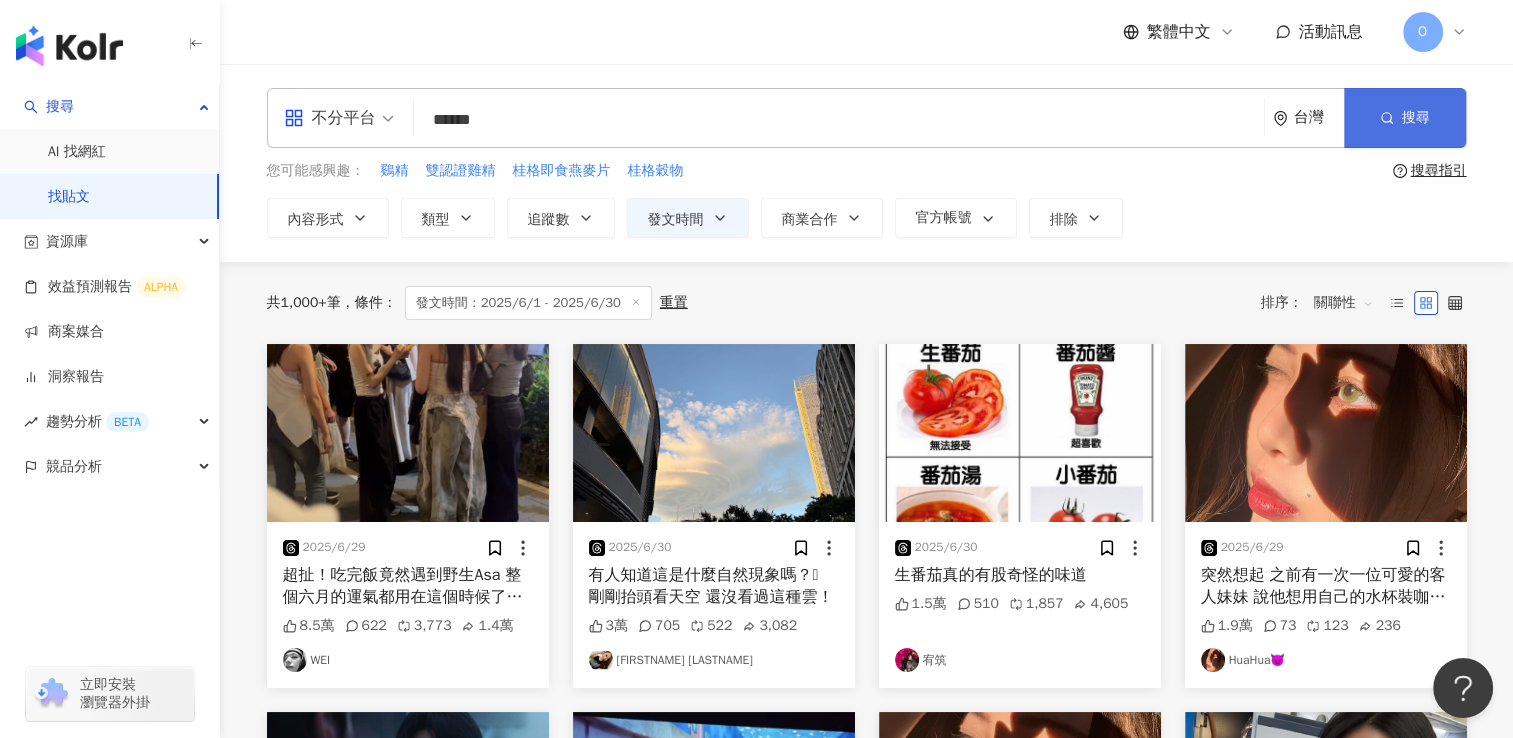 type on "******" 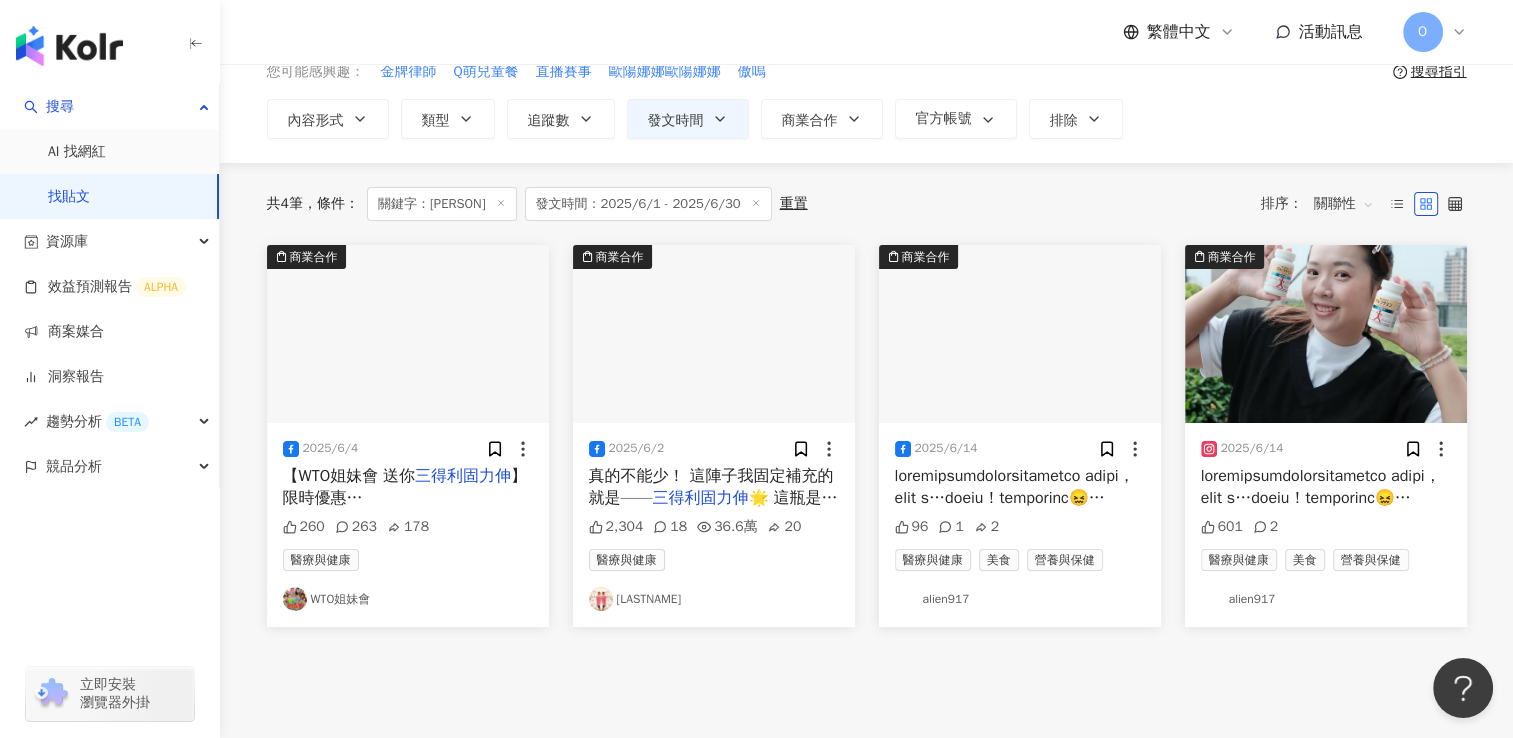 scroll, scrollTop: 100, scrollLeft: 0, axis: vertical 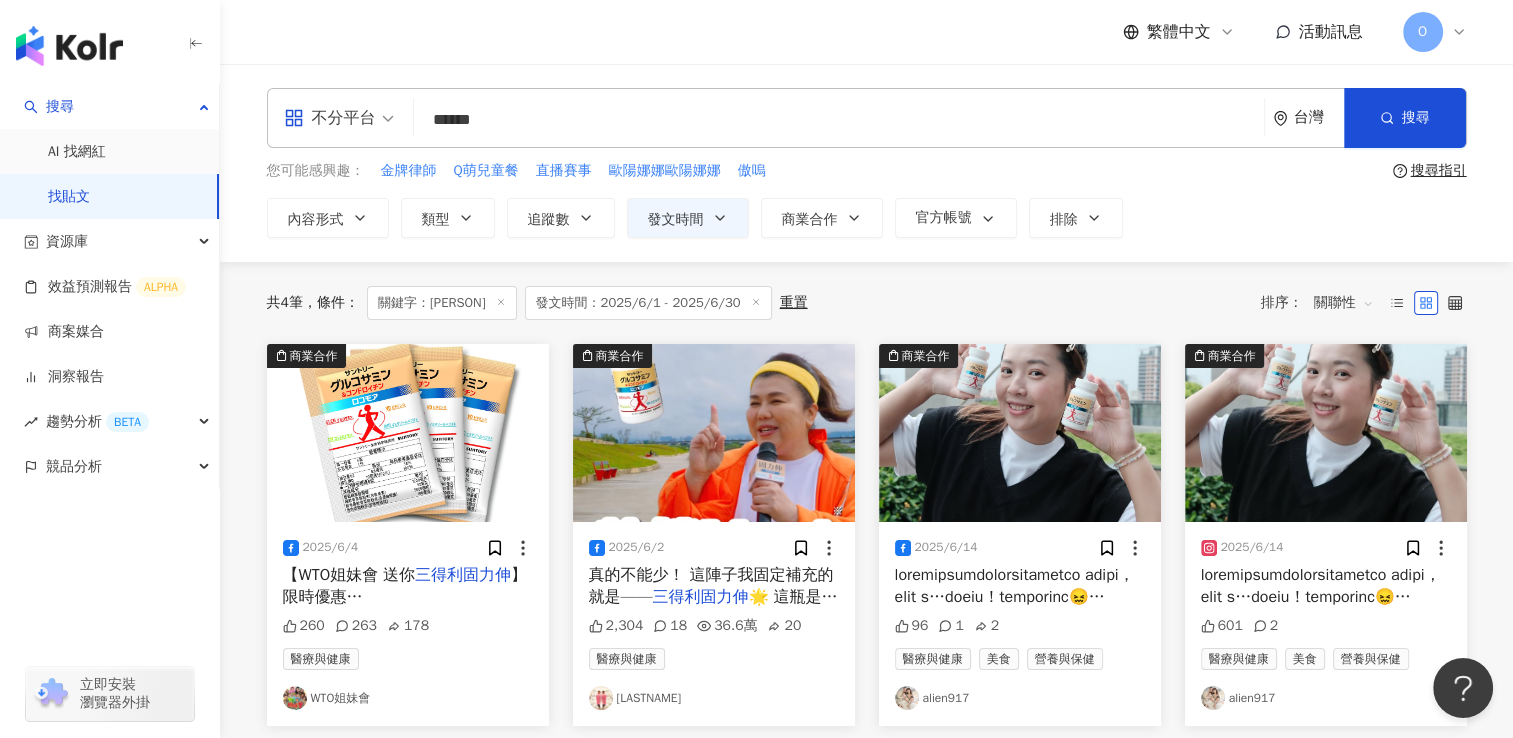 click on "關鍵字：[PERSON]" at bounding box center [442, 303] 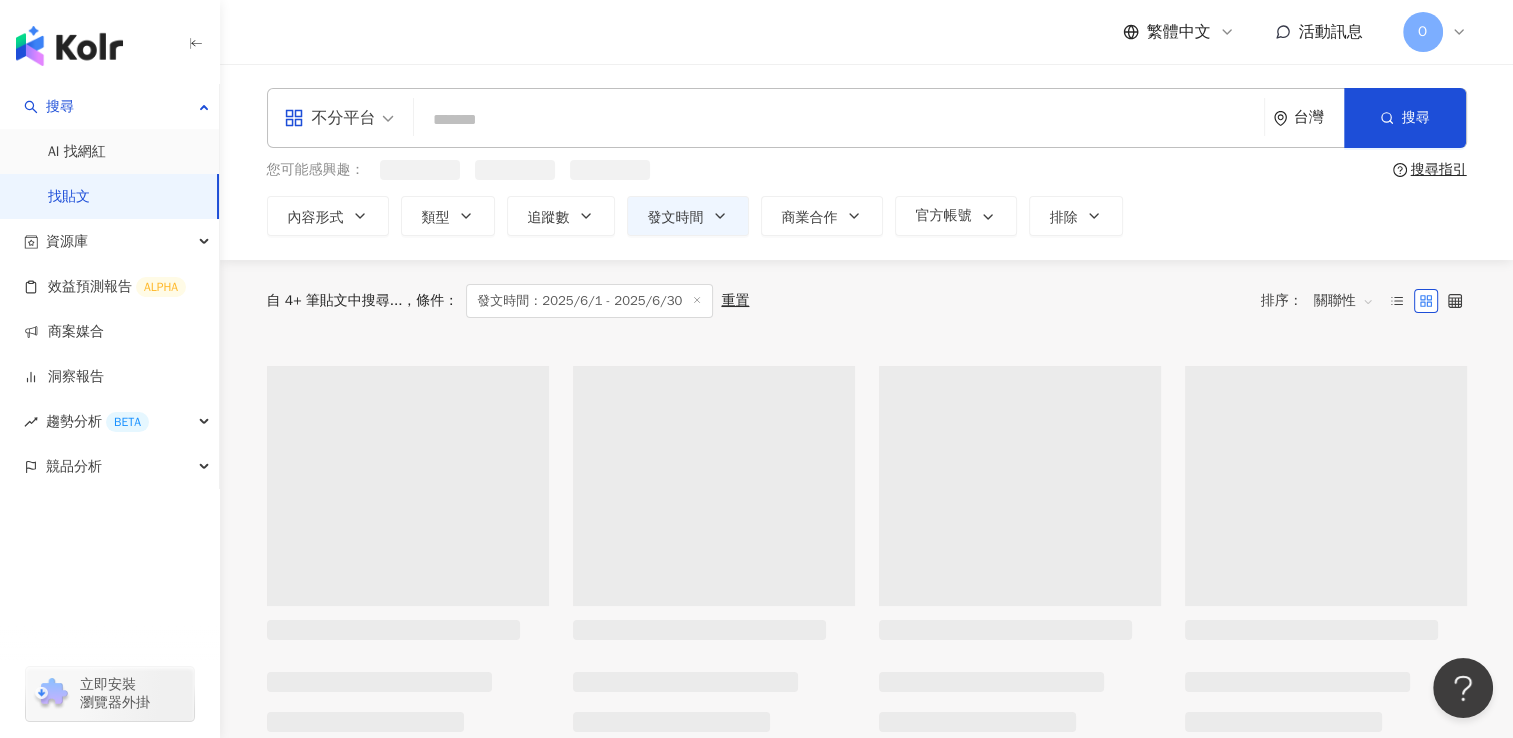 click at bounding box center [839, 119] 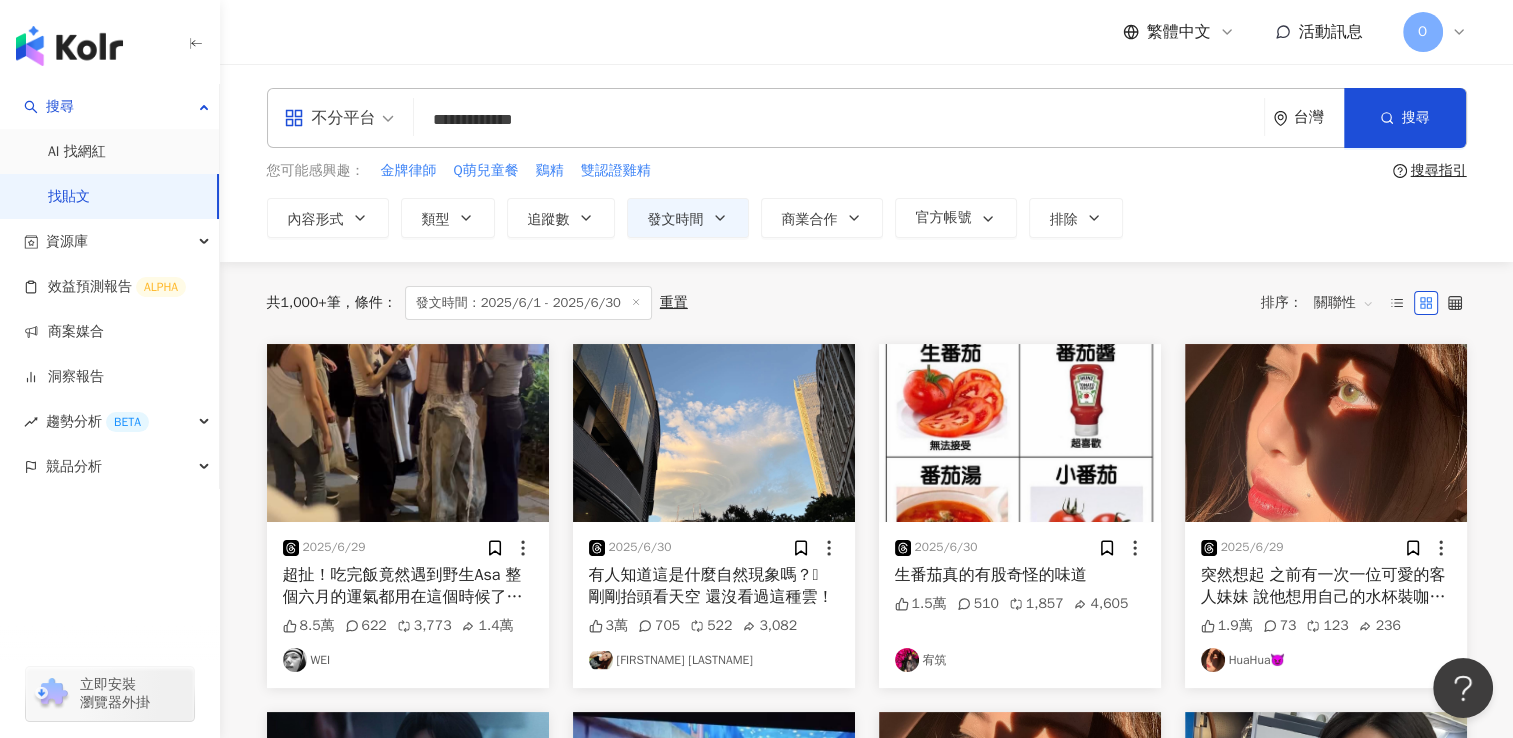 drag, startPoint x: 618, startPoint y: 114, endPoint x: 496, endPoint y: 131, distance: 123.178734 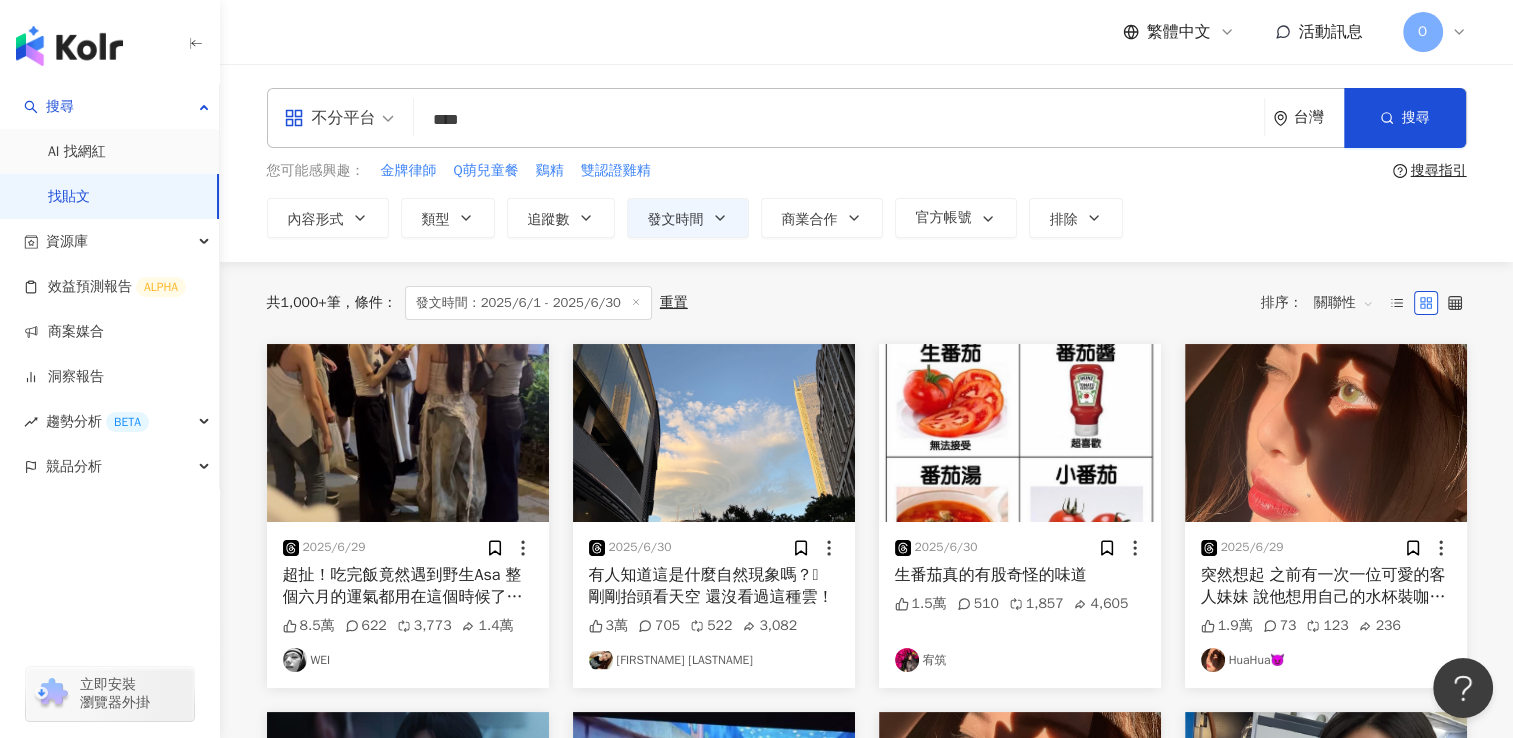 type on "****" 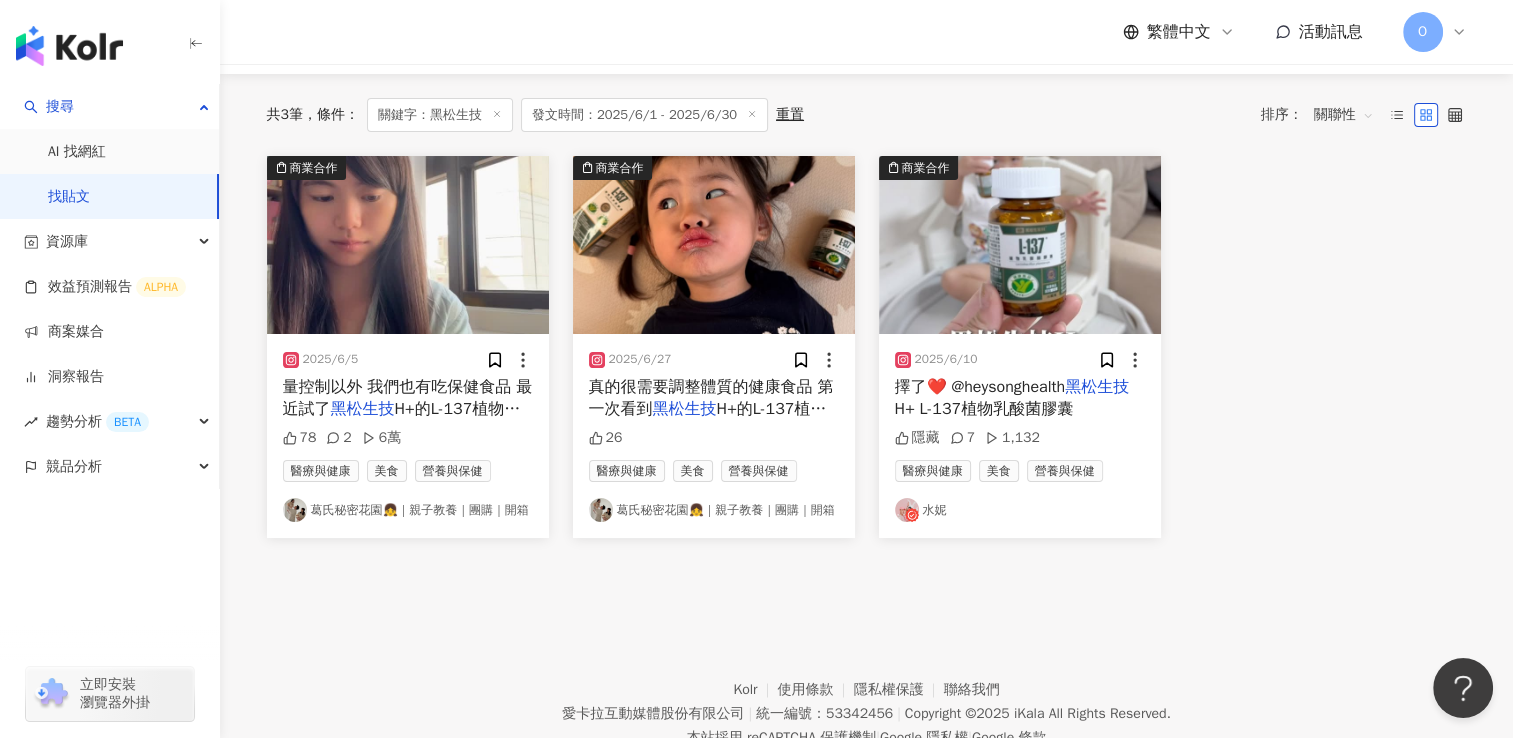 scroll, scrollTop: 200, scrollLeft: 0, axis: vertical 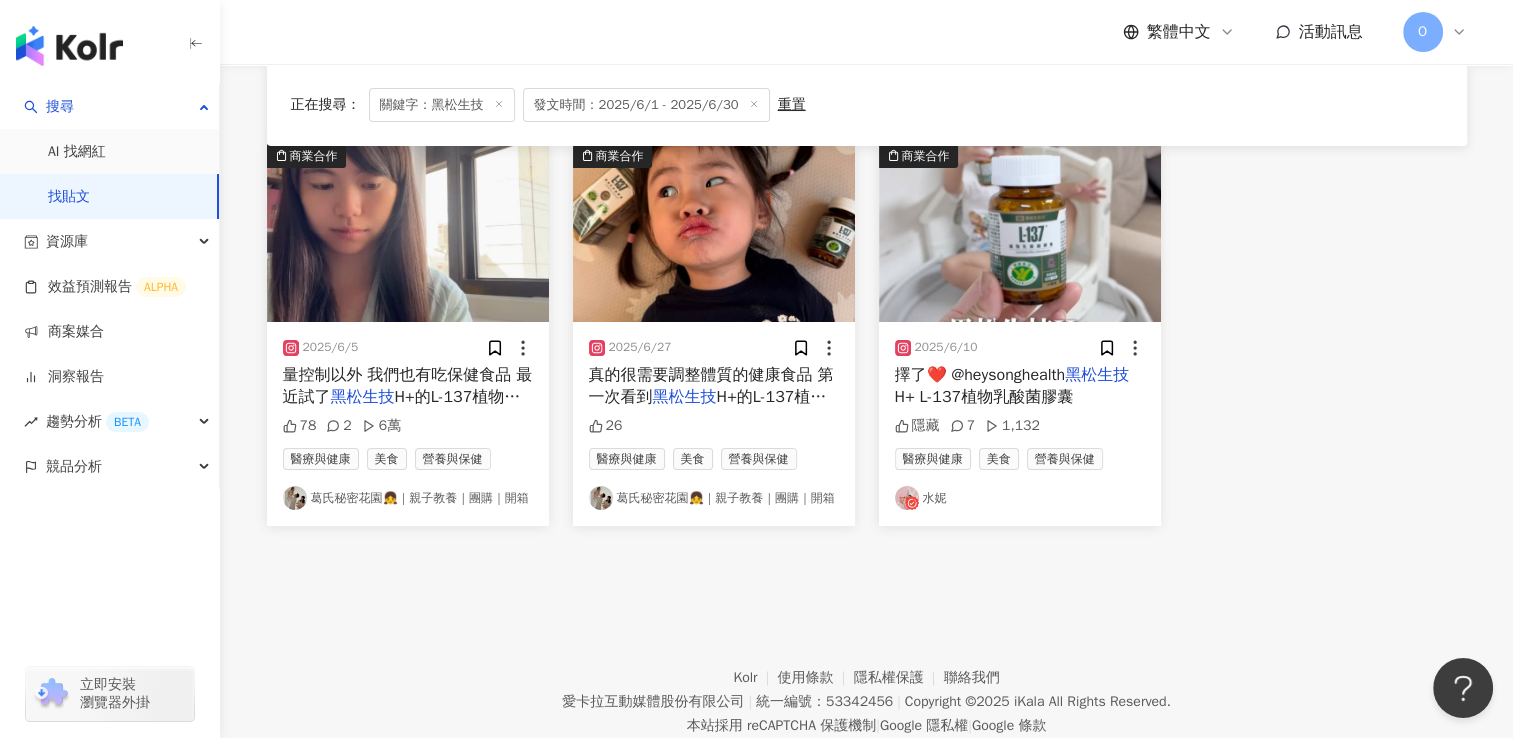 click 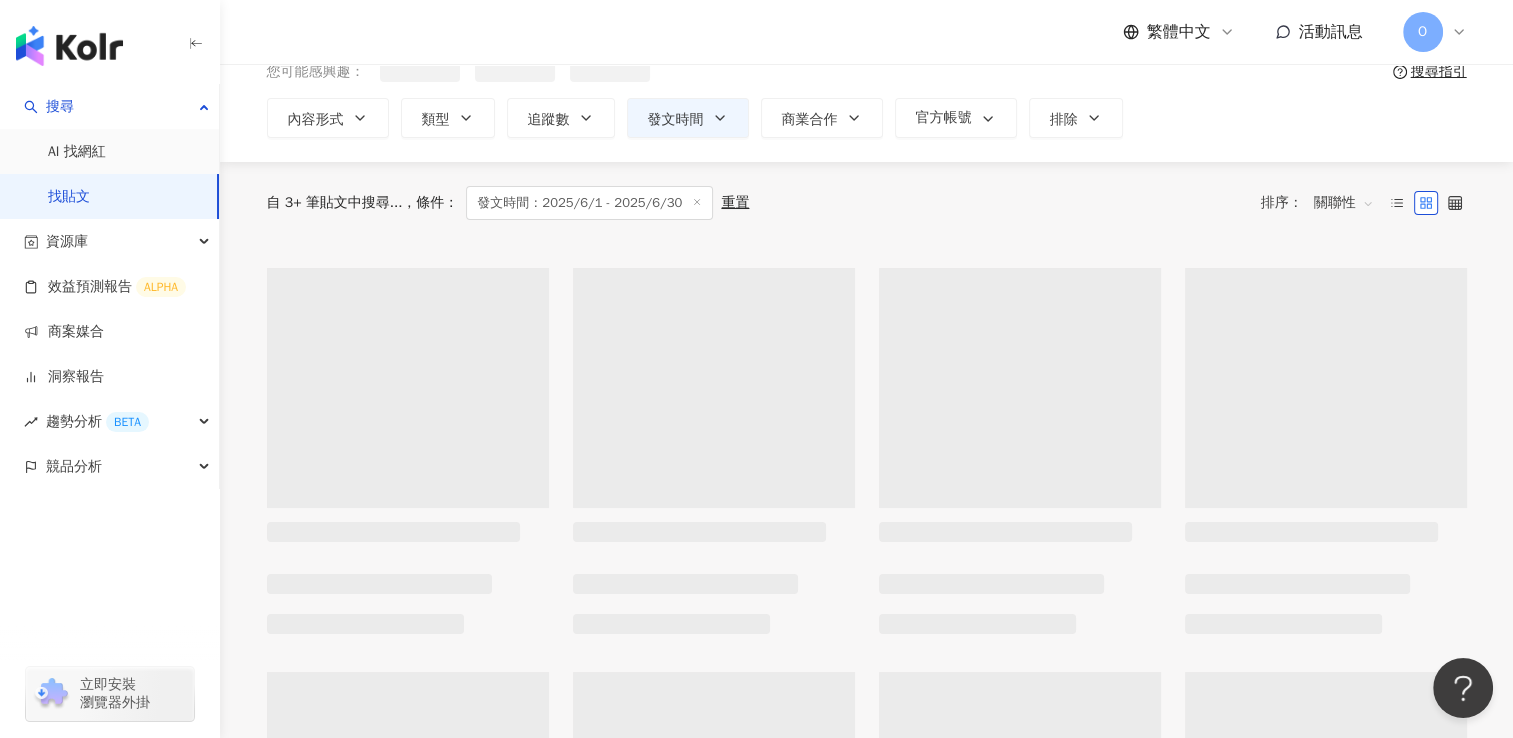scroll, scrollTop: 0, scrollLeft: 0, axis: both 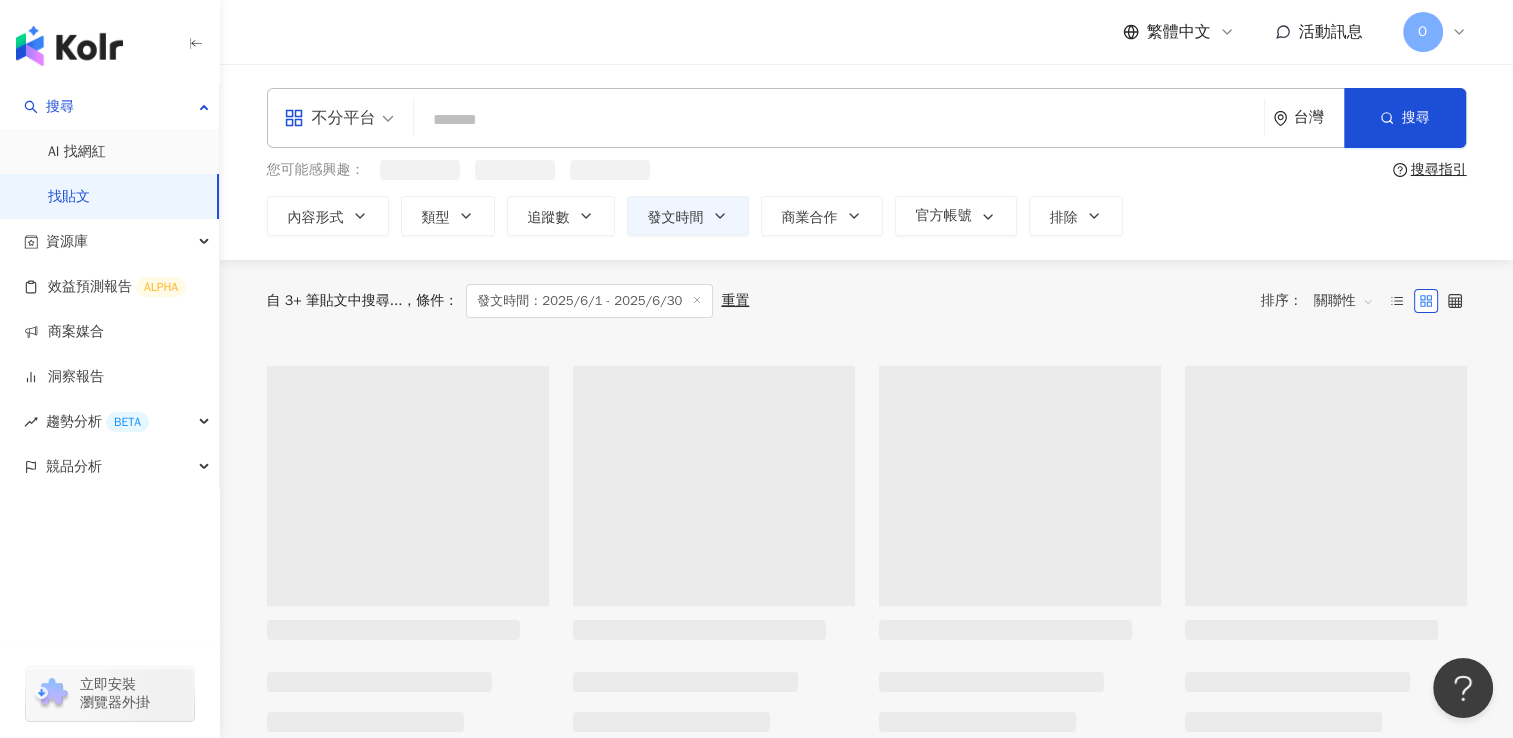 click at bounding box center (839, 119) 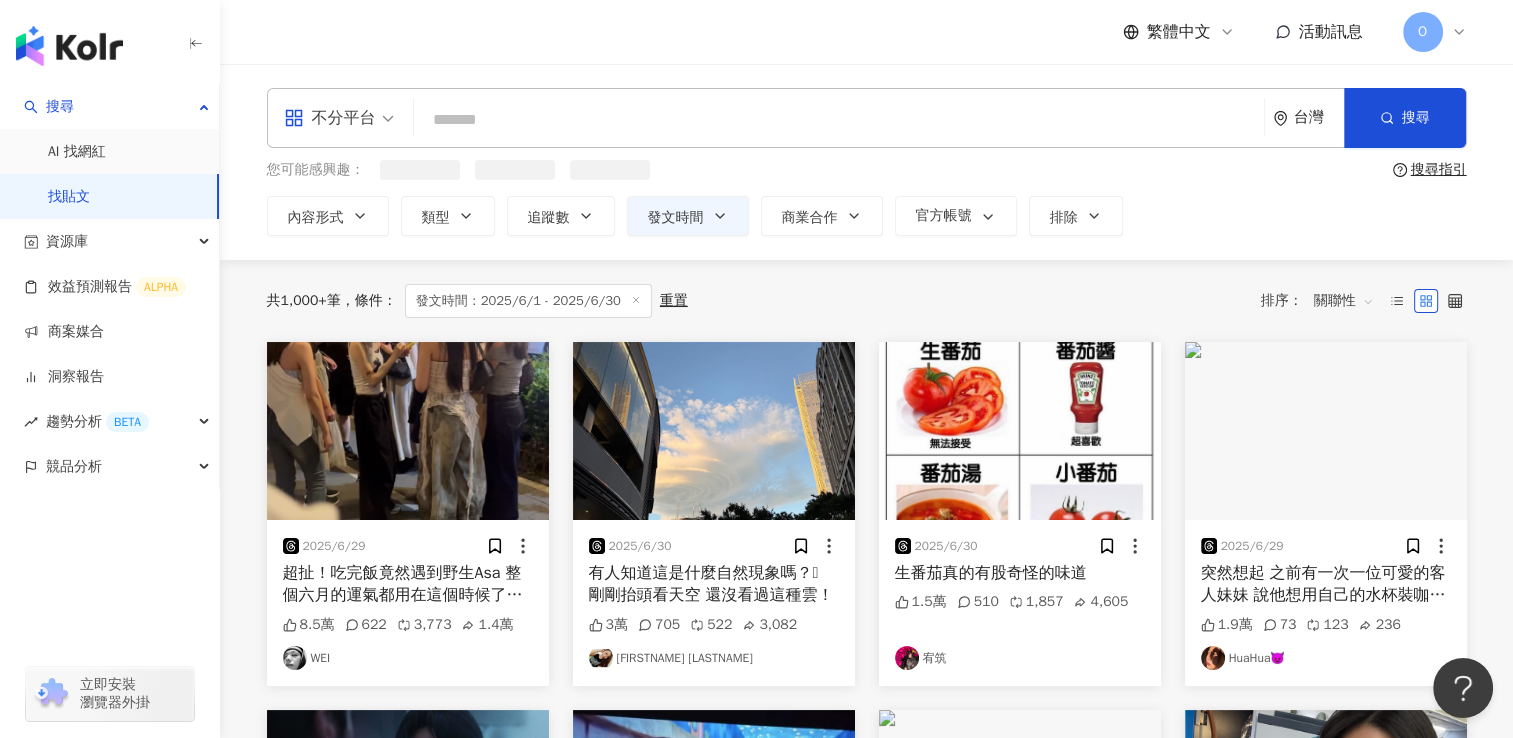 paste on "******" 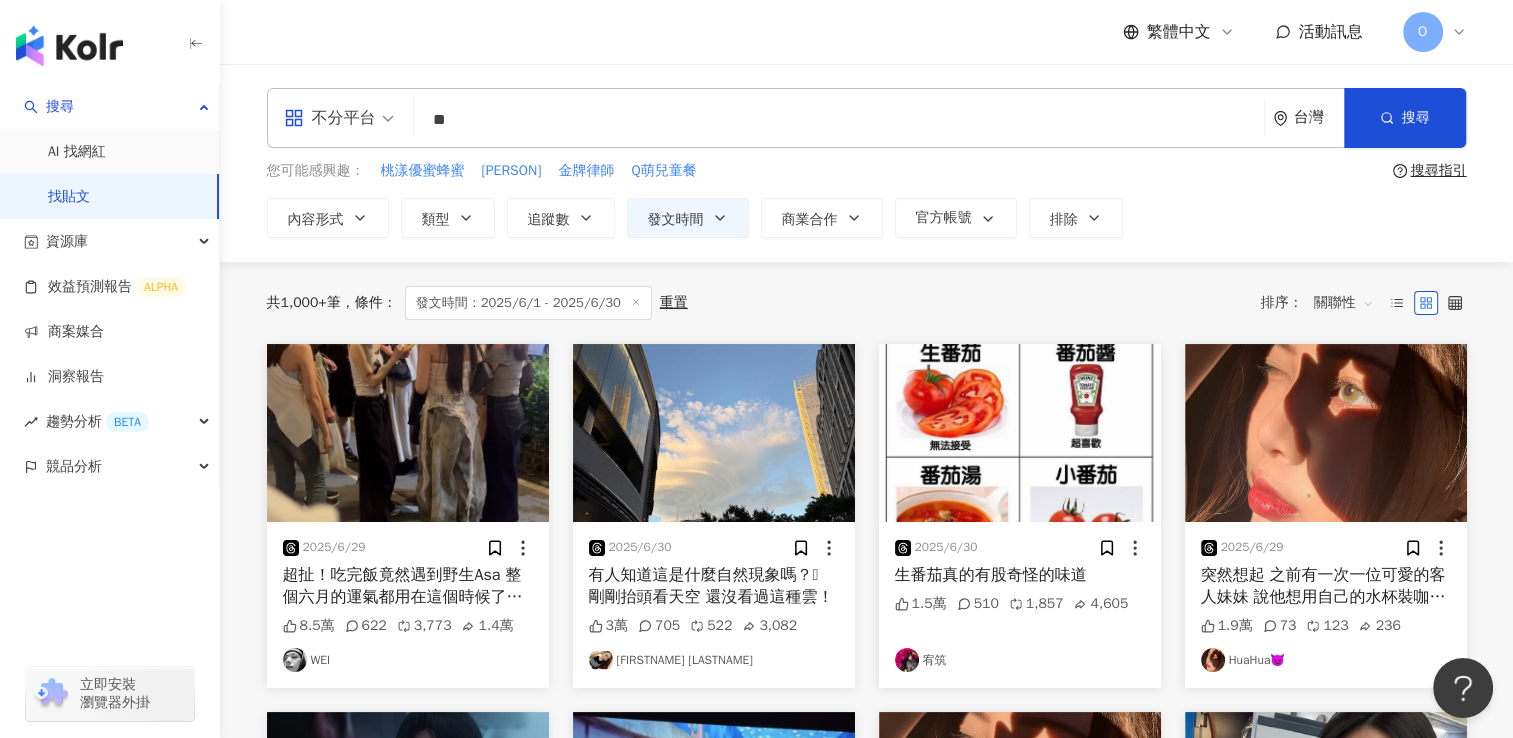 type on "**" 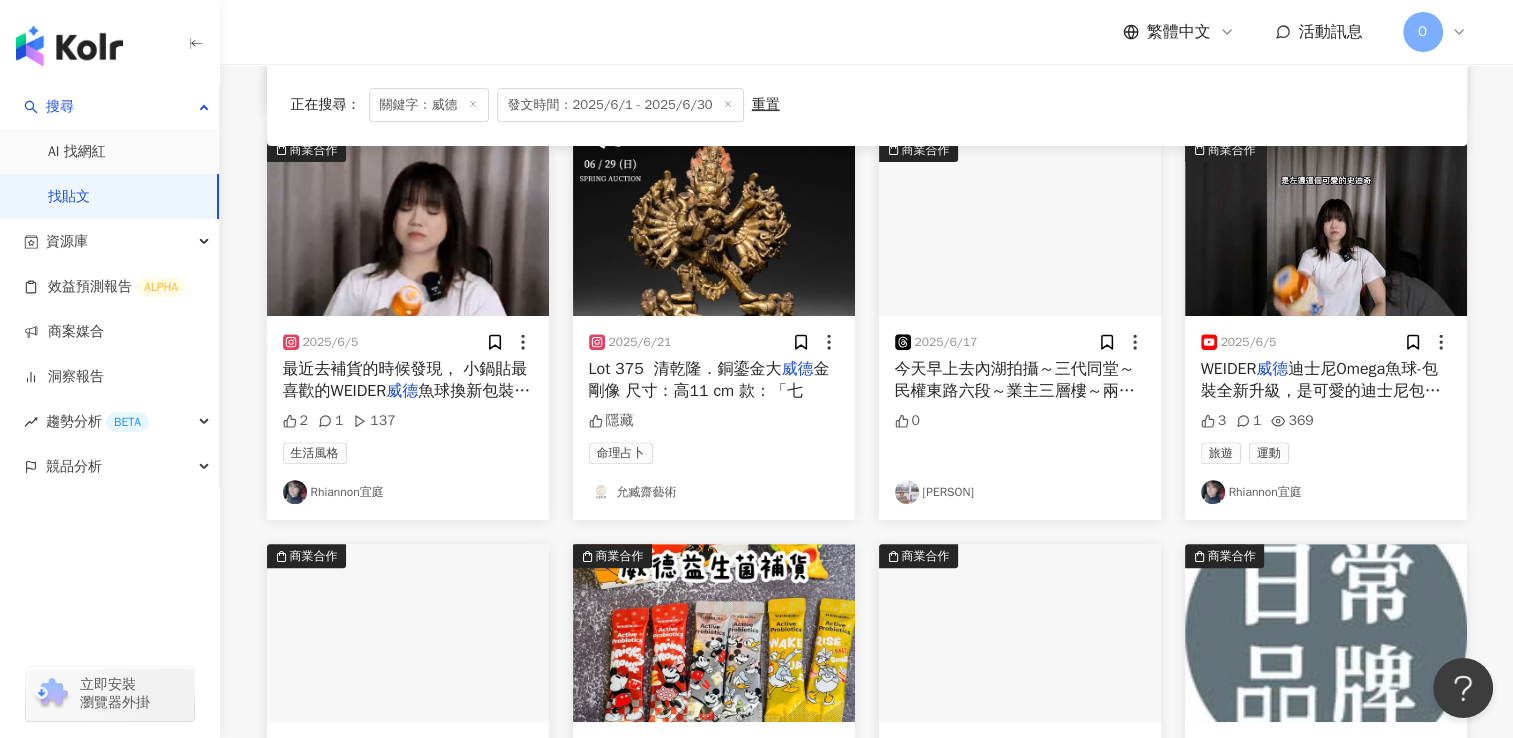 scroll, scrollTop: 600, scrollLeft: 0, axis: vertical 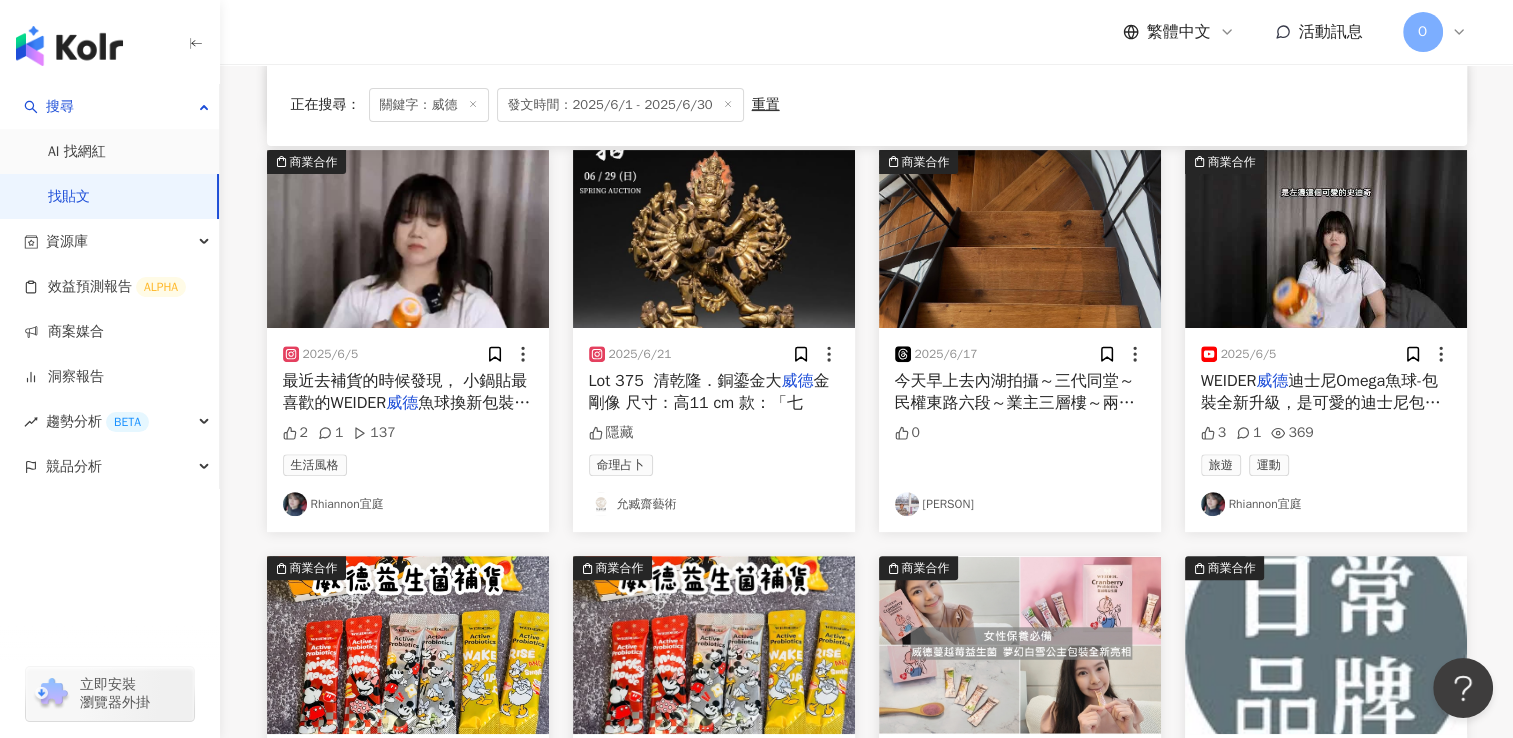 click on "迪士尼Omega魚球-包裝全新升級，是可愛的迪士尼包裝和小魚造型喔！小朋友愛吃的WEIDER" at bounding box center (1321, 414) 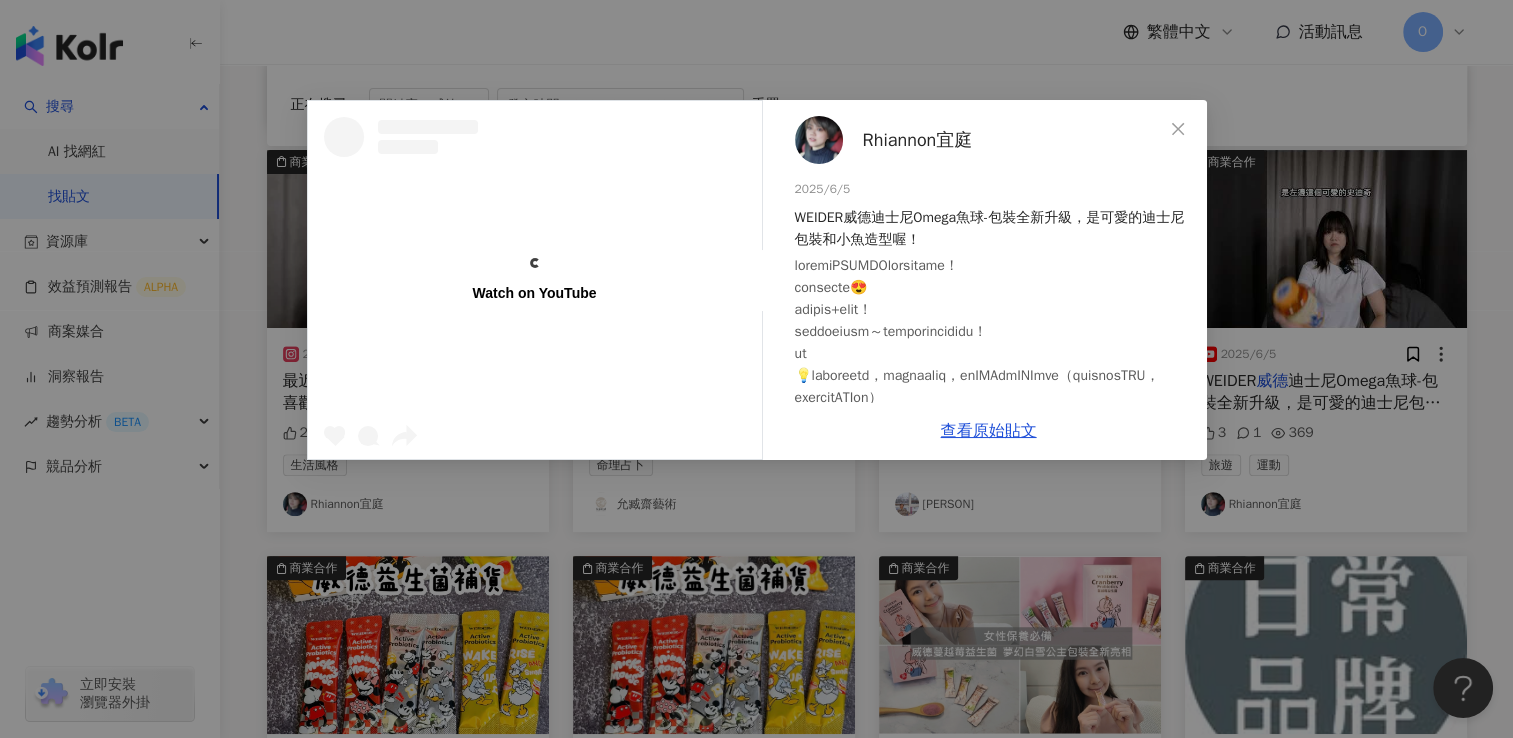 click on "Watch on YouTube Rhiannon宜庭 2025/6/5 WEIDER威德迪士尼Omega魚球-包裝全新升級，是可愛的迪士尼包裝和小魚造型喔！ 3 1 369 查看原始貼文" at bounding box center [756, 369] 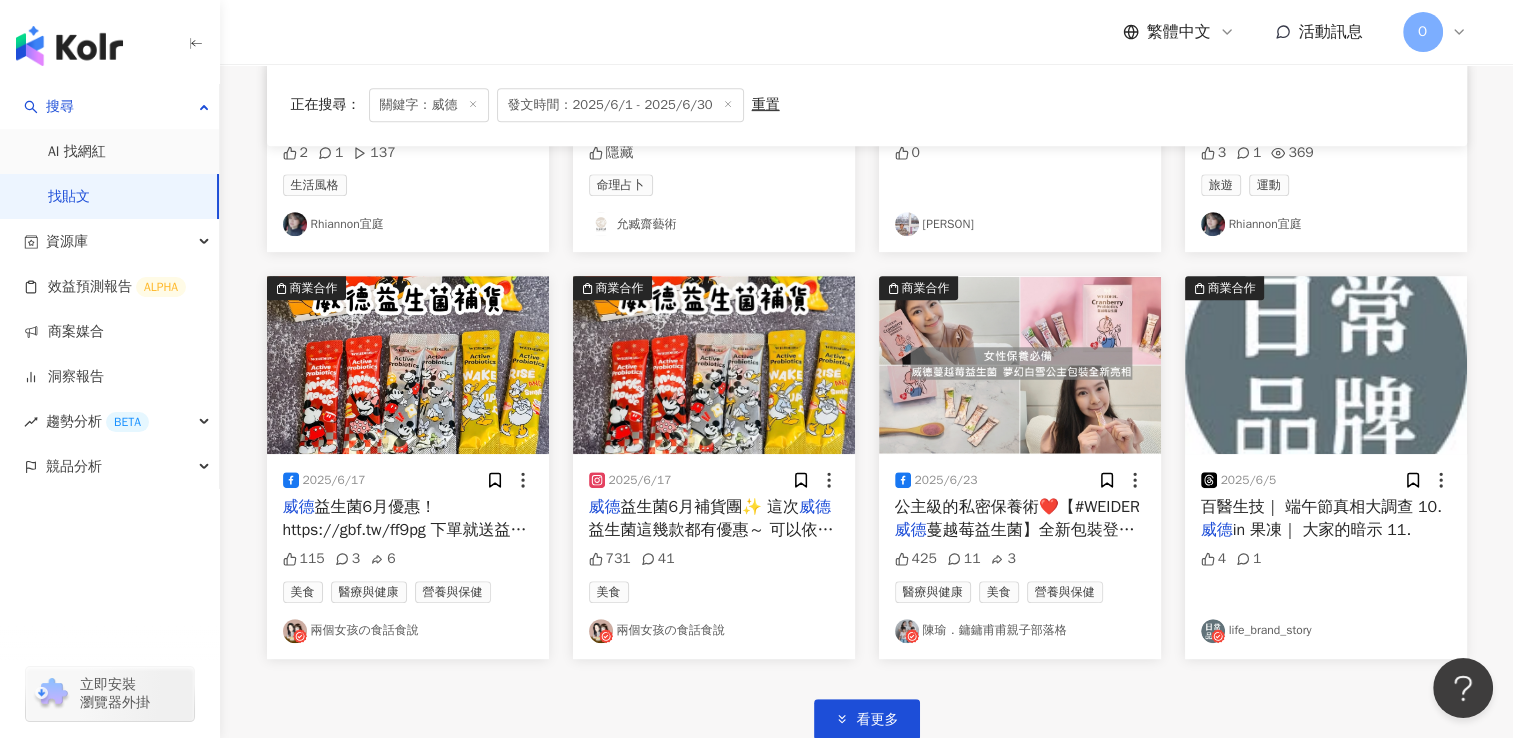 scroll, scrollTop: 1000, scrollLeft: 0, axis: vertical 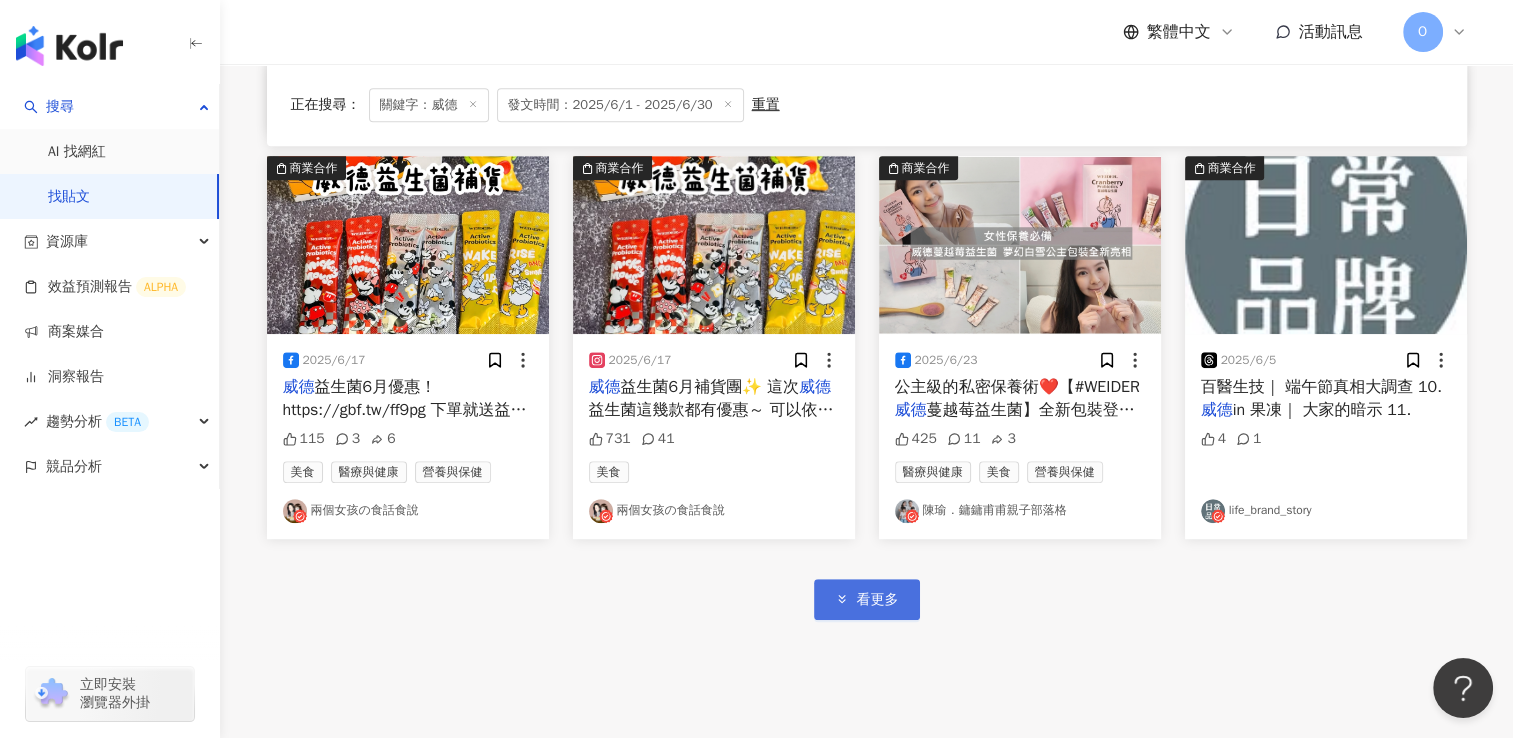 click on "看更多" at bounding box center (867, 599) 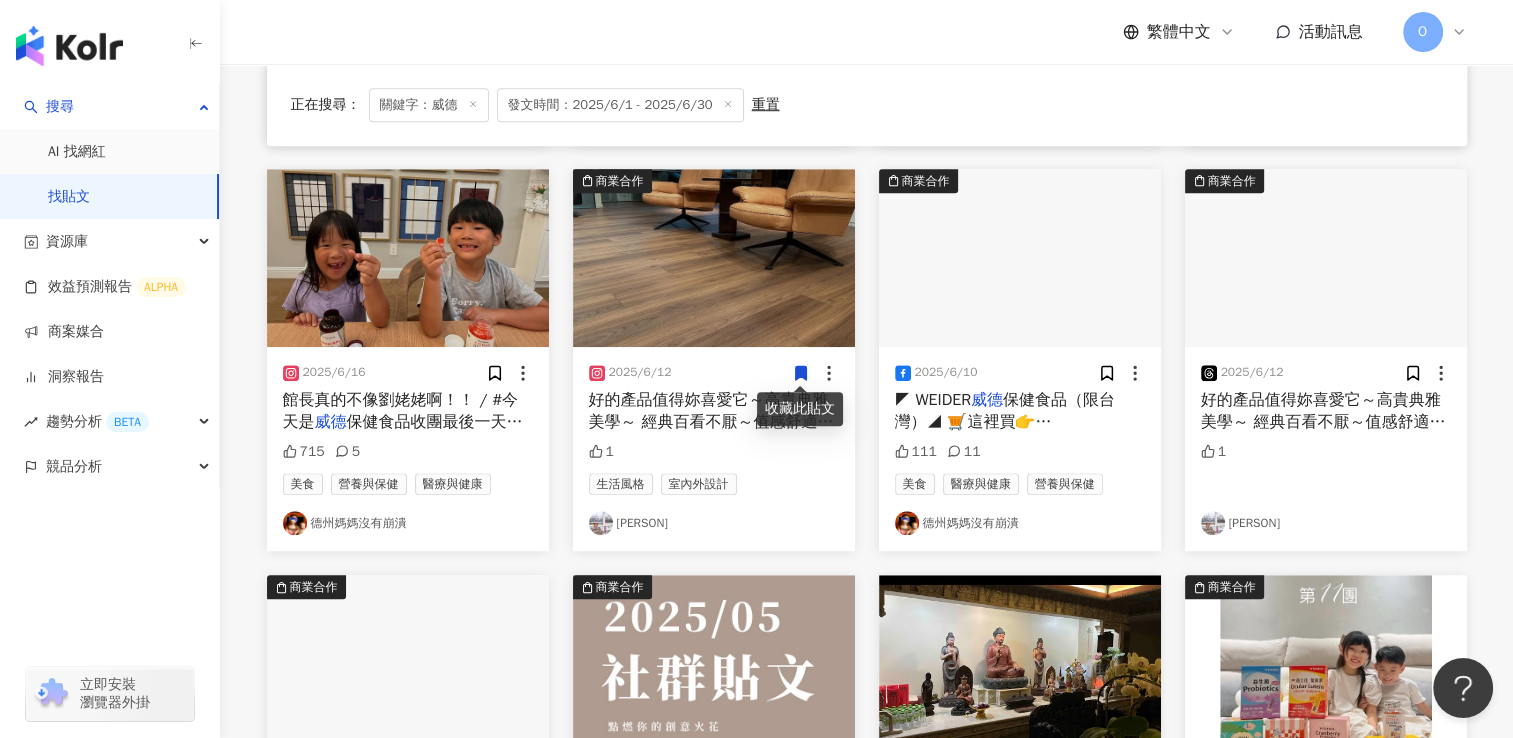 scroll, scrollTop: 1400, scrollLeft: 0, axis: vertical 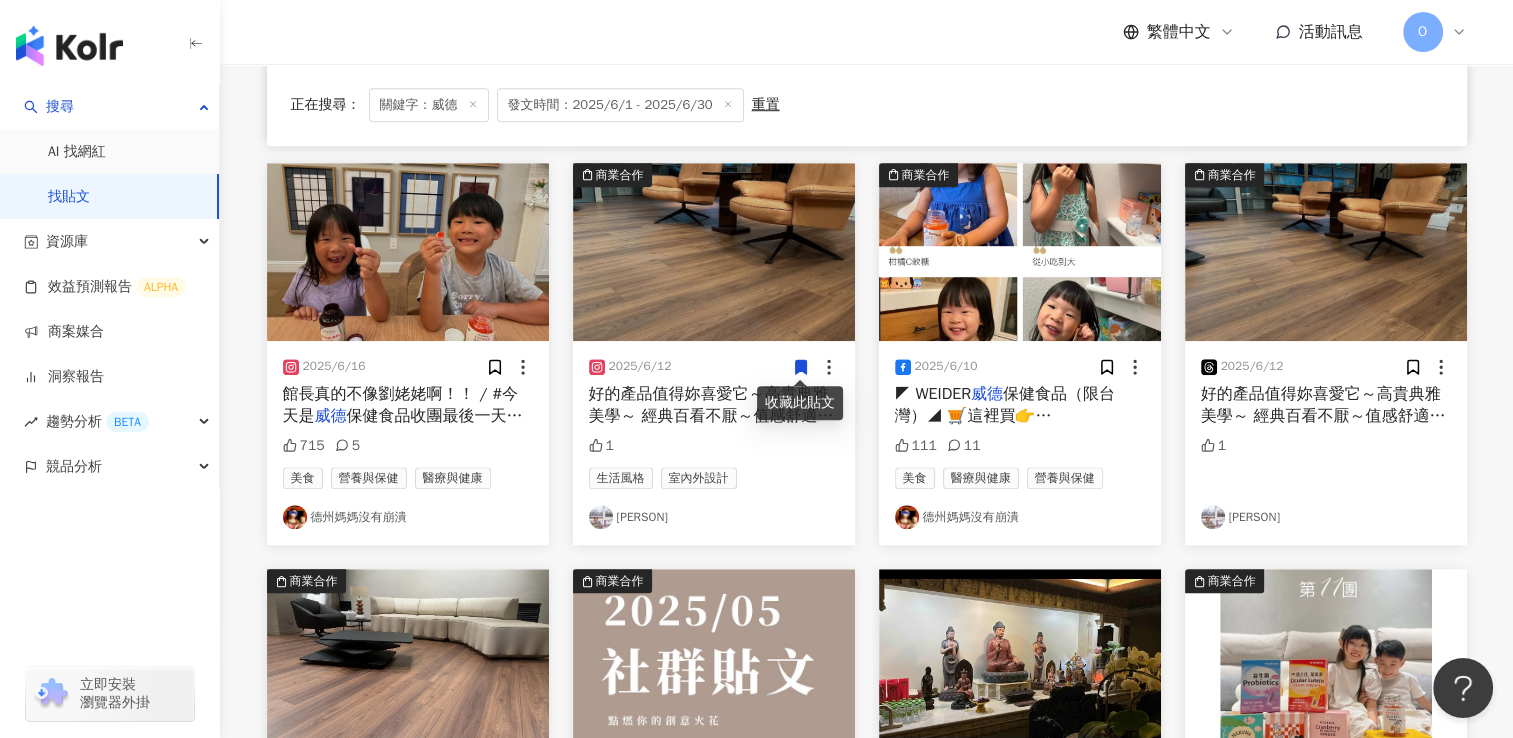 click on "2025/6/12 好的產品值得妳喜愛它～高貴典雅美學～
經典百看不厭～值感舒適～
#LL6389北美胡桃木地板
#瑞歐典藏傢俱仁愛路二段12號
#德國Meister大師超耐磨木地板權威
#德國Meister大師木地板台灣總代理辰邦工程
貴賓洽：02-86669898
新北市新店區安業街1號3樓展示中心
www.meister.com
www.hanau.com.tw 1 生活風格 室內外設計 [PERSON]" at bounding box center (714, 443) 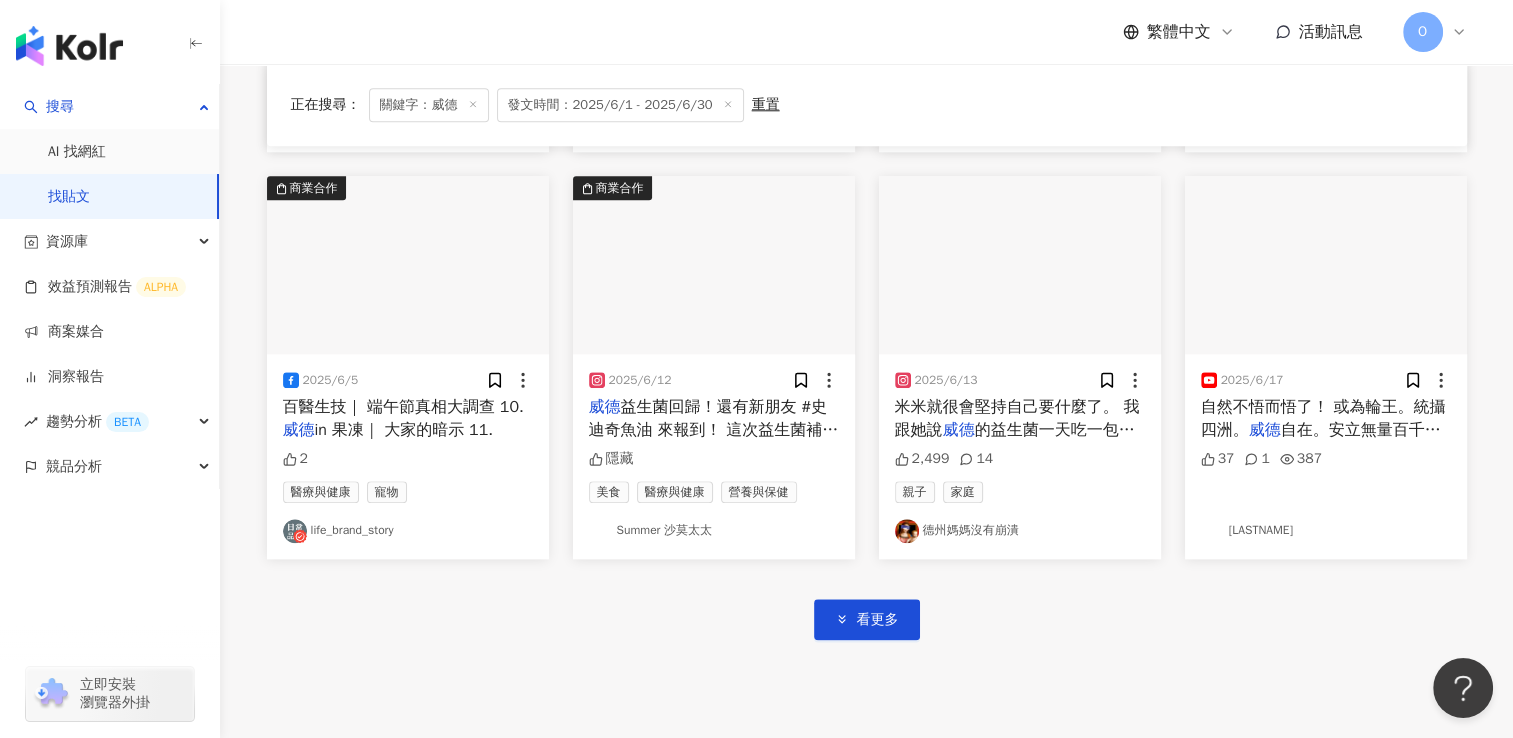 scroll, scrollTop: 2200, scrollLeft: 0, axis: vertical 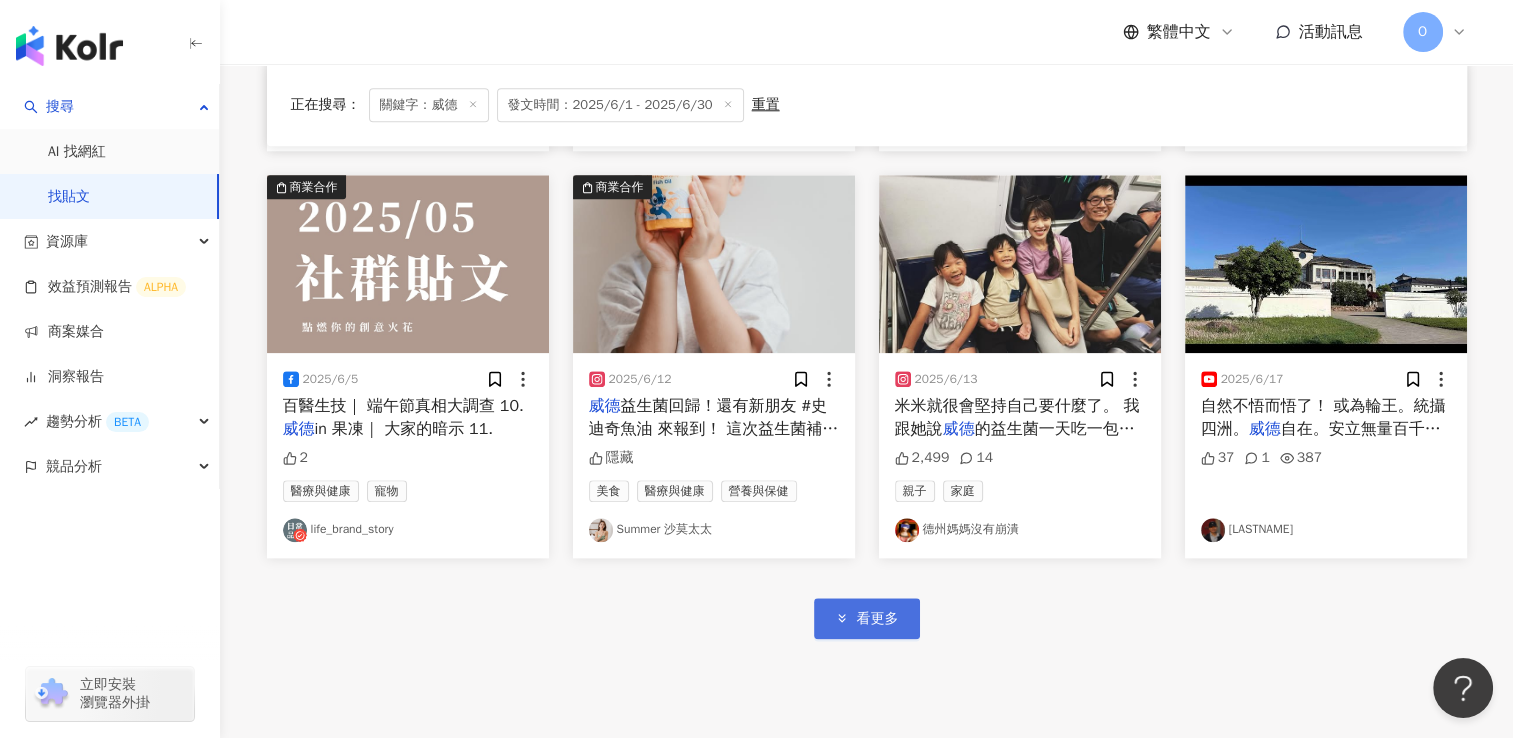 click on "看更多" at bounding box center (878, 619) 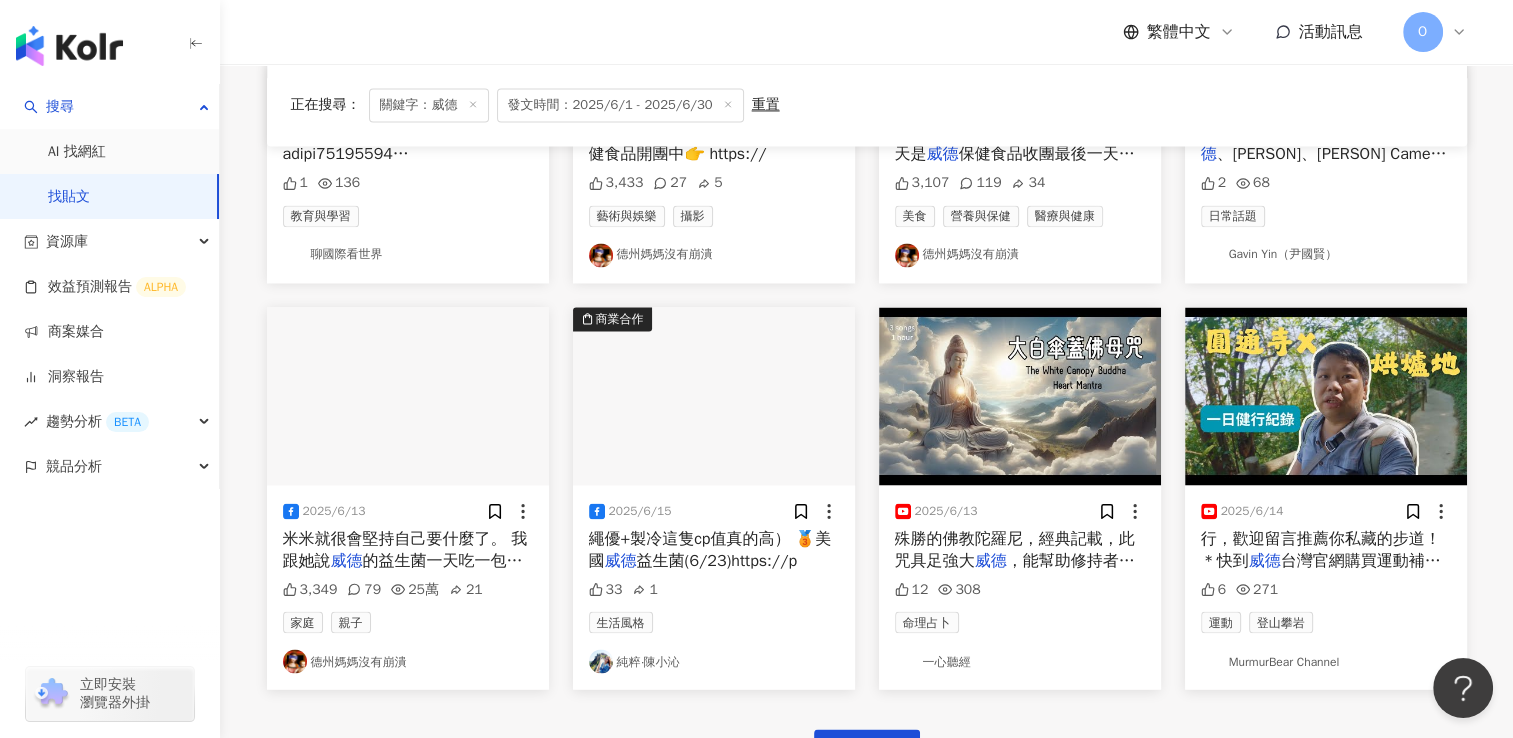 scroll, scrollTop: 3300, scrollLeft: 0, axis: vertical 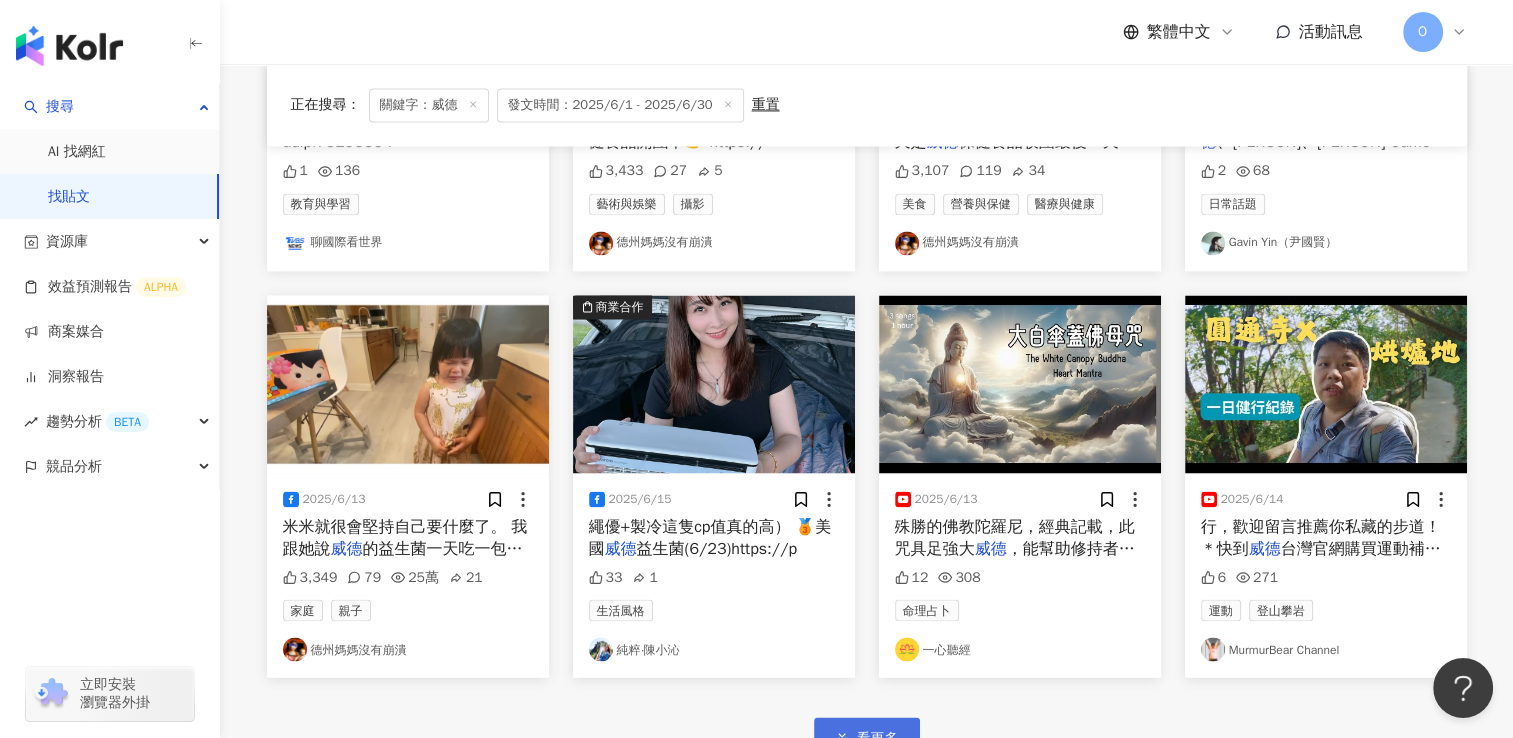 click on "看更多" at bounding box center [867, 737] 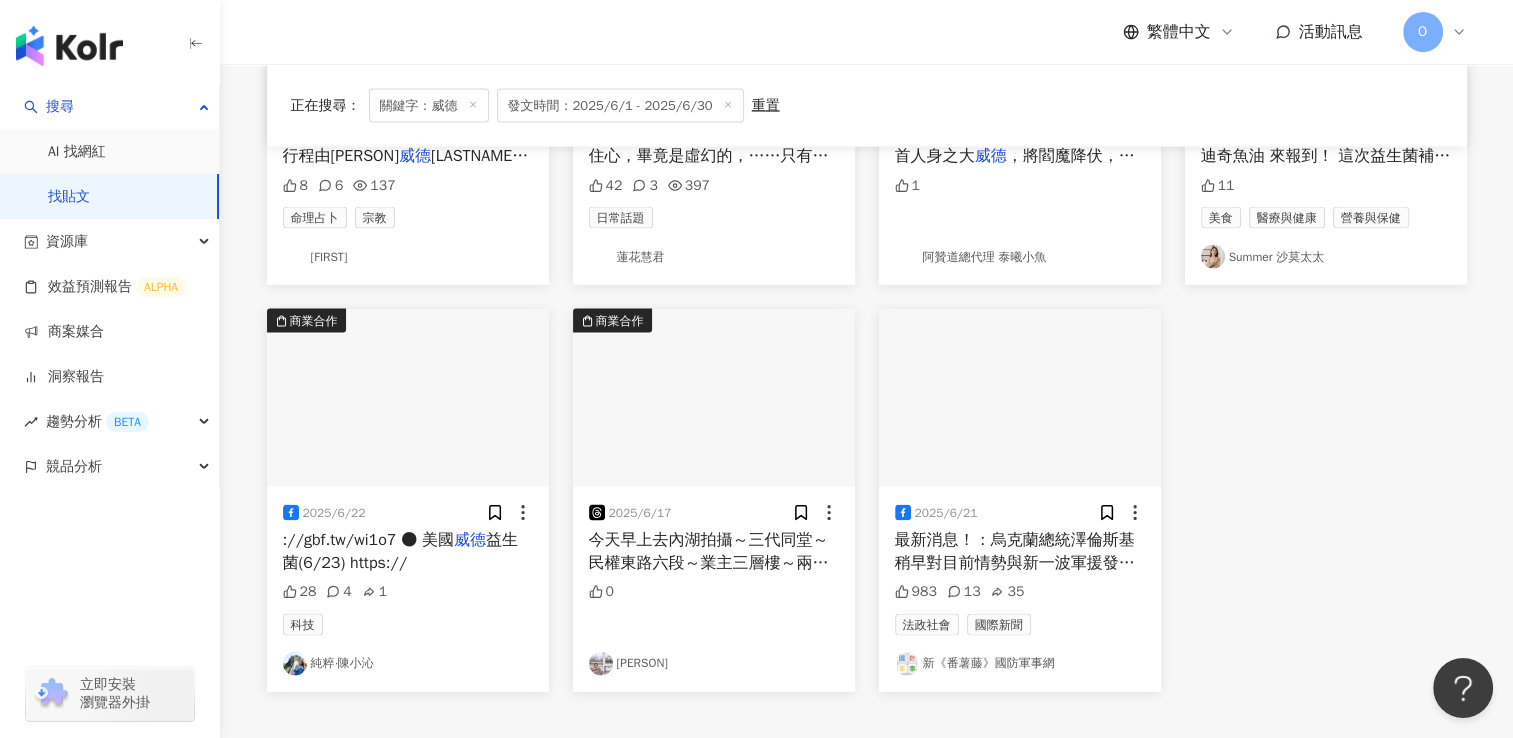 scroll, scrollTop: 4100, scrollLeft: 0, axis: vertical 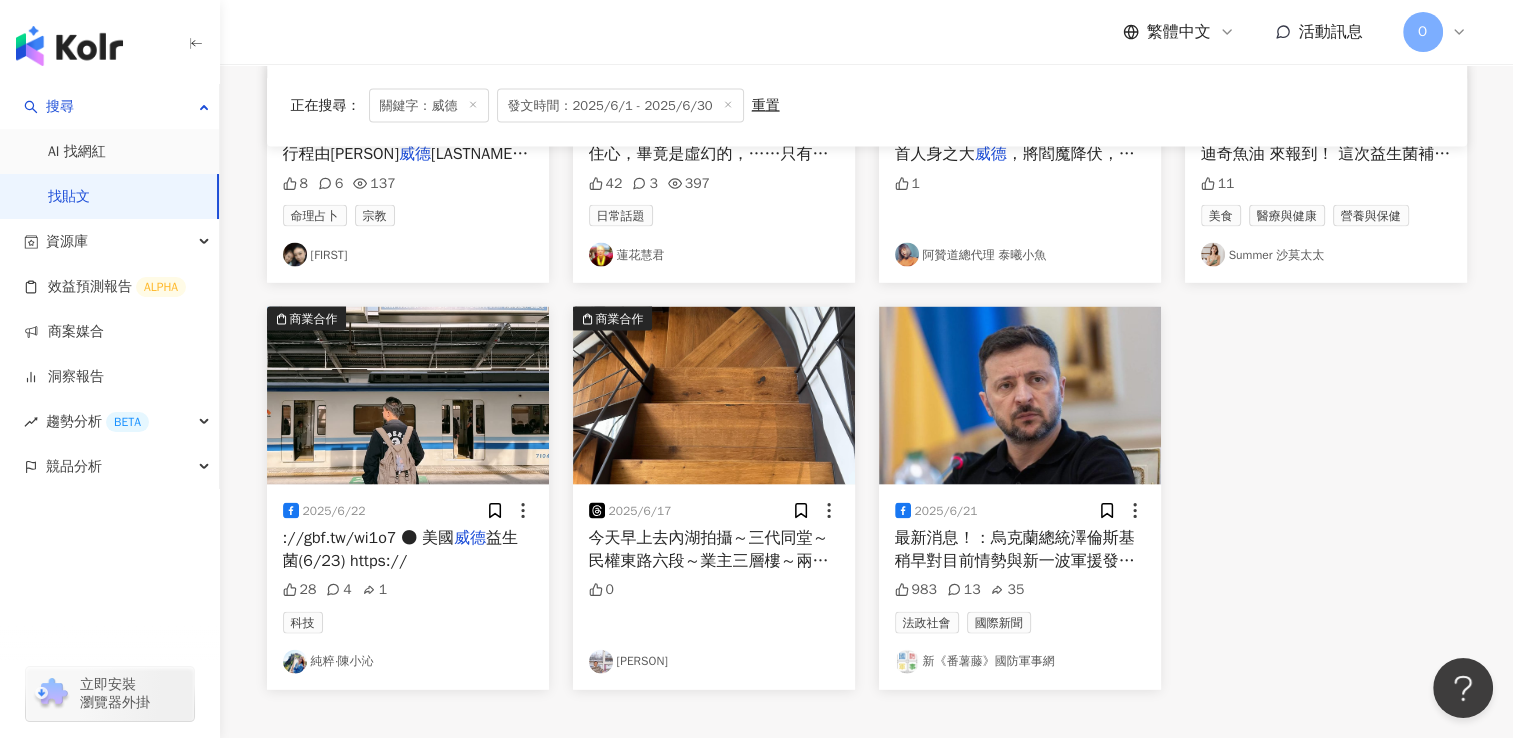 click on "商業合作 2025/6/19 你各位618買了什麼好物？
我先分享，
威德 果凍四盒24個618元，
小孩尿布（大王，褲型，XL/1片5.5元） 0 Janice 商業合作 2025/6/2  美國 威德 益生菌團購來囉♥️
相信很多人對 威德 益生菌不陌生吧！
去美式賣場必掃貨的 威德 益生菌‼️
威德 益生菌可以說幾乎是台灣市場市佔率第一的保健品牌，高CP值，價格都是屬於"親民派"🥰
重點吃起來也「超超超順口」又好吃😋
顆粒劑型就算直接倒進嘴裡也不容易嗆到👍
對小小孩和老人家來說都很推薦入手😎
威德 更有獨家迪士尼可愛包裝，超吸睛！
大人小孩都愛不釋手😍
這次團購品項都是 威德 35 美食 醫療與健康 營養與保健 梅子Plum 商業合作 2025/6/5 最近去補貨的時候發現，
小鍋貼最喜歡的WEIDER 威德 威德 威德 威德 6 80 生活風格 Rhiannon宜庭 商業合作 2025/6/19  迪士尼控看過來👸🏻「 # 威德 威德 84 3" at bounding box center [867, -1533] 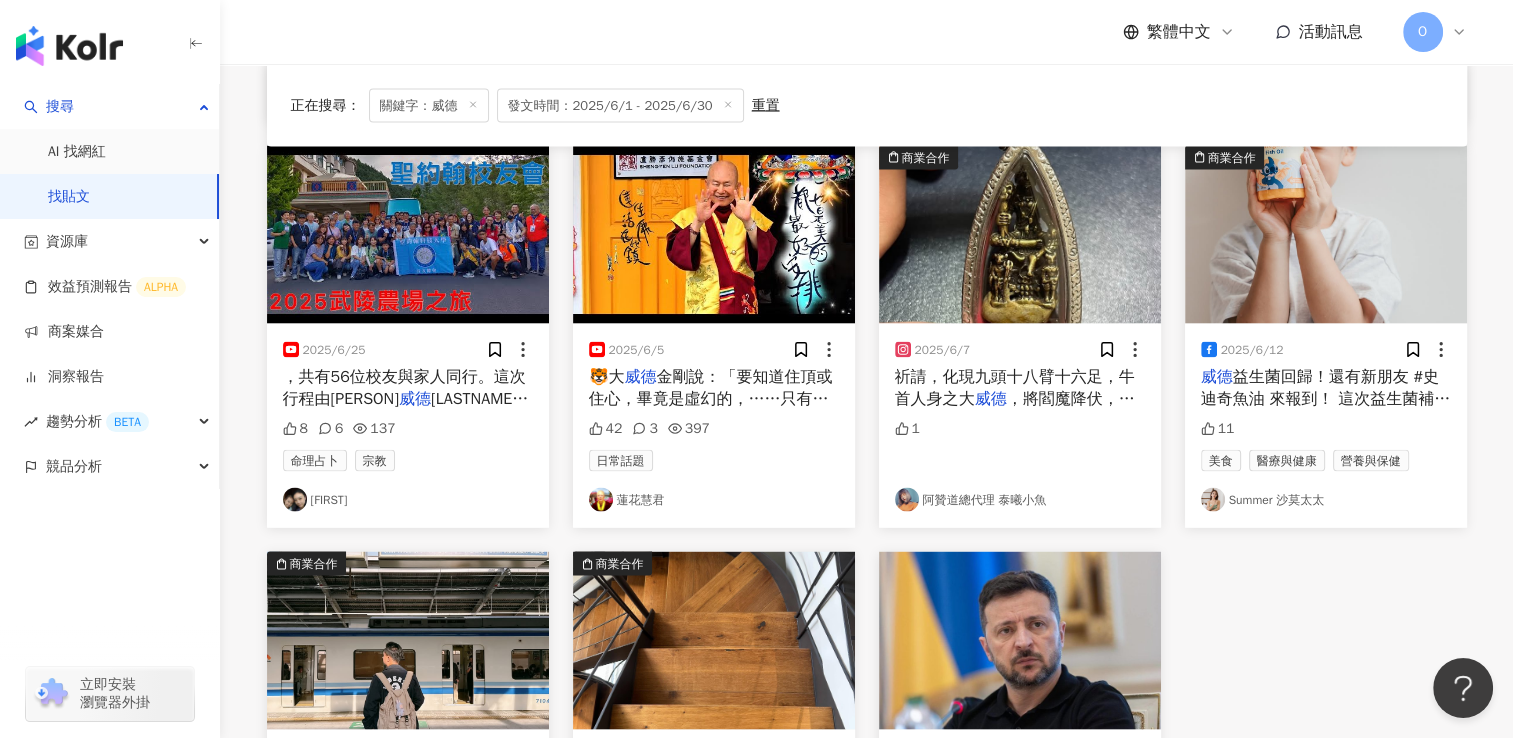 scroll, scrollTop: 3800, scrollLeft: 0, axis: vertical 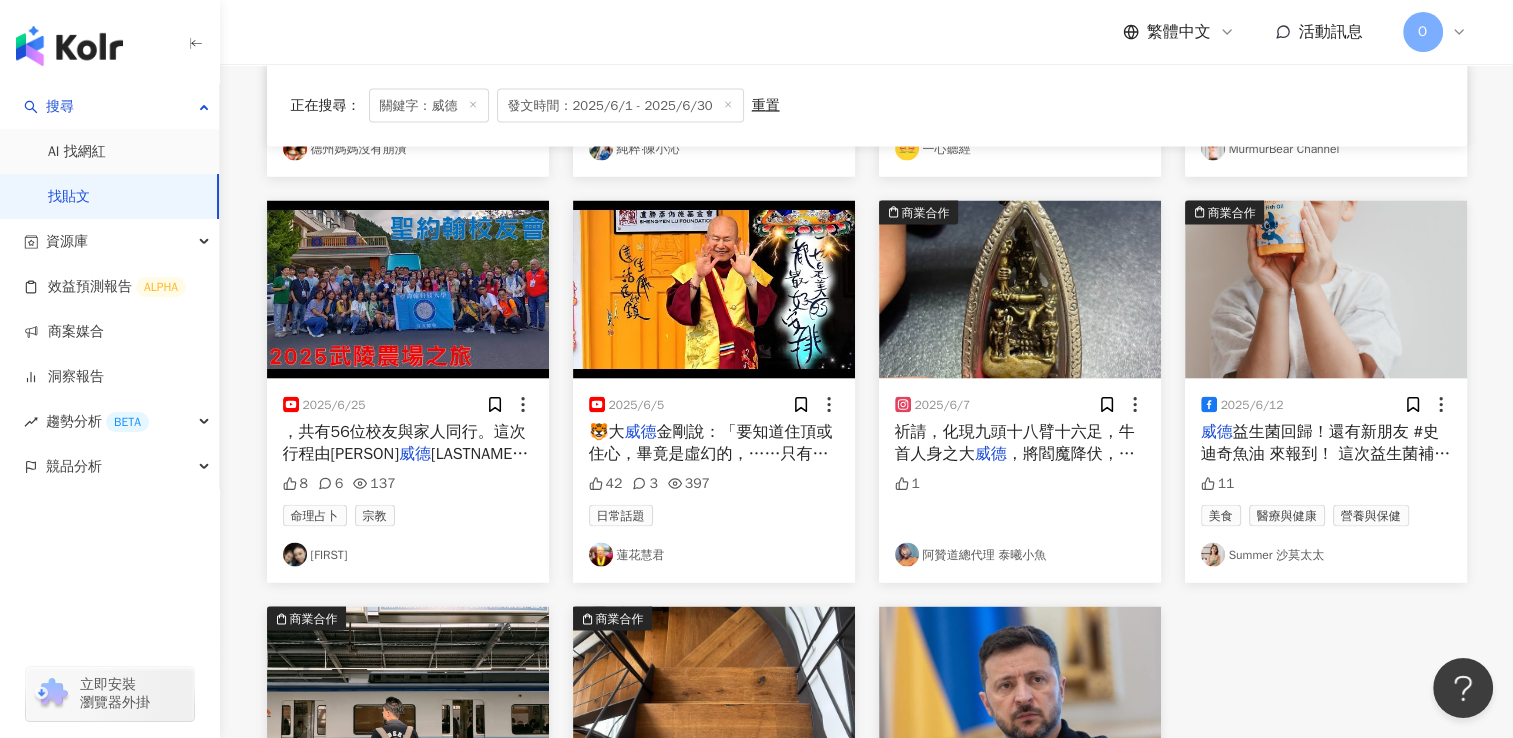 click at bounding box center (473, 105) 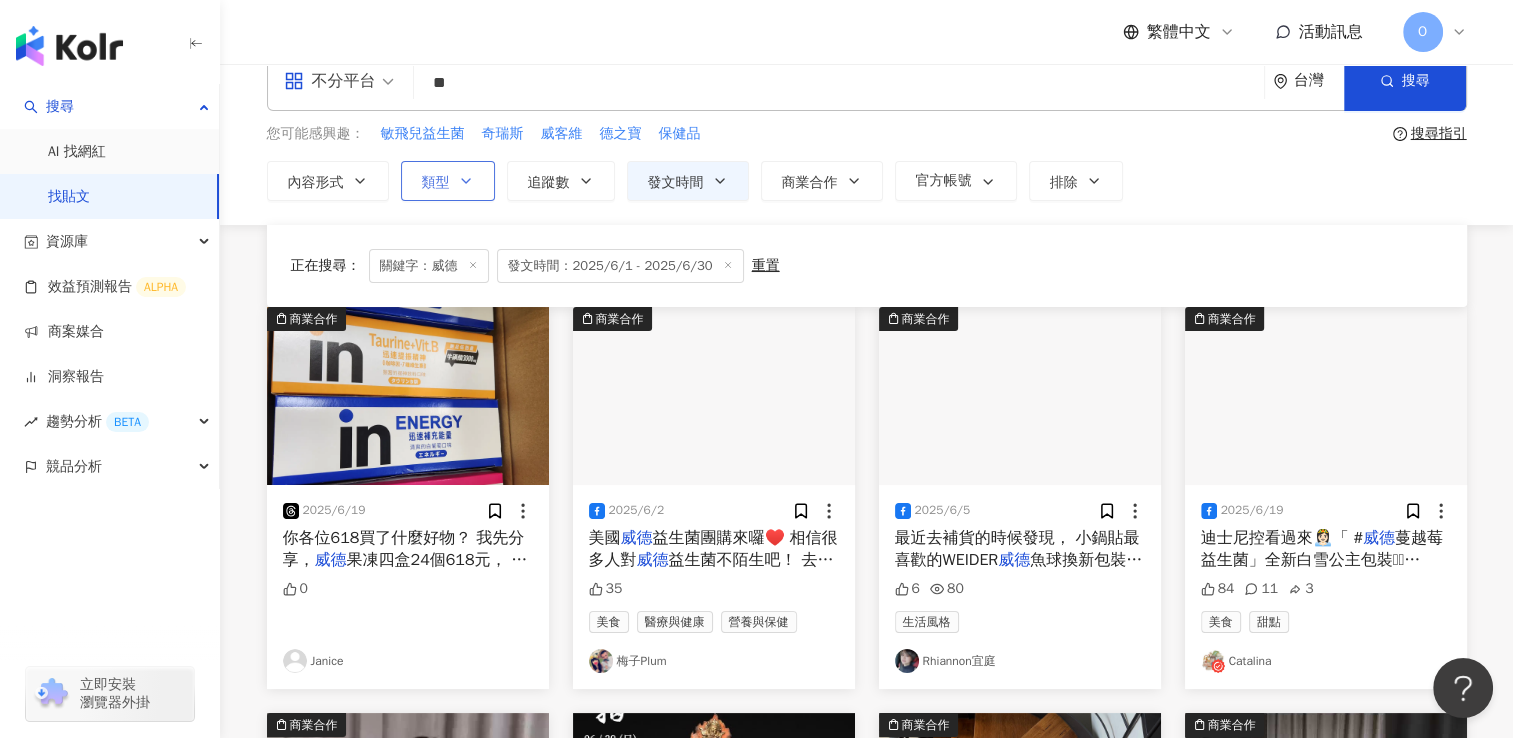 scroll, scrollTop: 0, scrollLeft: 0, axis: both 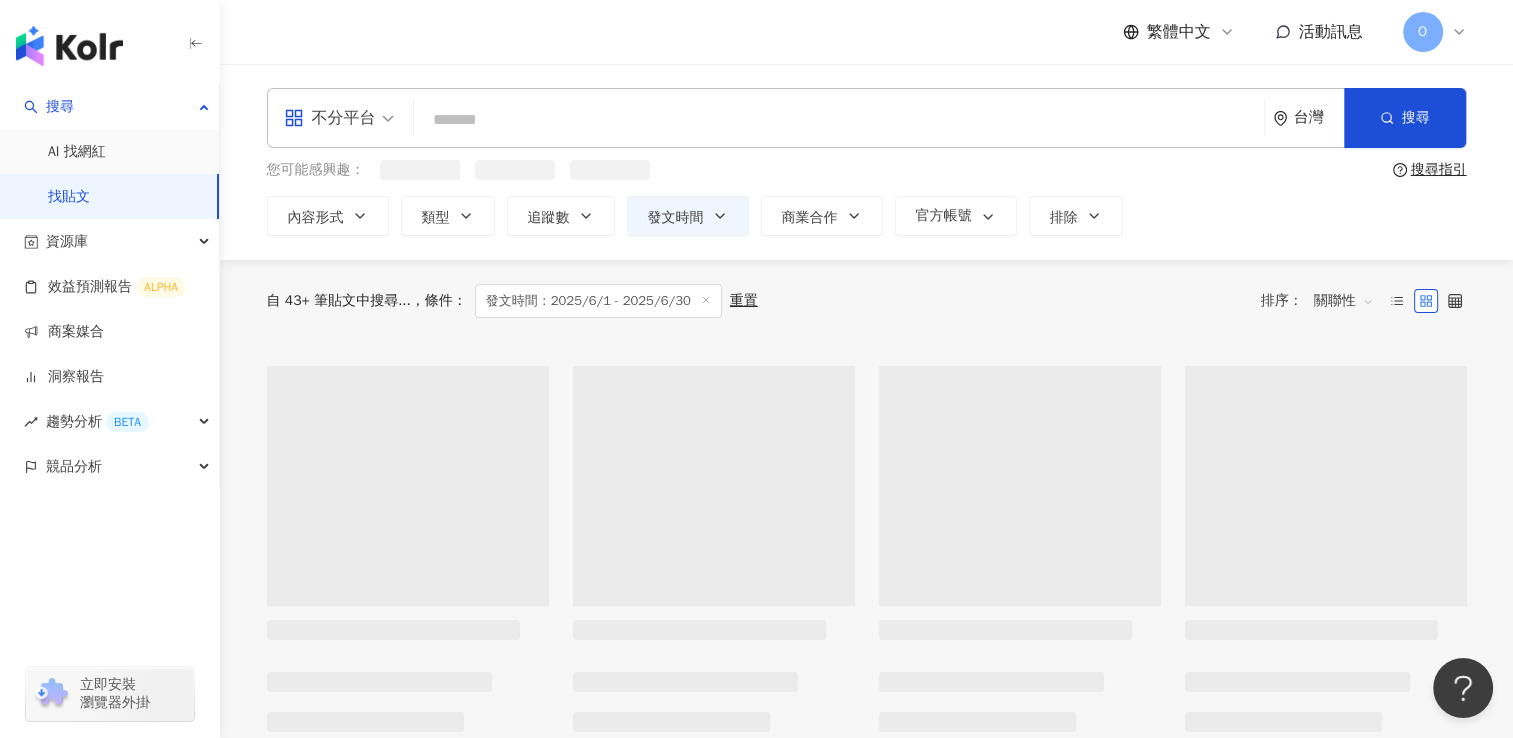 click at bounding box center [839, 119] 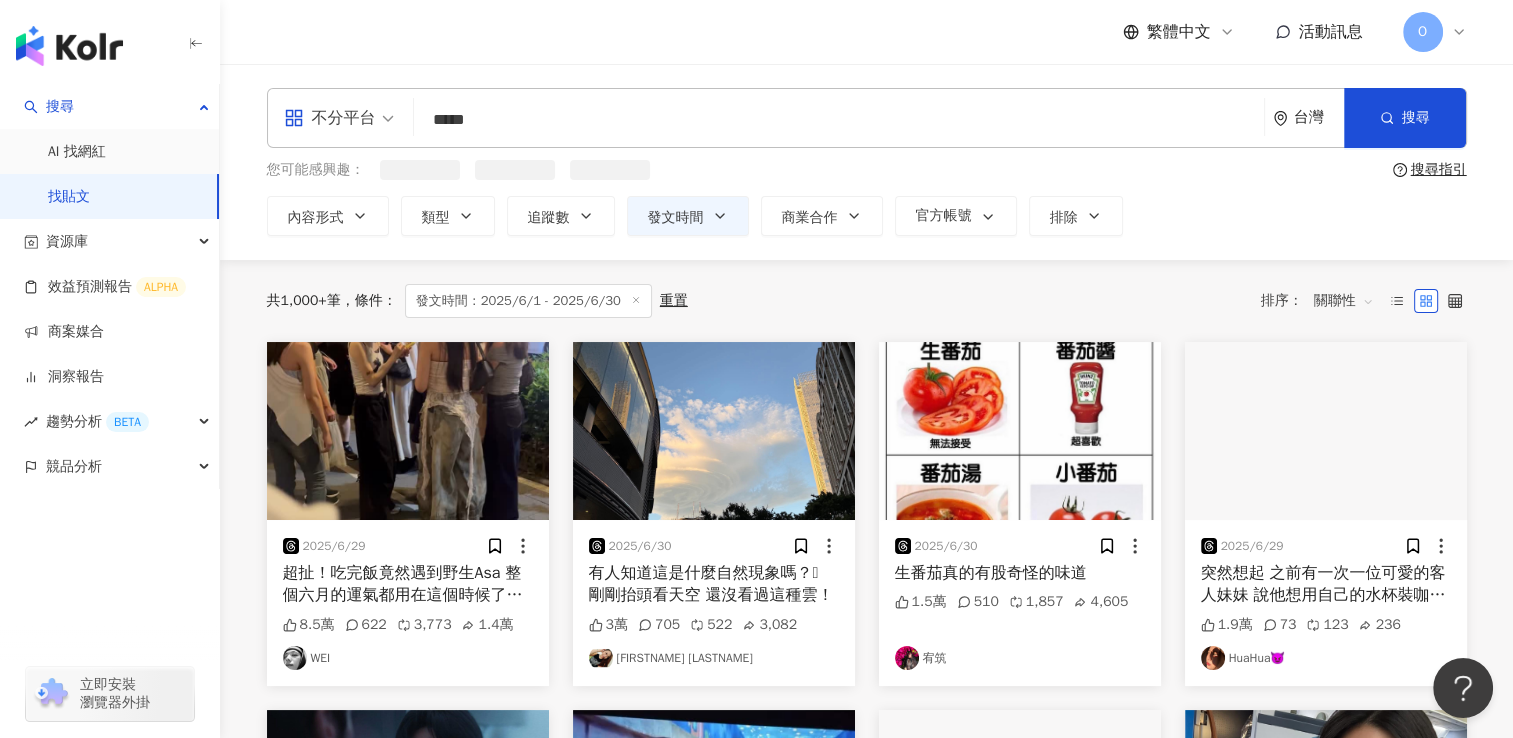 type on "*****" 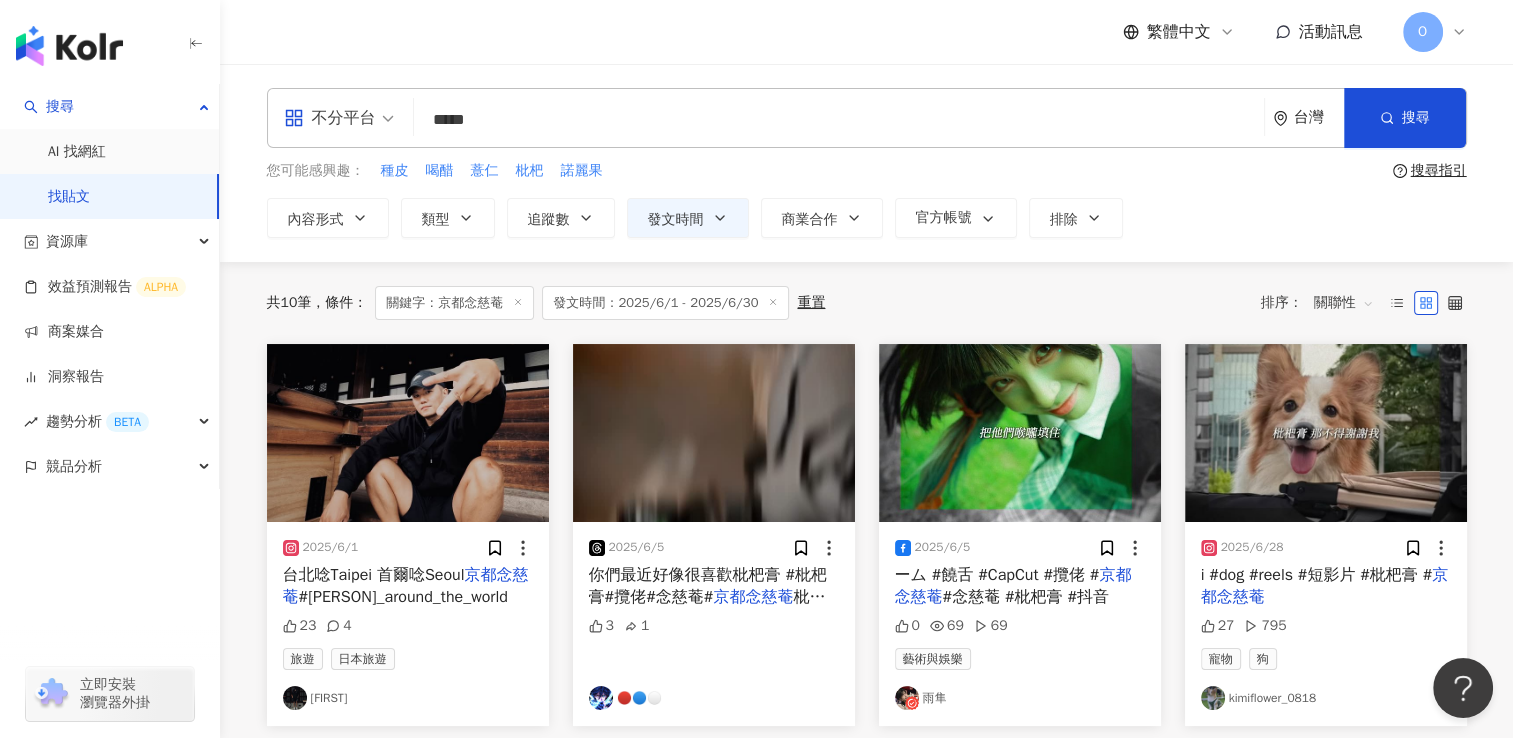 click on "台北唸Taipei 首爾唸Seoul" at bounding box center (374, 575) 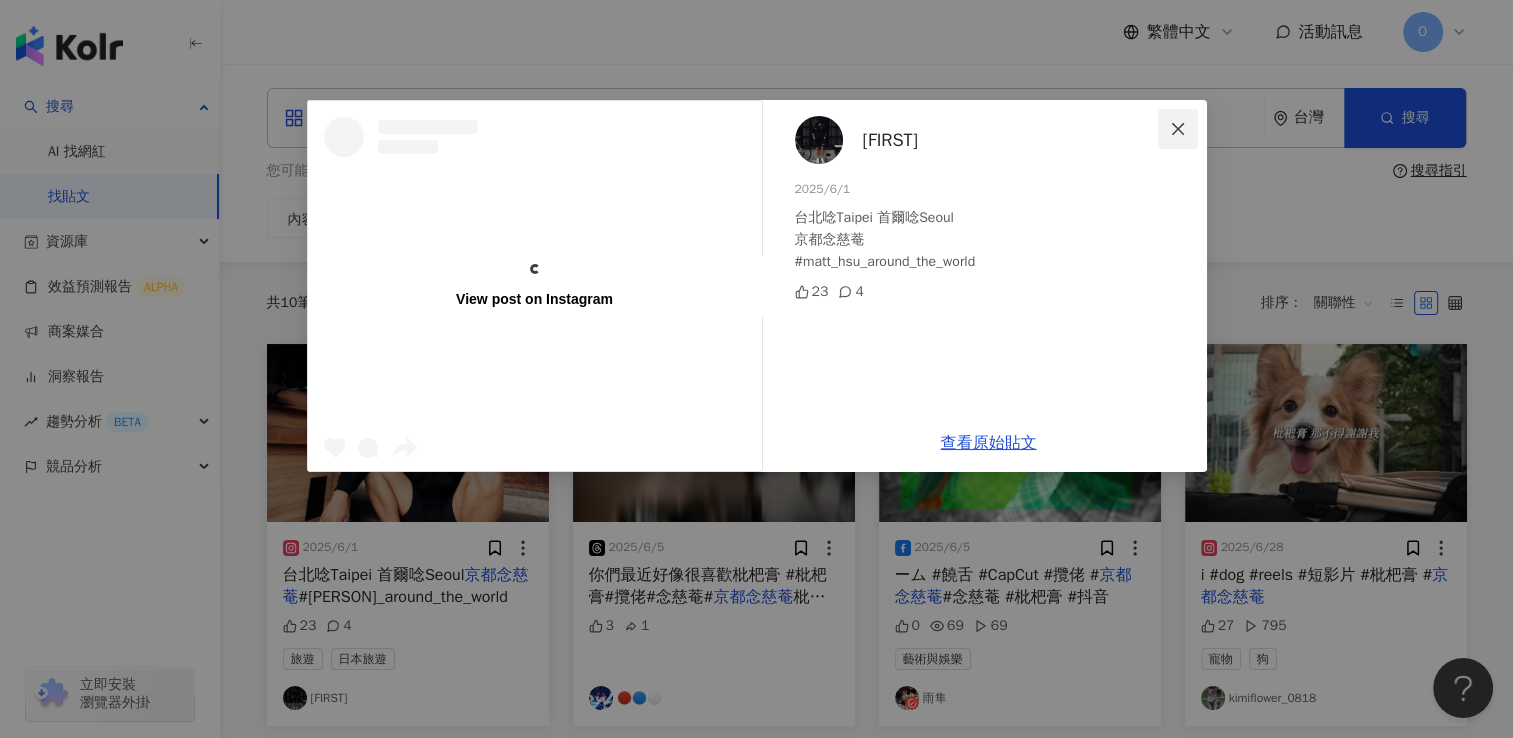click 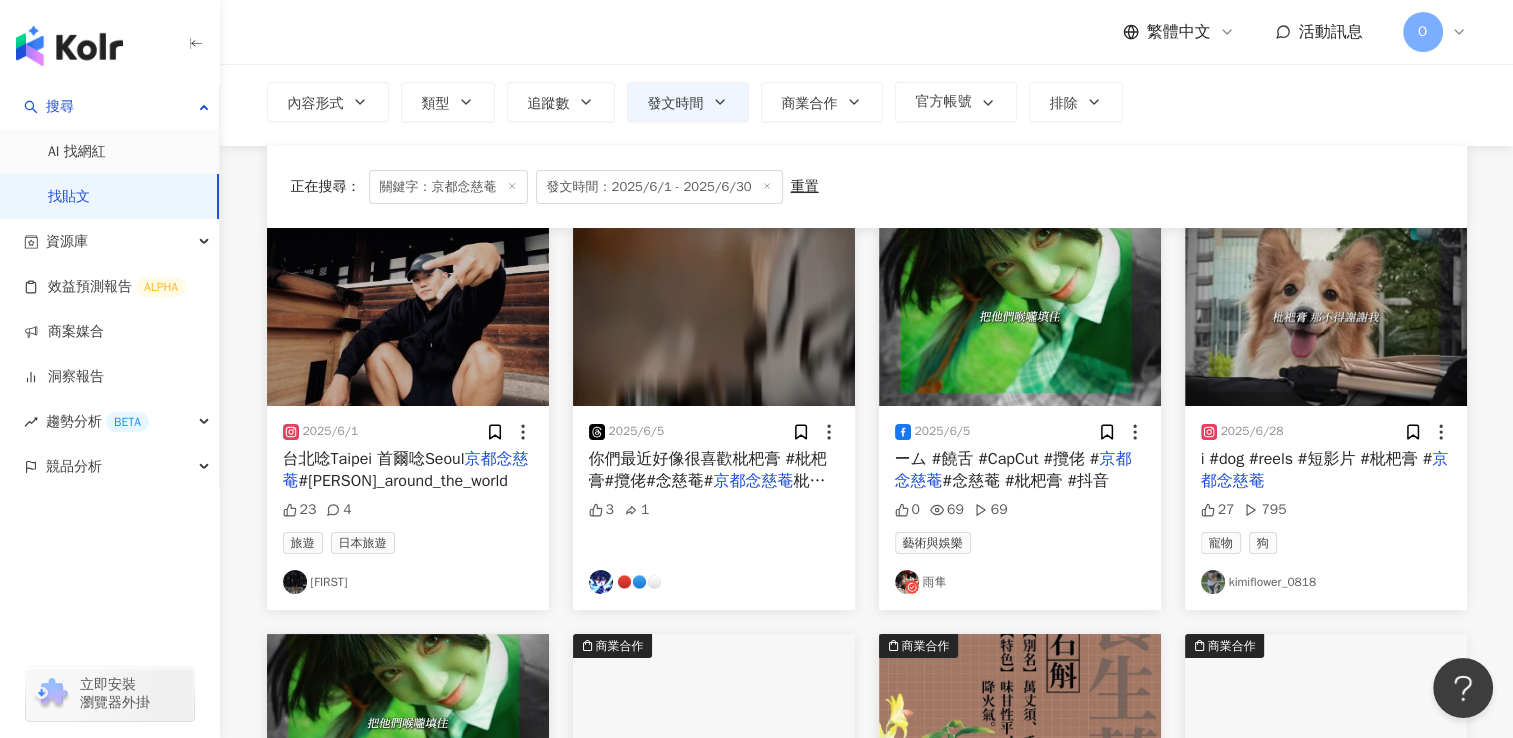 scroll, scrollTop: 200, scrollLeft: 0, axis: vertical 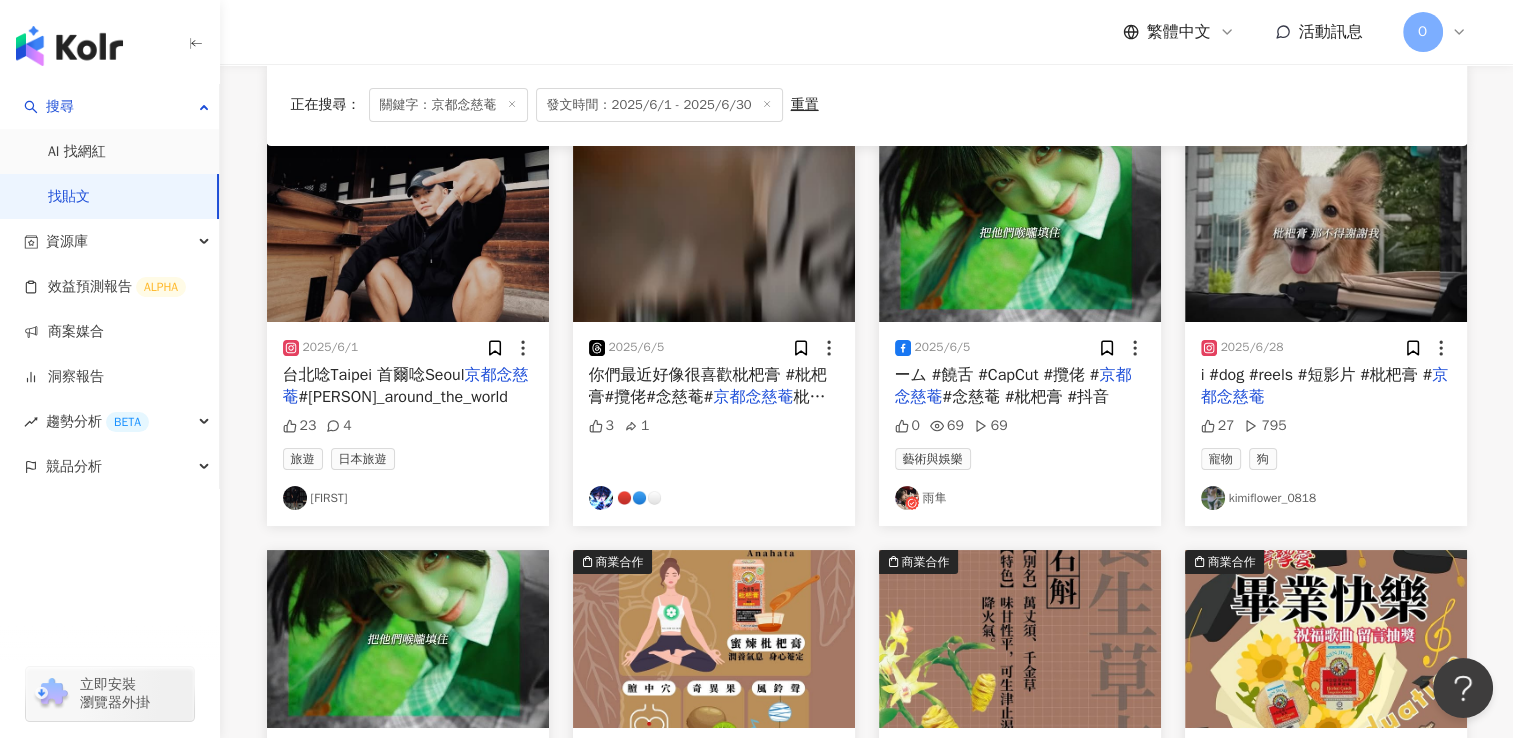 click on "你們最近好像很喜歡枇杷膏
#枇杷膏#攬佬#念慈菴#" at bounding box center [708, 386] 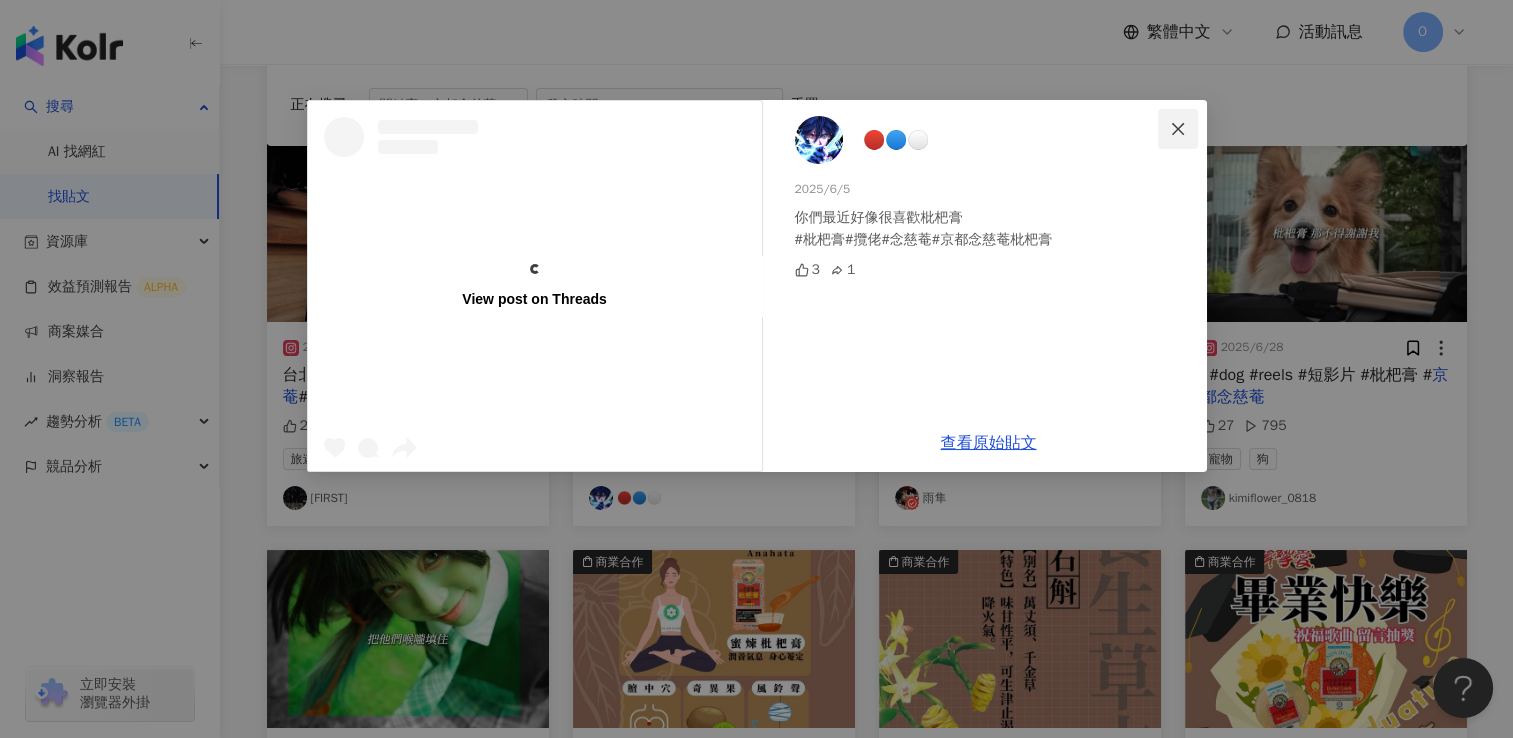 click at bounding box center [1178, 129] 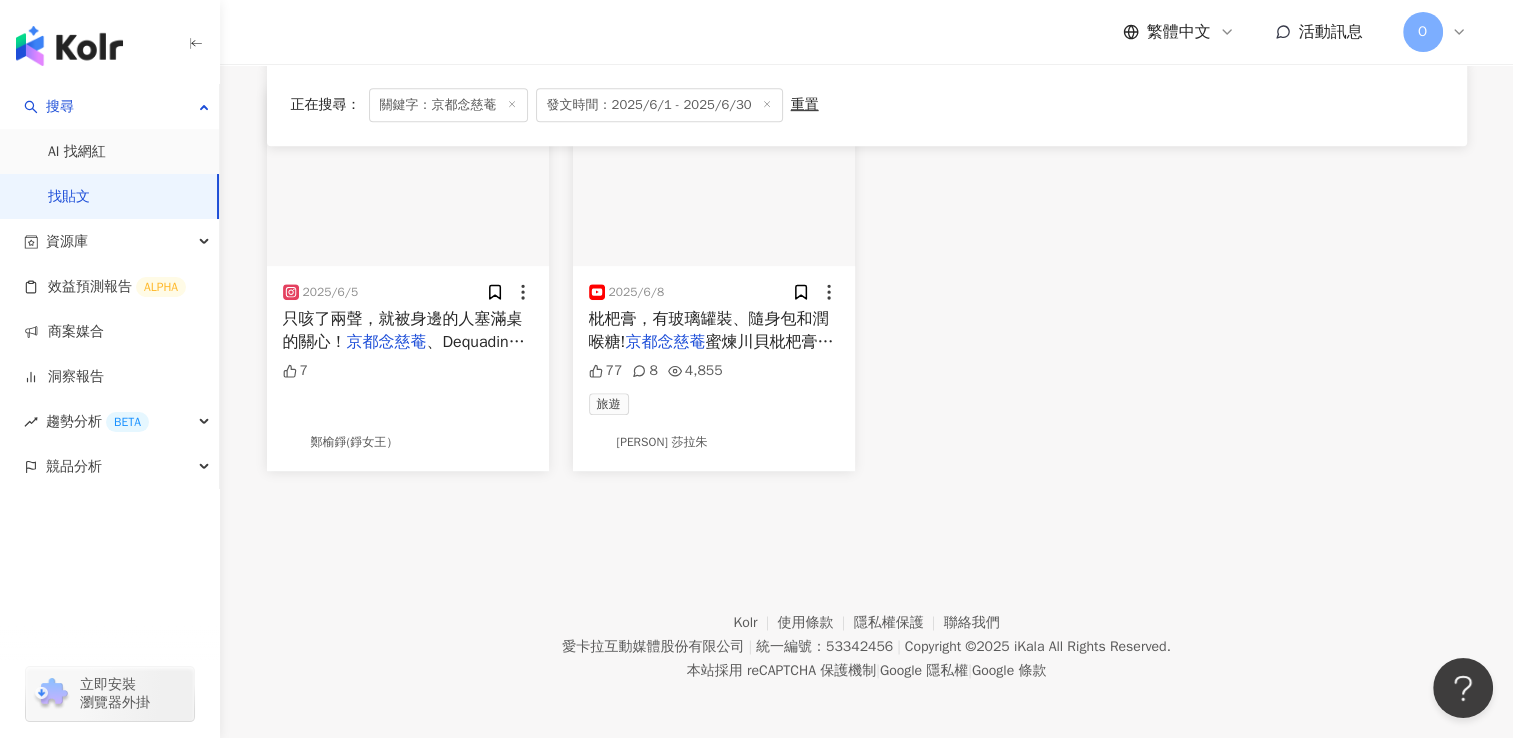 scroll, scrollTop: 1070, scrollLeft: 0, axis: vertical 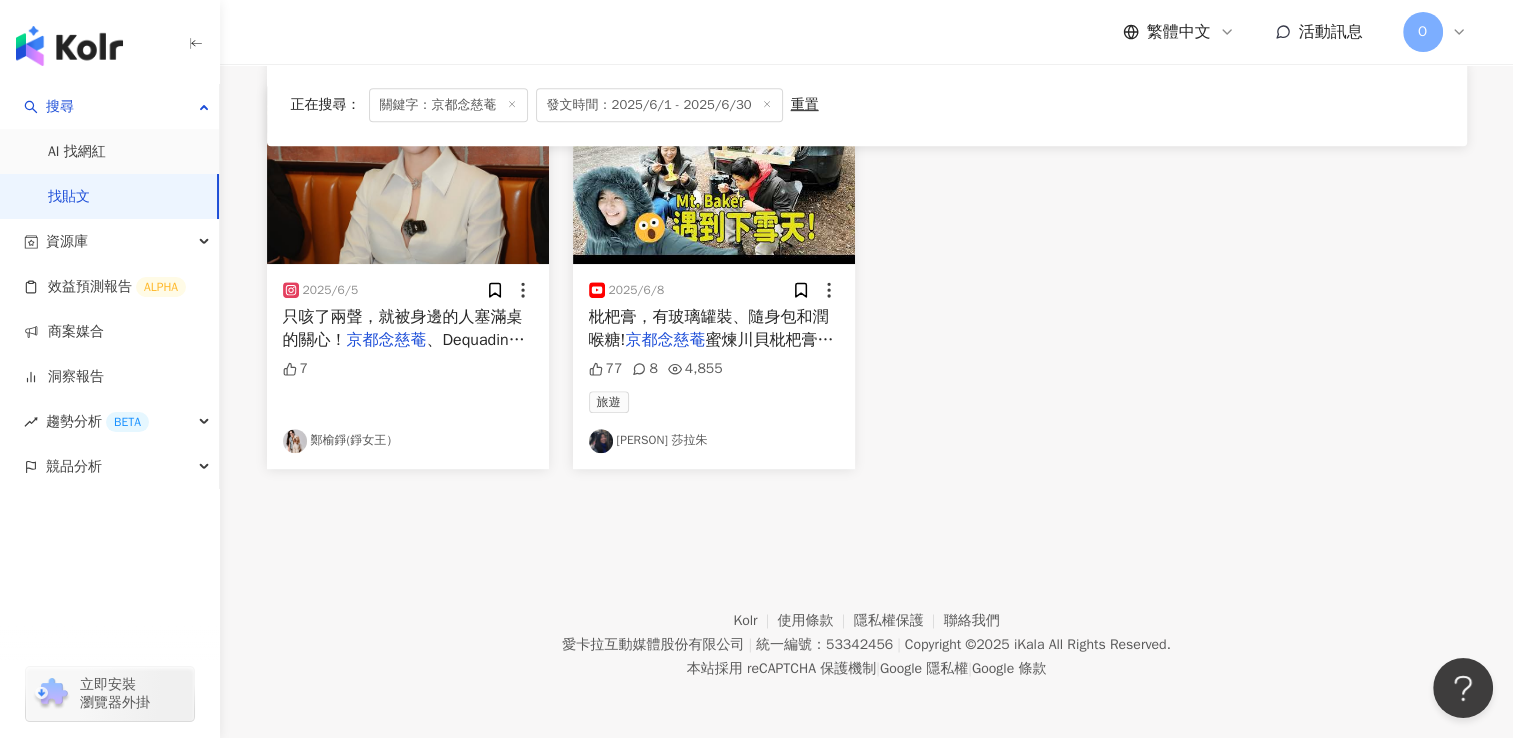 click 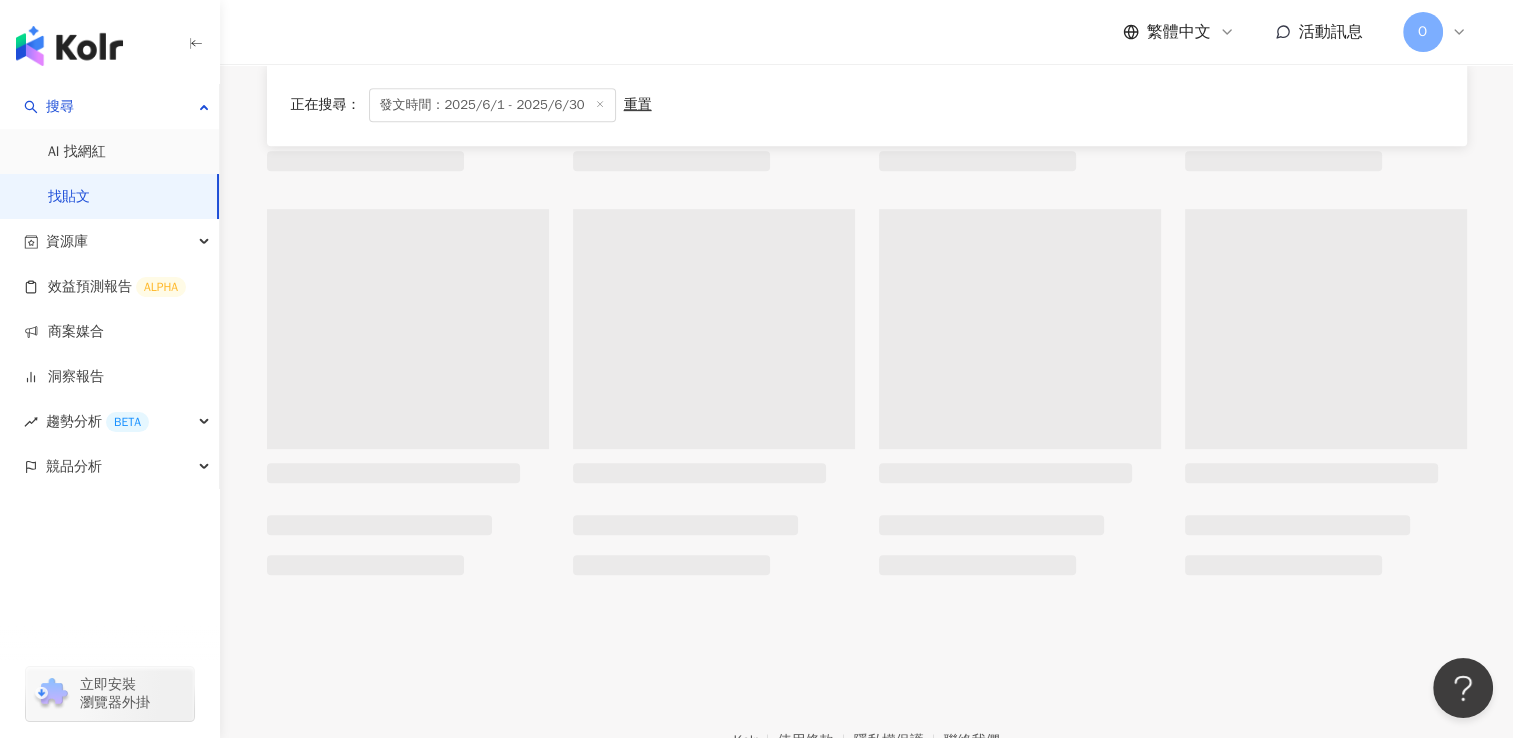 scroll, scrollTop: 0, scrollLeft: 0, axis: both 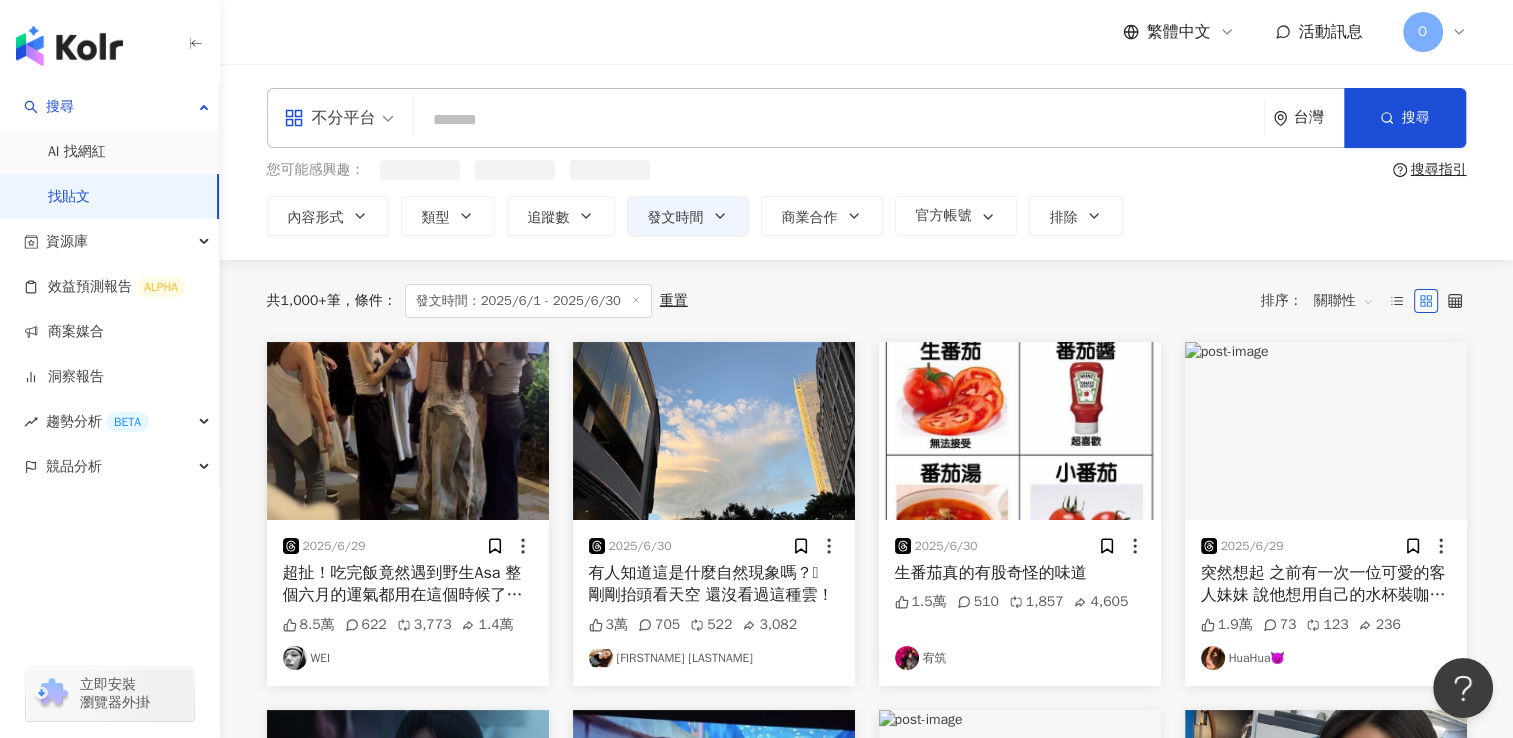 click at bounding box center [839, 119] 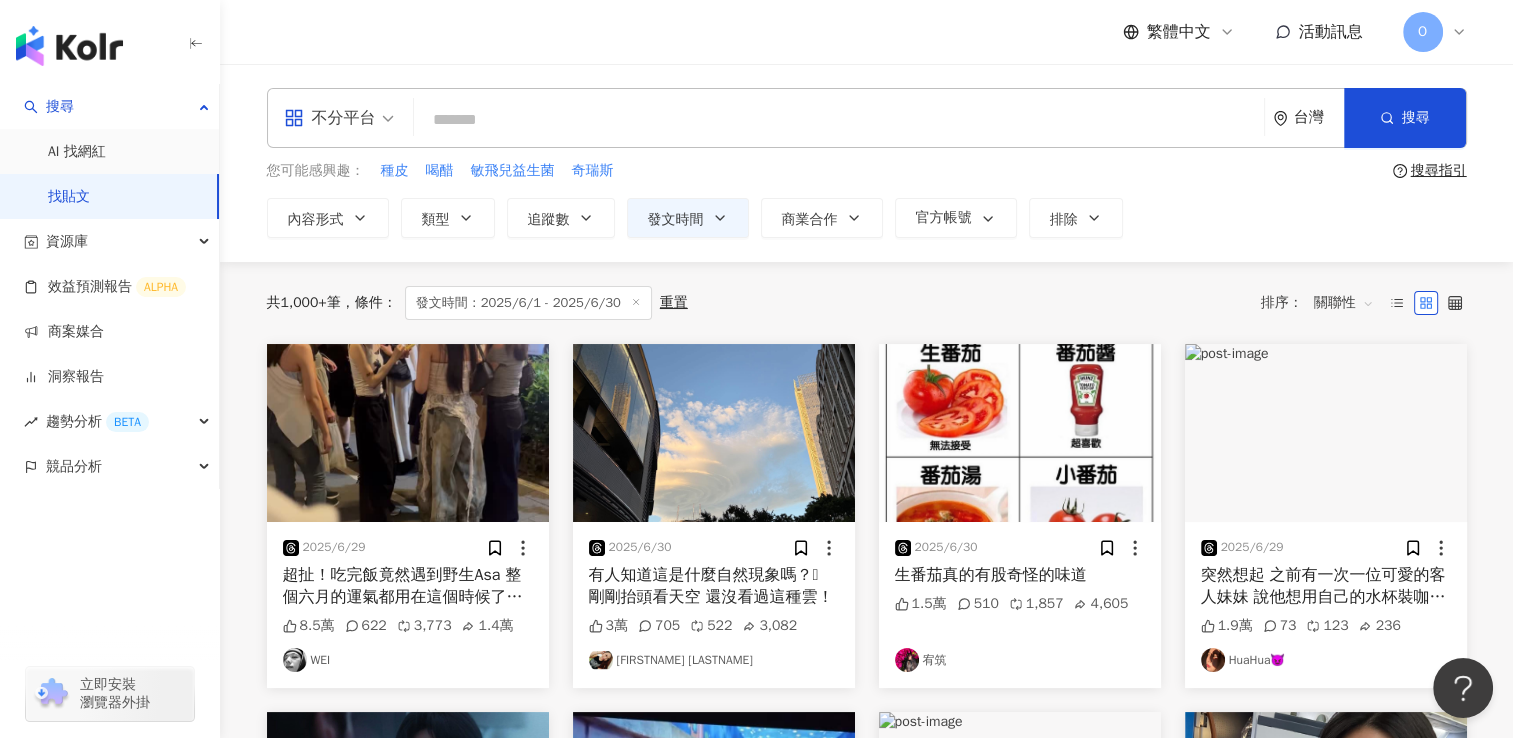 paste on "********" 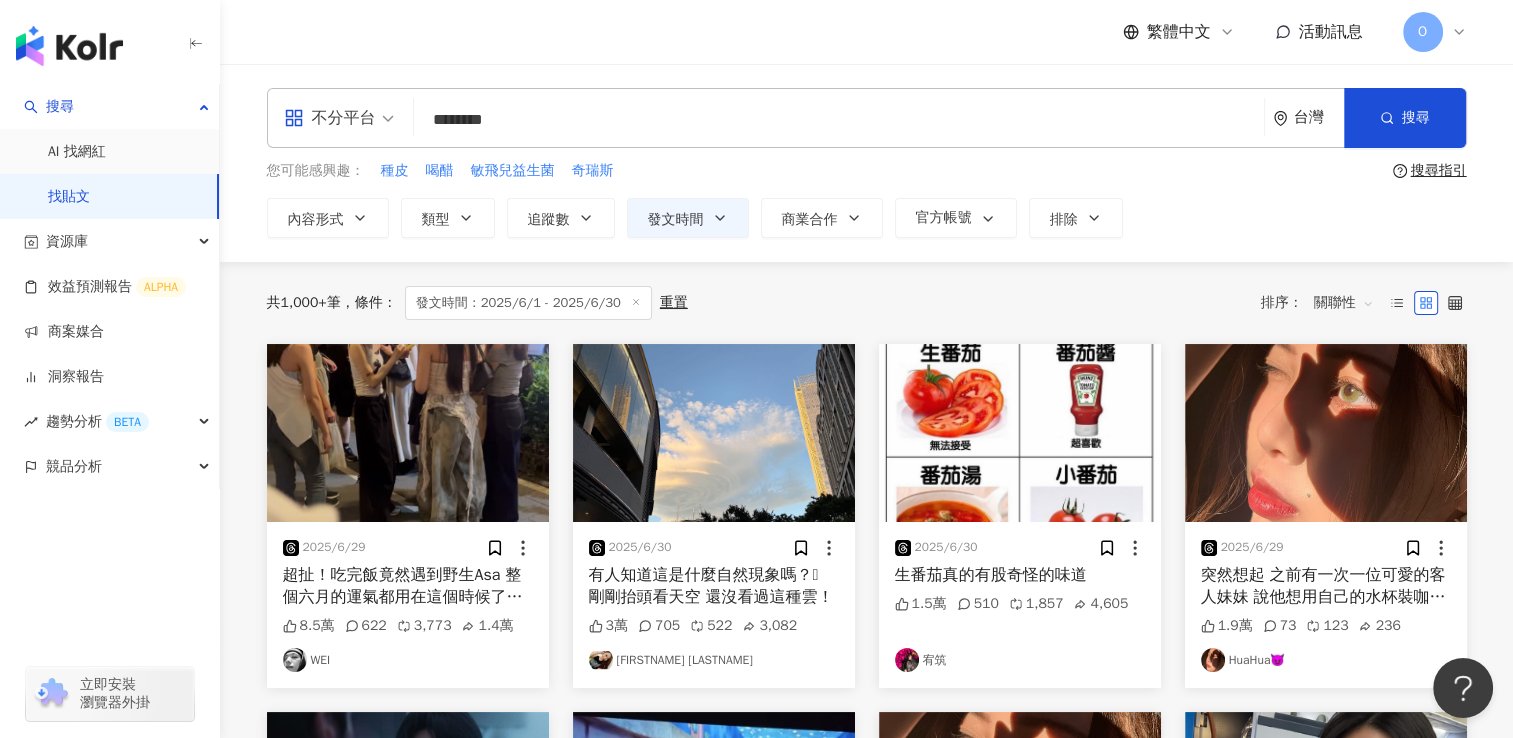 type on "********" 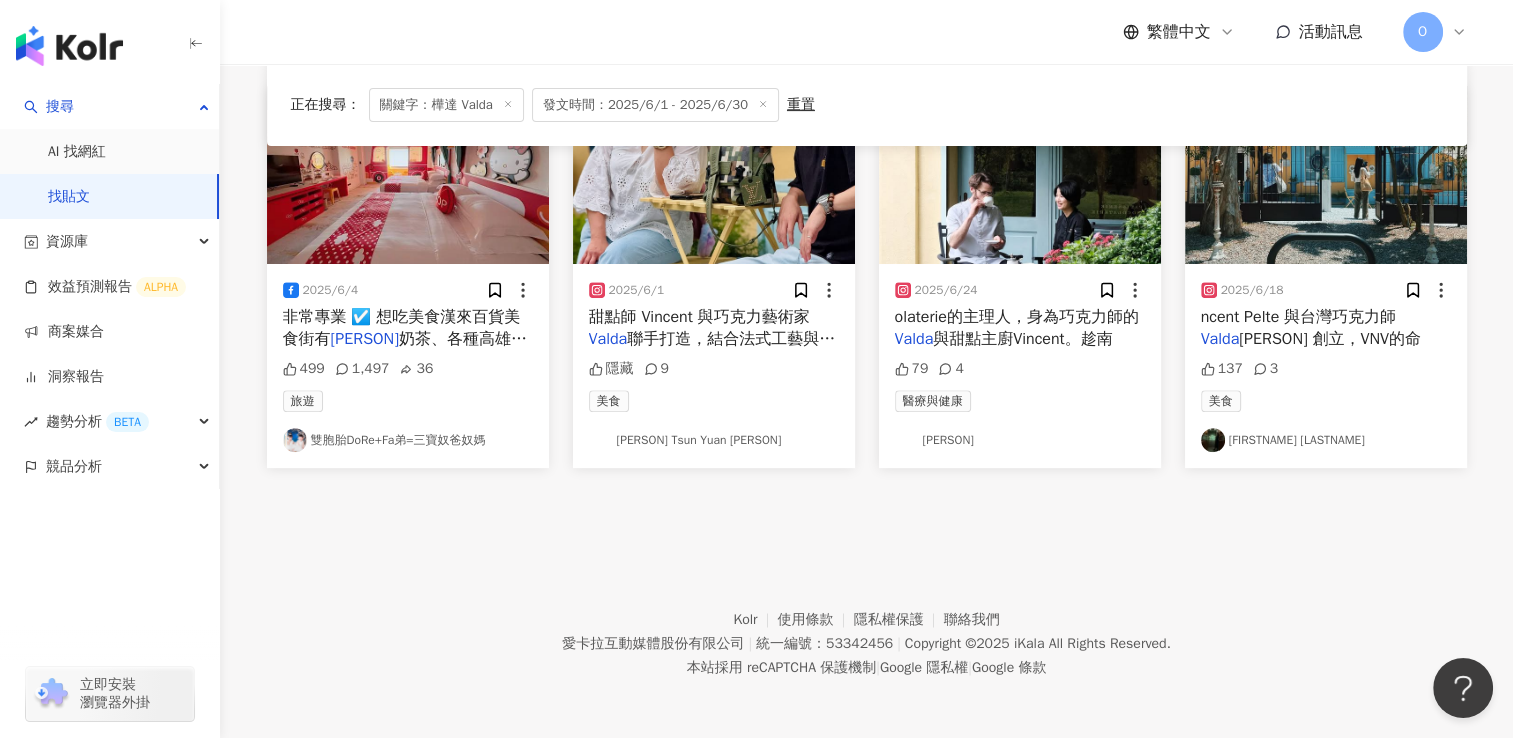 scroll, scrollTop: 664, scrollLeft: 0, axis: vertical 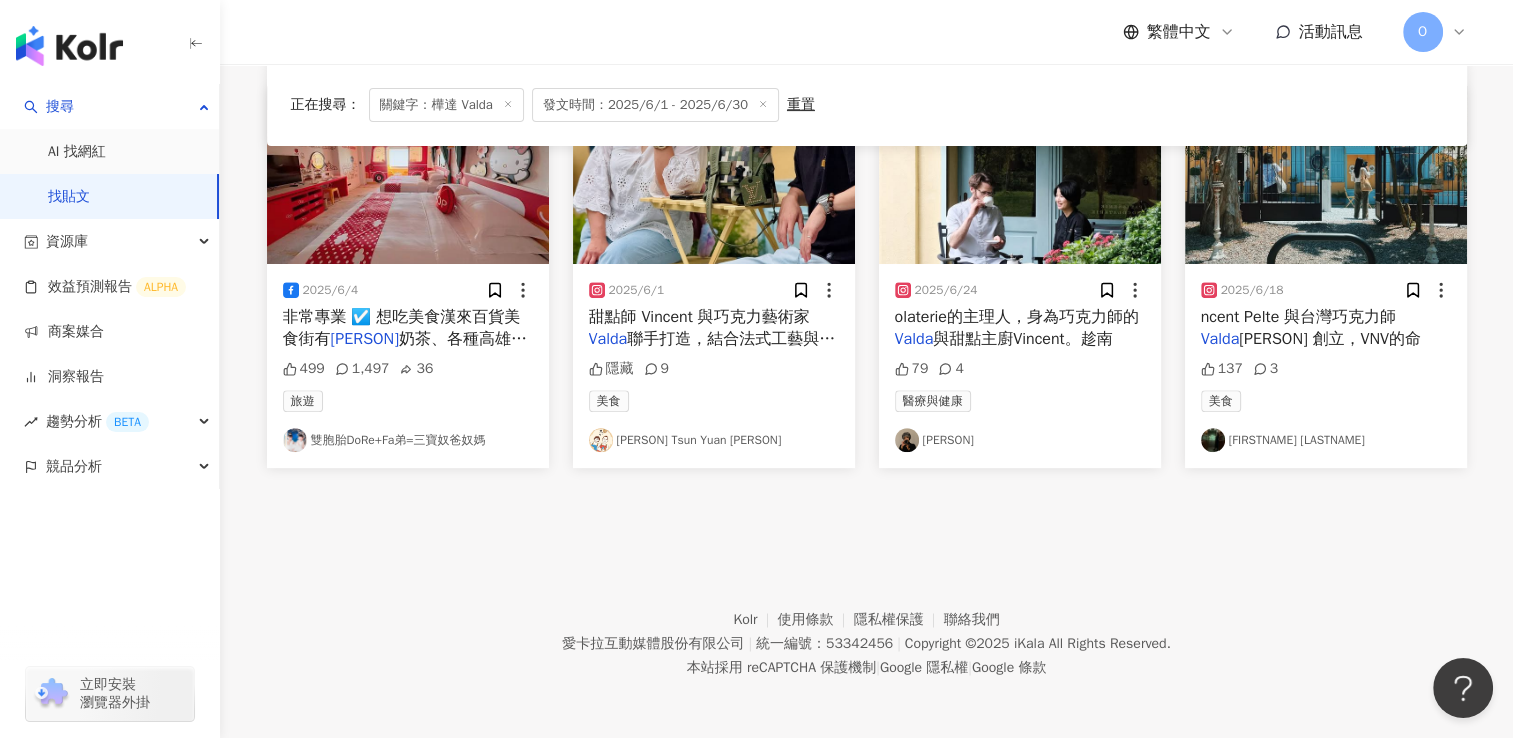click 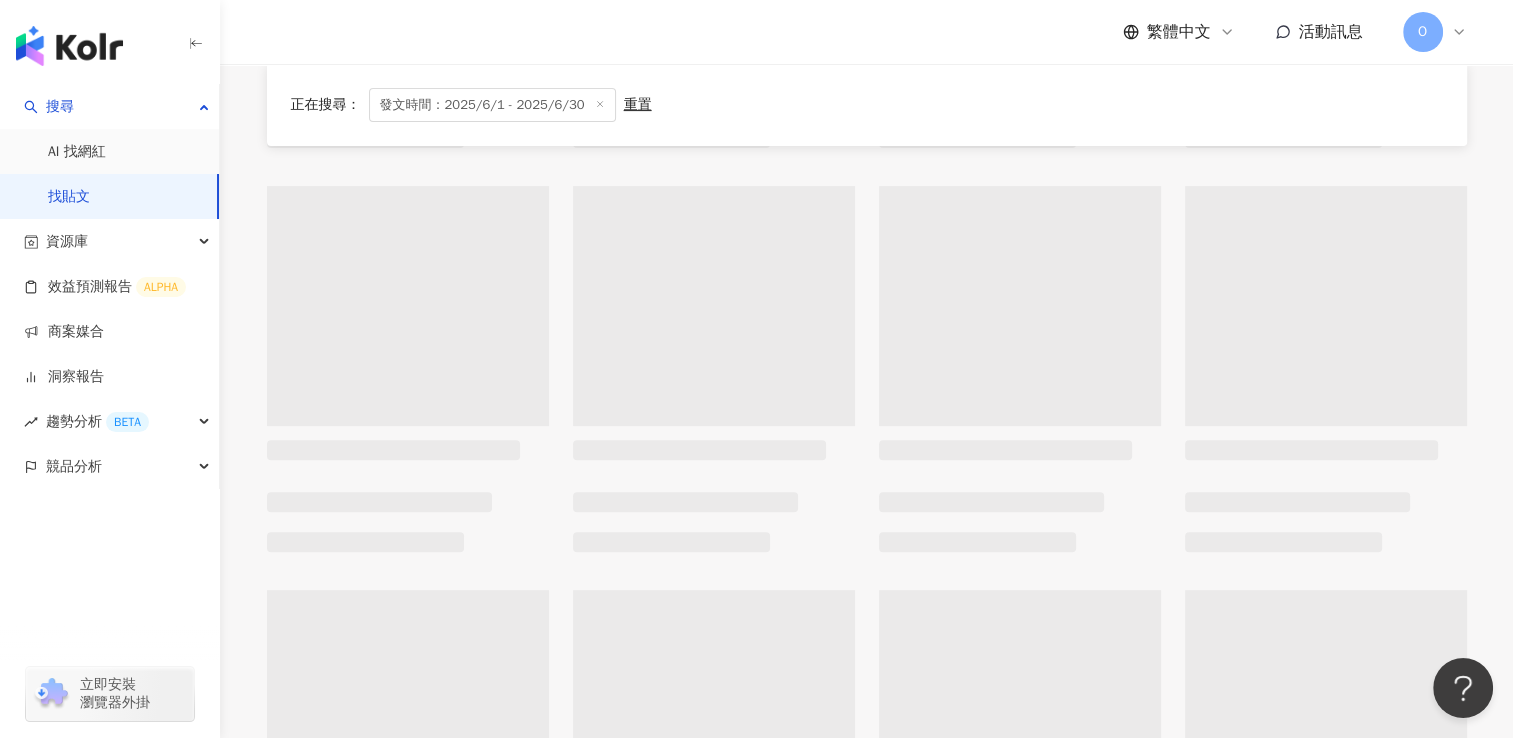 scroll, scrollTop: 0, scrollLeft: 0, axis: both 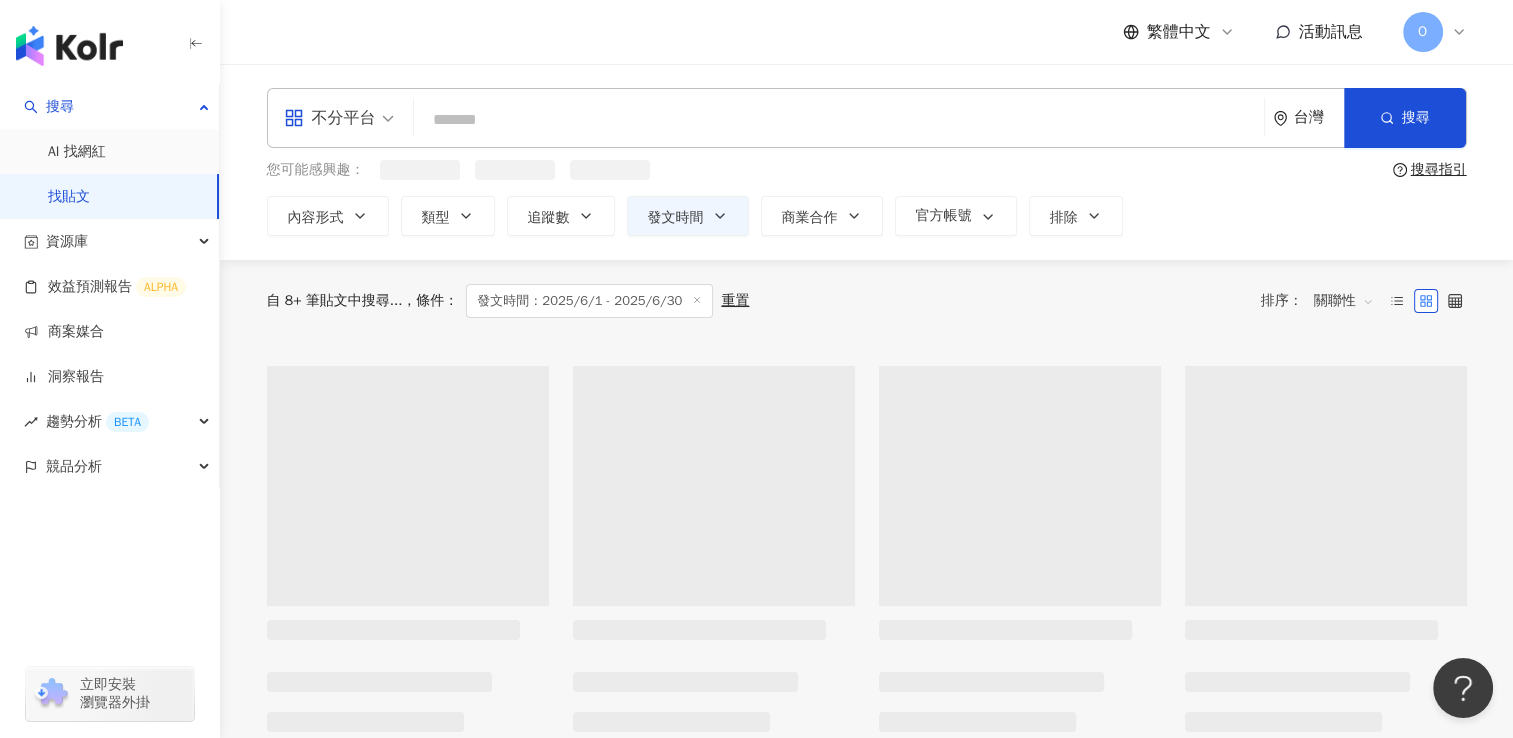 click at bounding box center [839, 119] 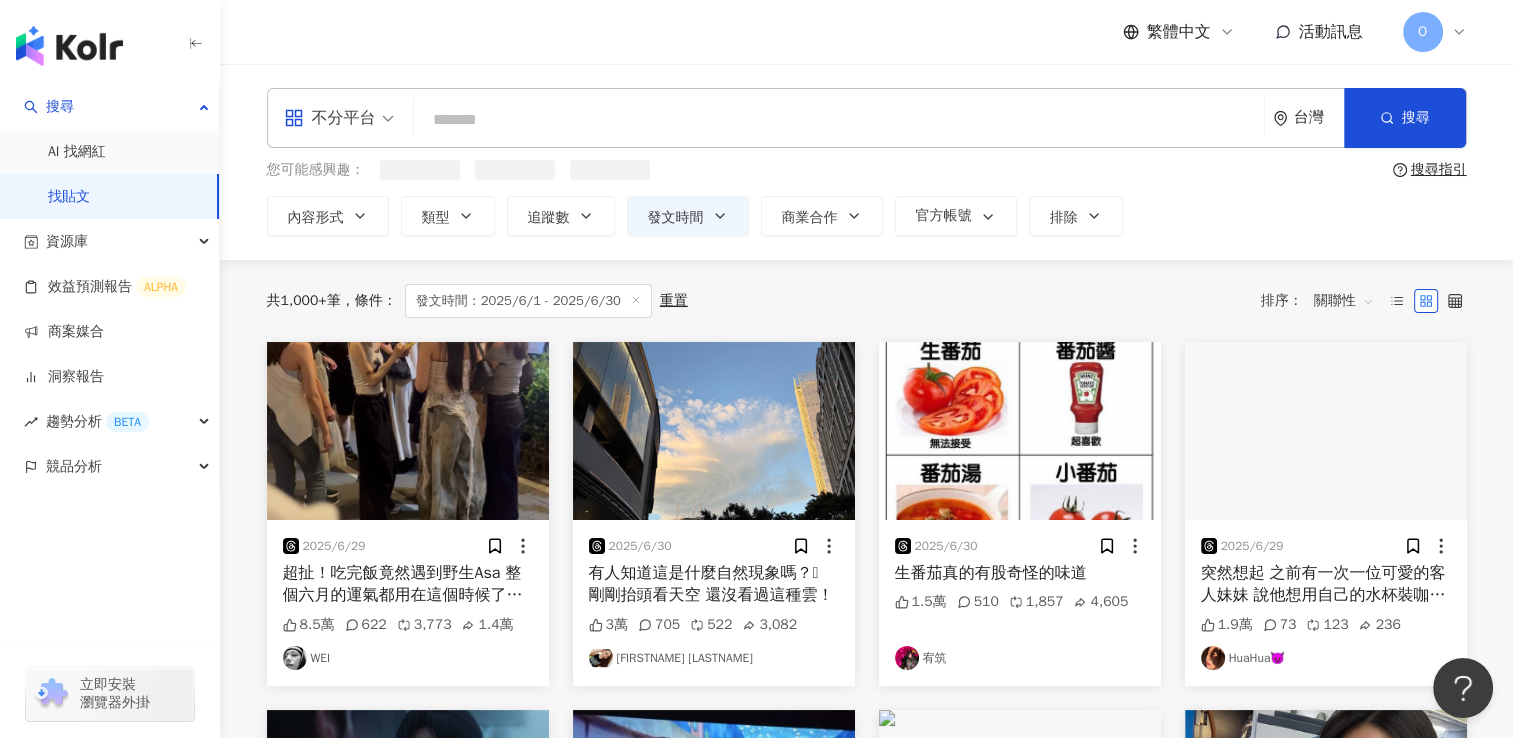 paste on "***" 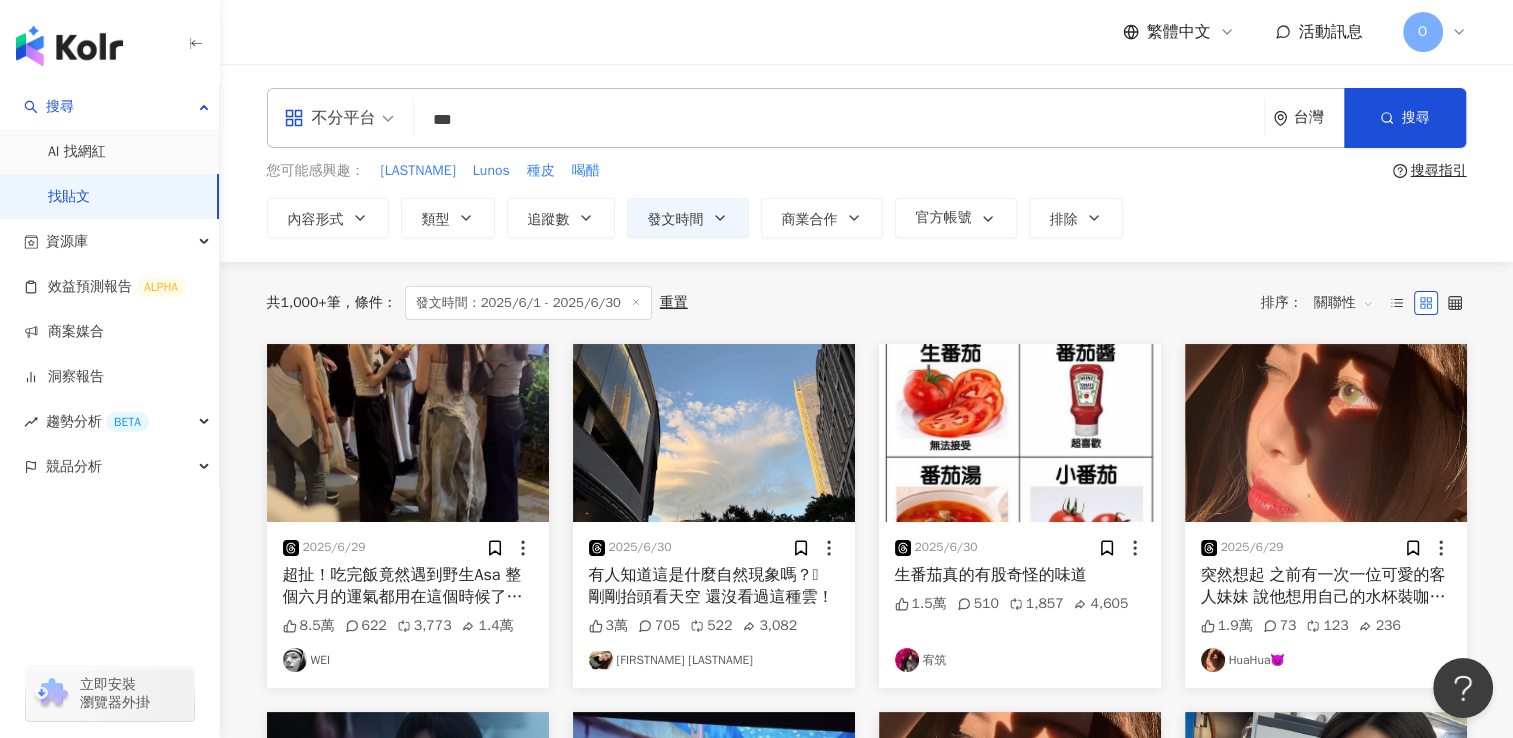 type on "***" 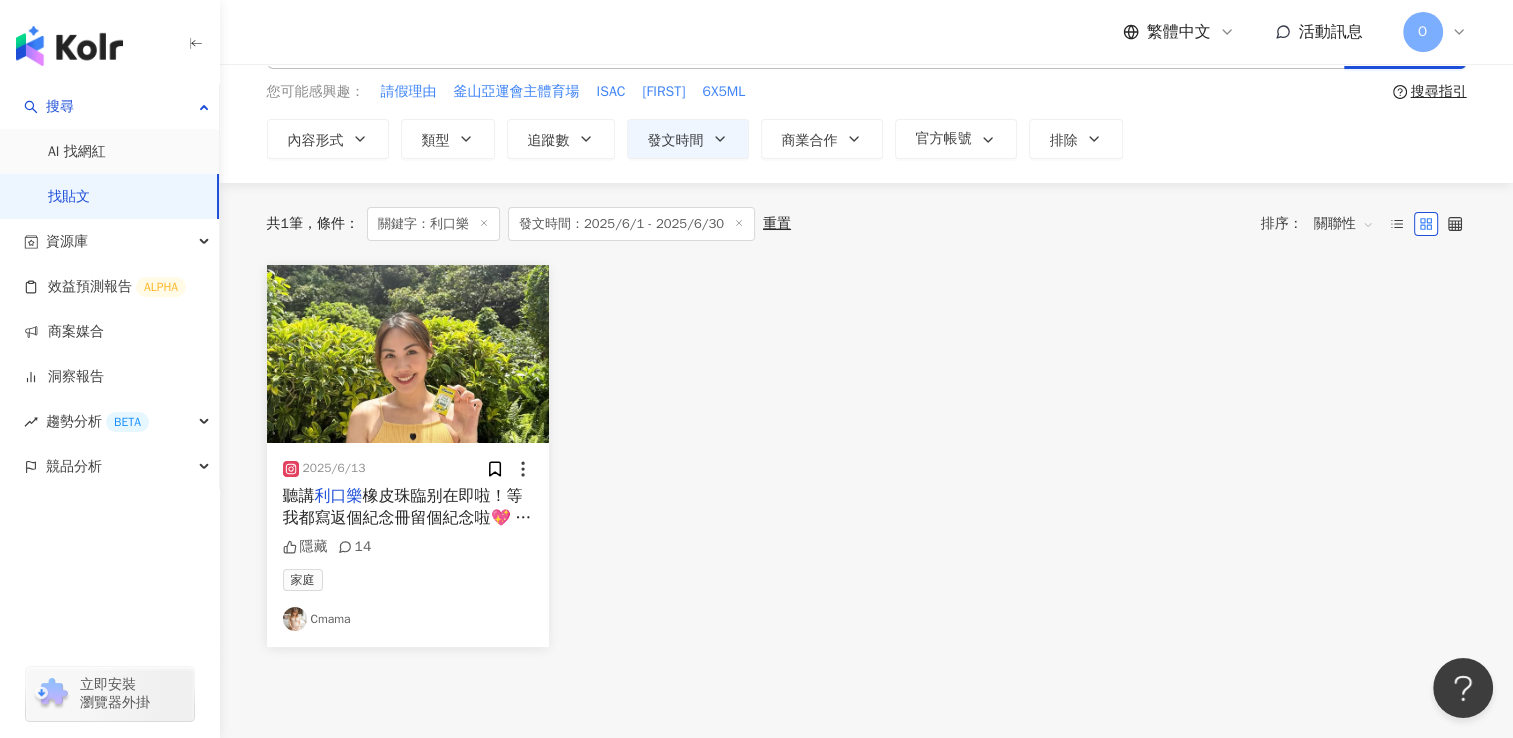scroll, scrollTop: 200, scrollLeft: 0, axis: vertical 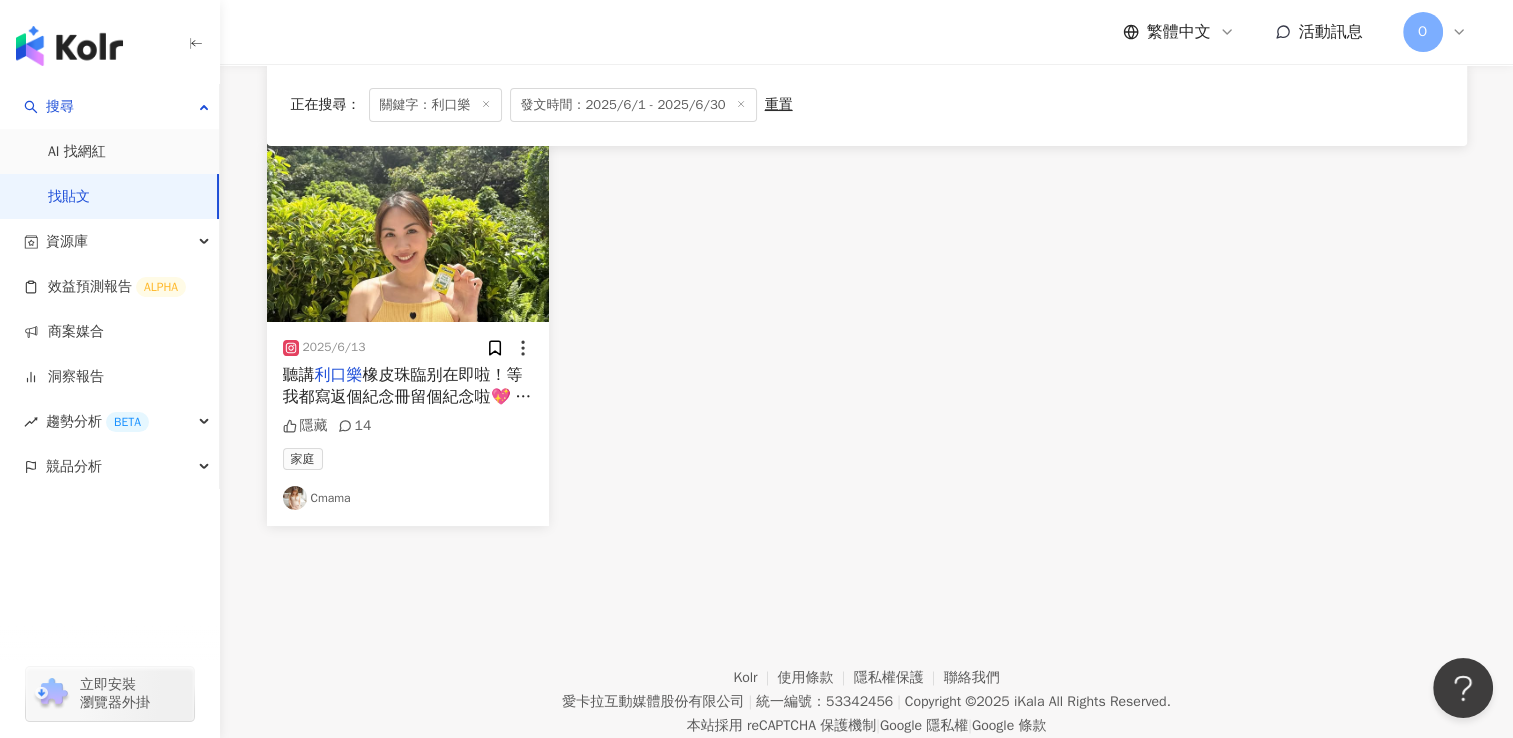 click on "橡皮珠臨别在即啦！等我都寫返個紀念冊留個紀念啦💖
以前考試溫書📚，瞌眼瞓嘅時候一定食" at bounding box center (407, 408) 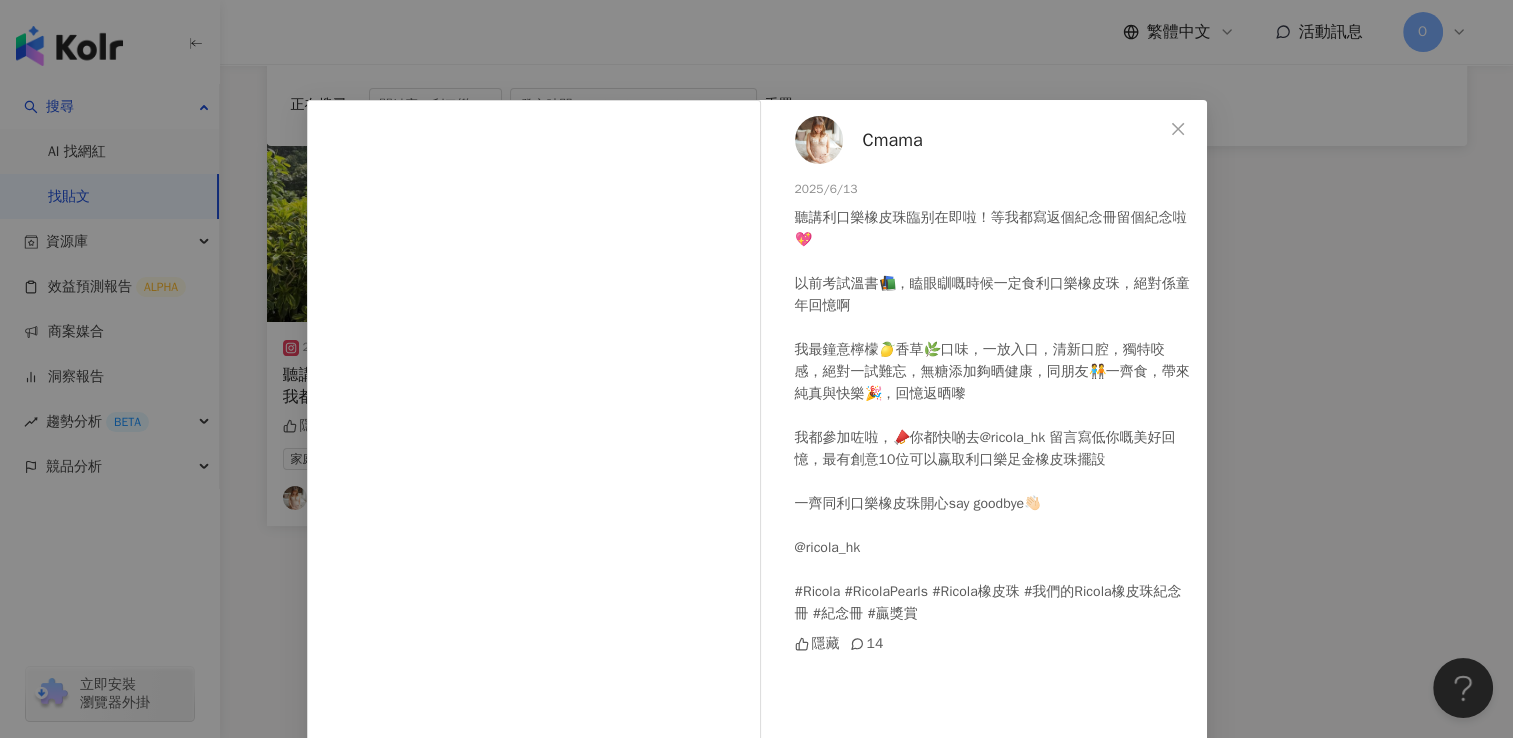 click on "Cmama 2025/6/13 聽講利口樂橡皮珠臨别在即啦！等我都寫返個紀念冊留個紀念啦💖
以前考試溫書📚，瞌眼瞓嘅時候一定食利口樂橡皮珠，絕對係童年回憶啊
我最鐘意檸檬🍋香草🌿口味，一放入口，清新口腔，獨特咬感，絕對一試難忘，無糖添加夠晒健康，同朋友🧑‍🤝‍🧑一齊食，帶來純真與快樂🎉，回憶返晒嚟
我都參加咗啦，📣你都快啲去@ricola_hk 留言寫低你嘅美好回憶，最有創意10位可以赢取利口樂足金橡皮珠擺設
一齊同利口樂橡皮珠開心say goodbye👋🏻
@ricola_hk
#Ricola #RicolaPearls #Ricola橡皮珠 #我們的Ricola橡皮珠紀念冊 #紀念冊 #贏獎賞 隱藏 14 查看原始貼文" at bounding box center (756, 369) 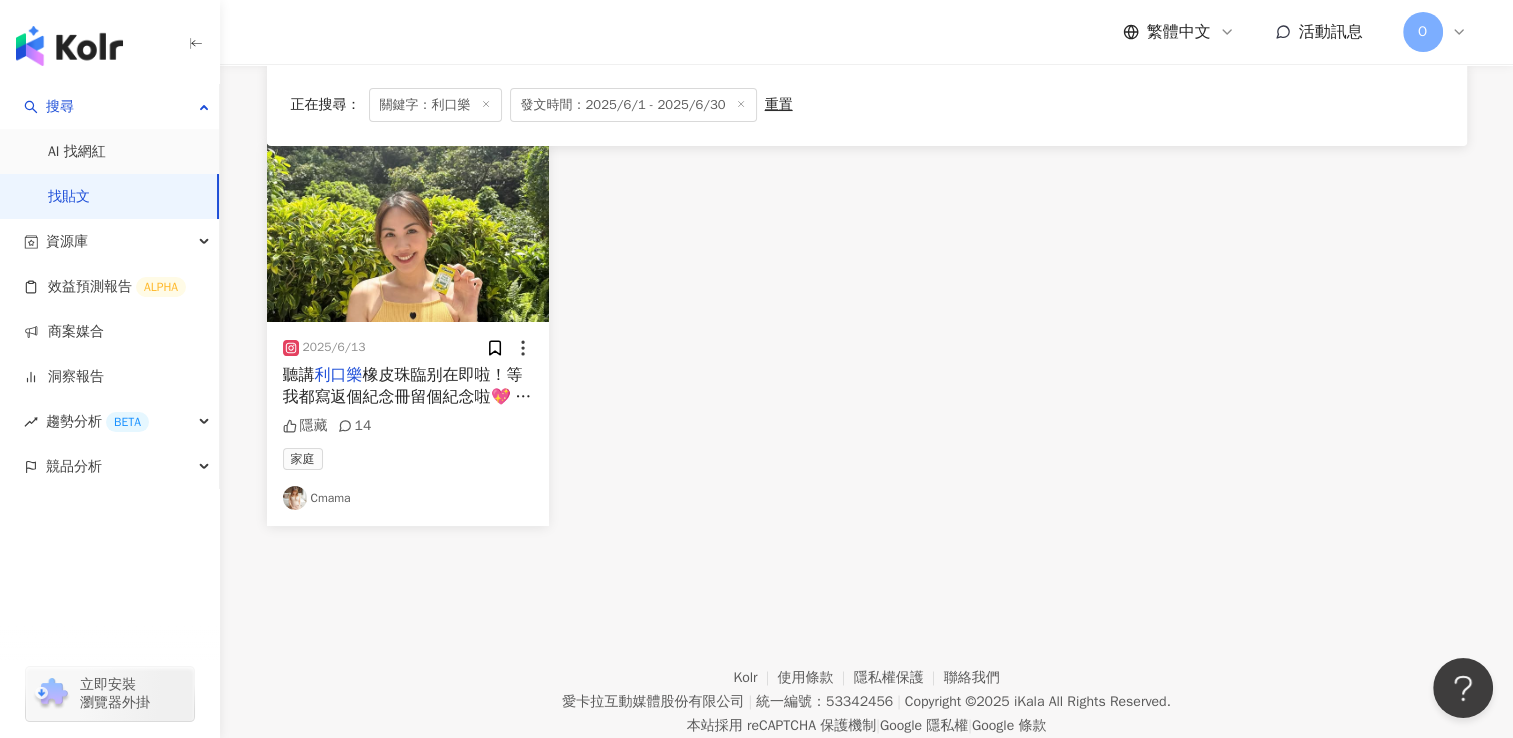 click 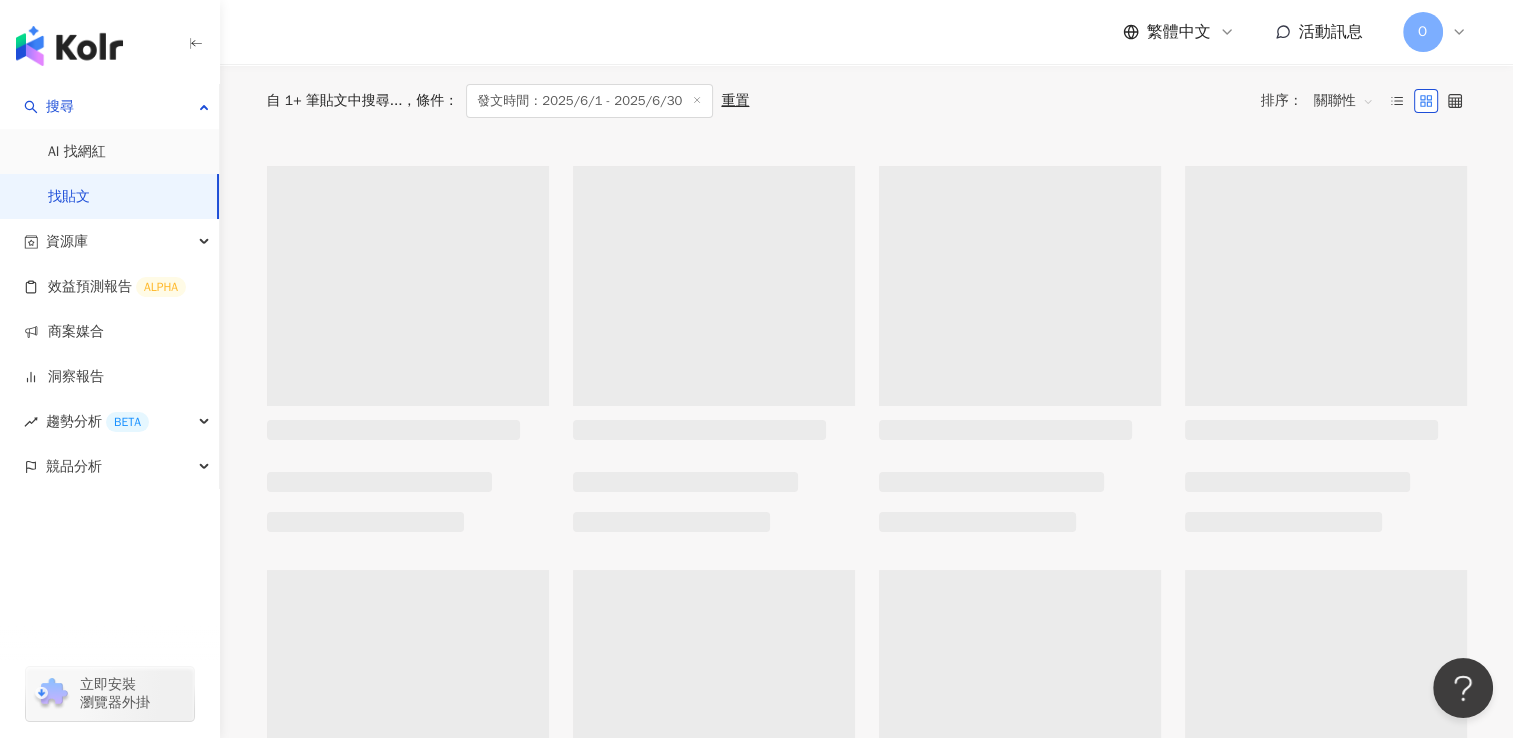 scroll, scrollTop: 0, scrollLeft: 0, axis: both 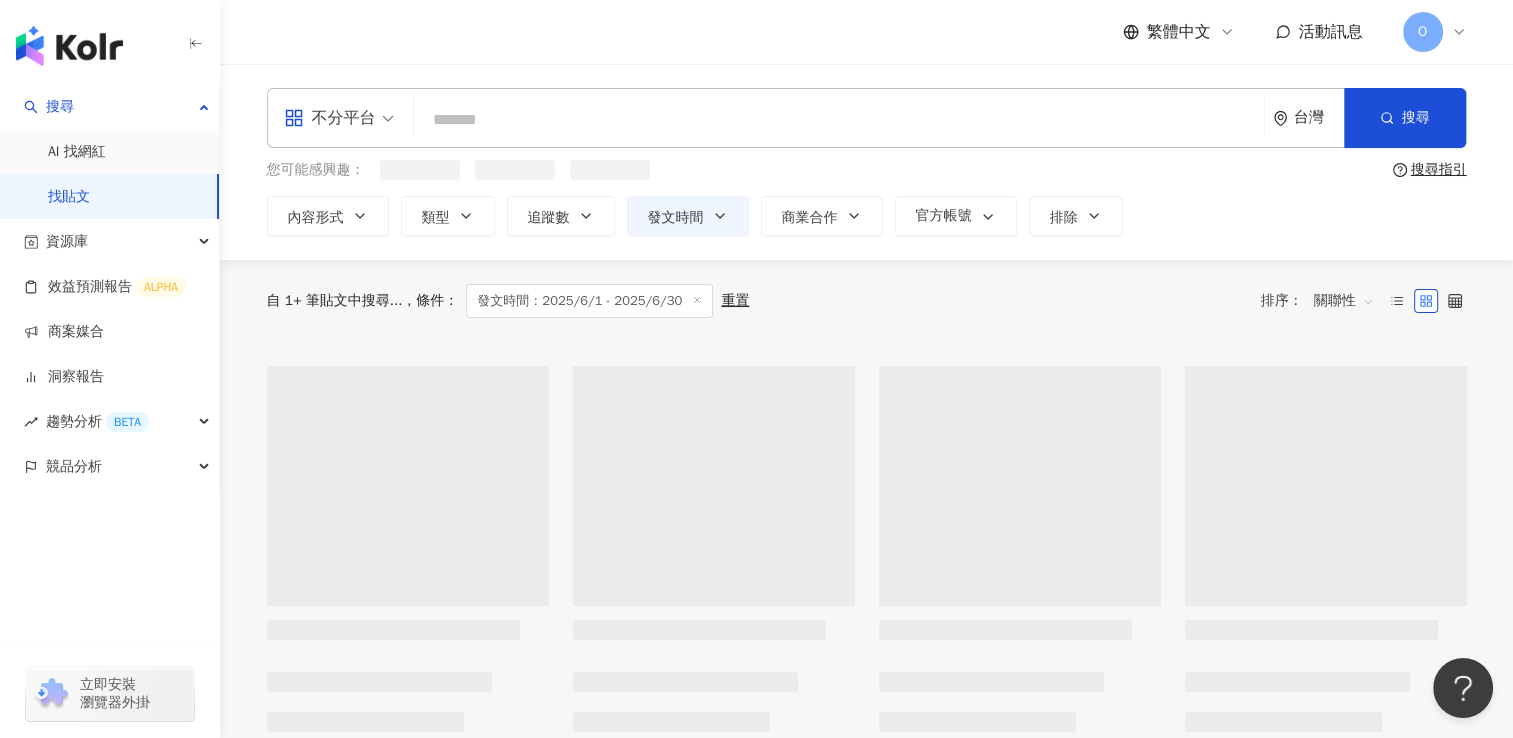 click at bounding box center (839, 119) 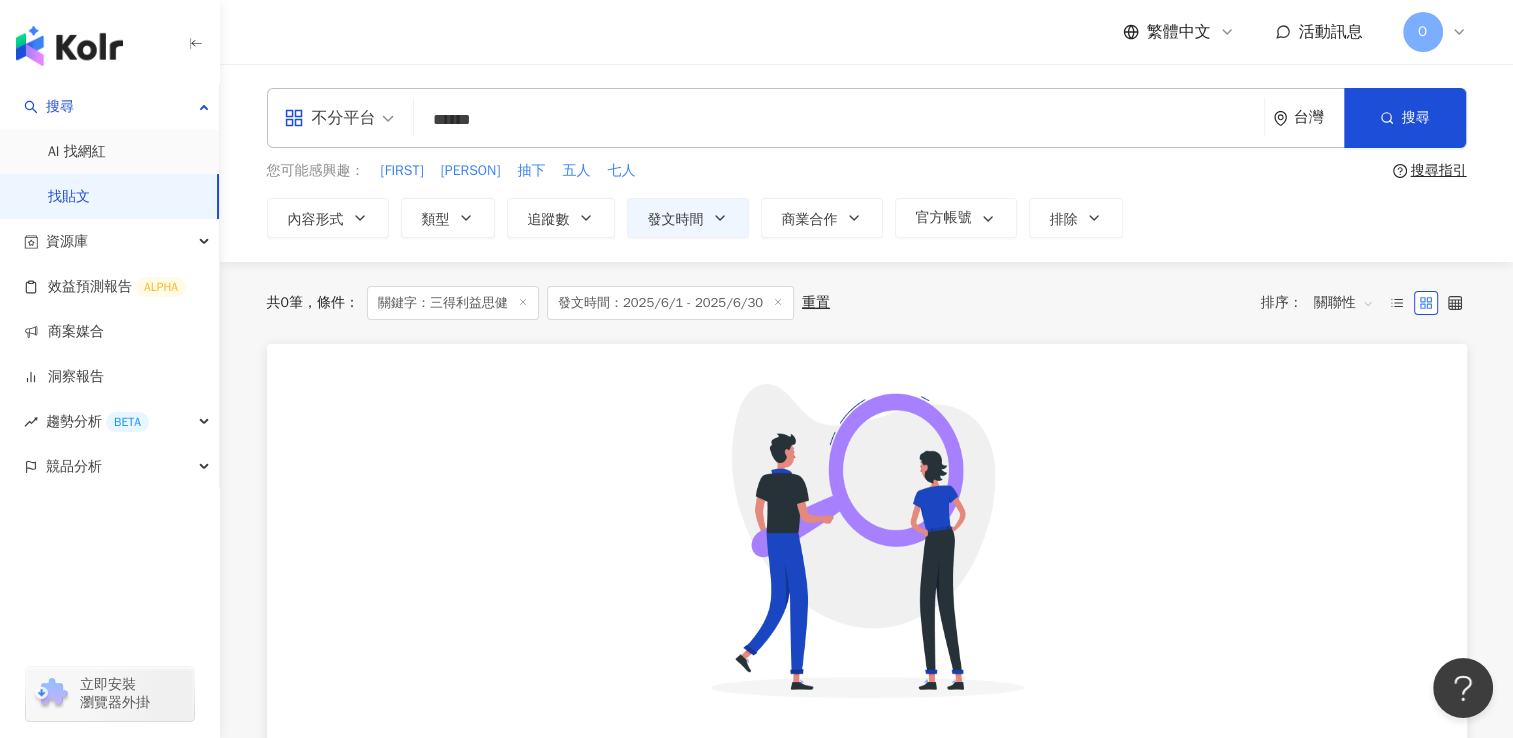 click on "******" at bounding box center [839, 119] 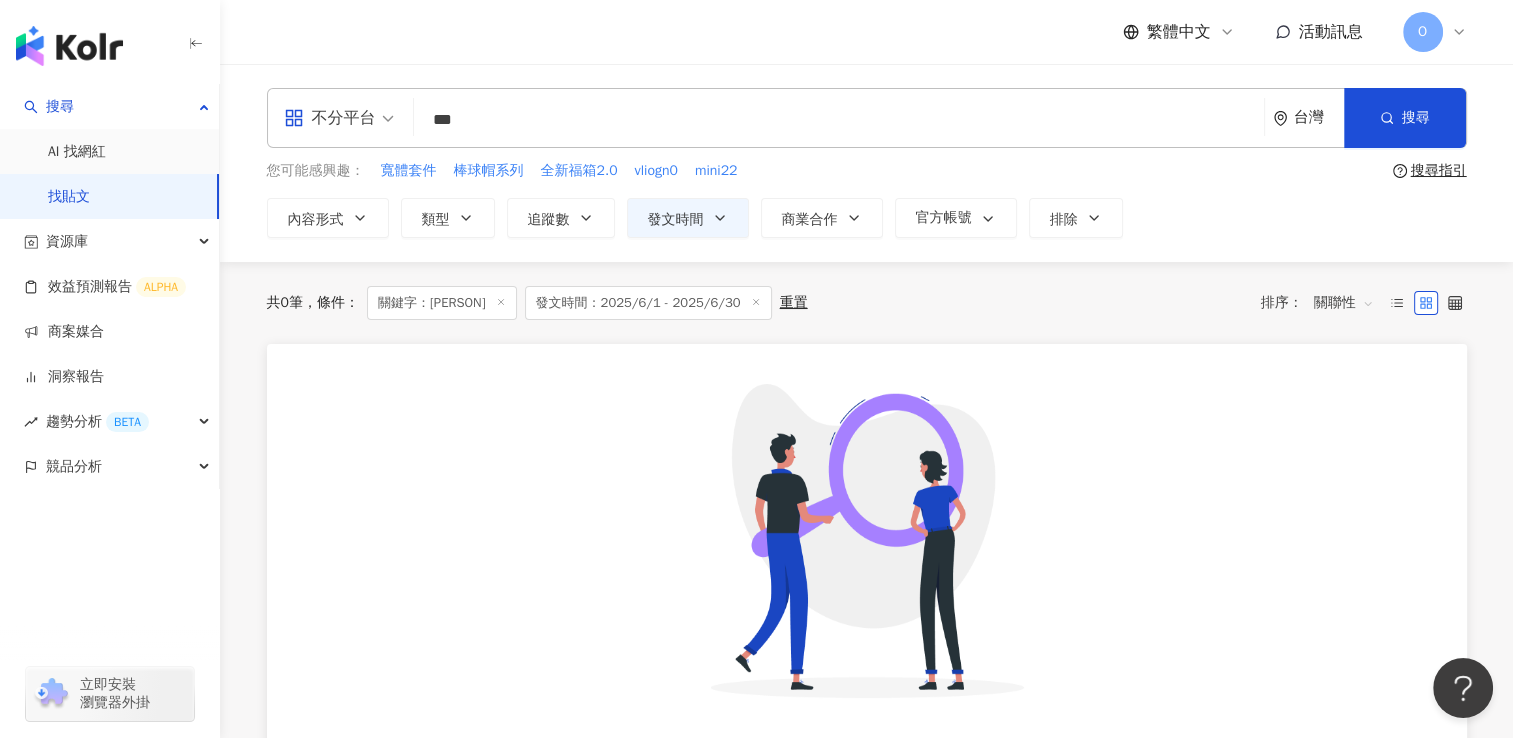 drag, startPoint x: 546, startPoint y: 125, endPoint x: 376, endPoint y: 122, distance: 170.02647 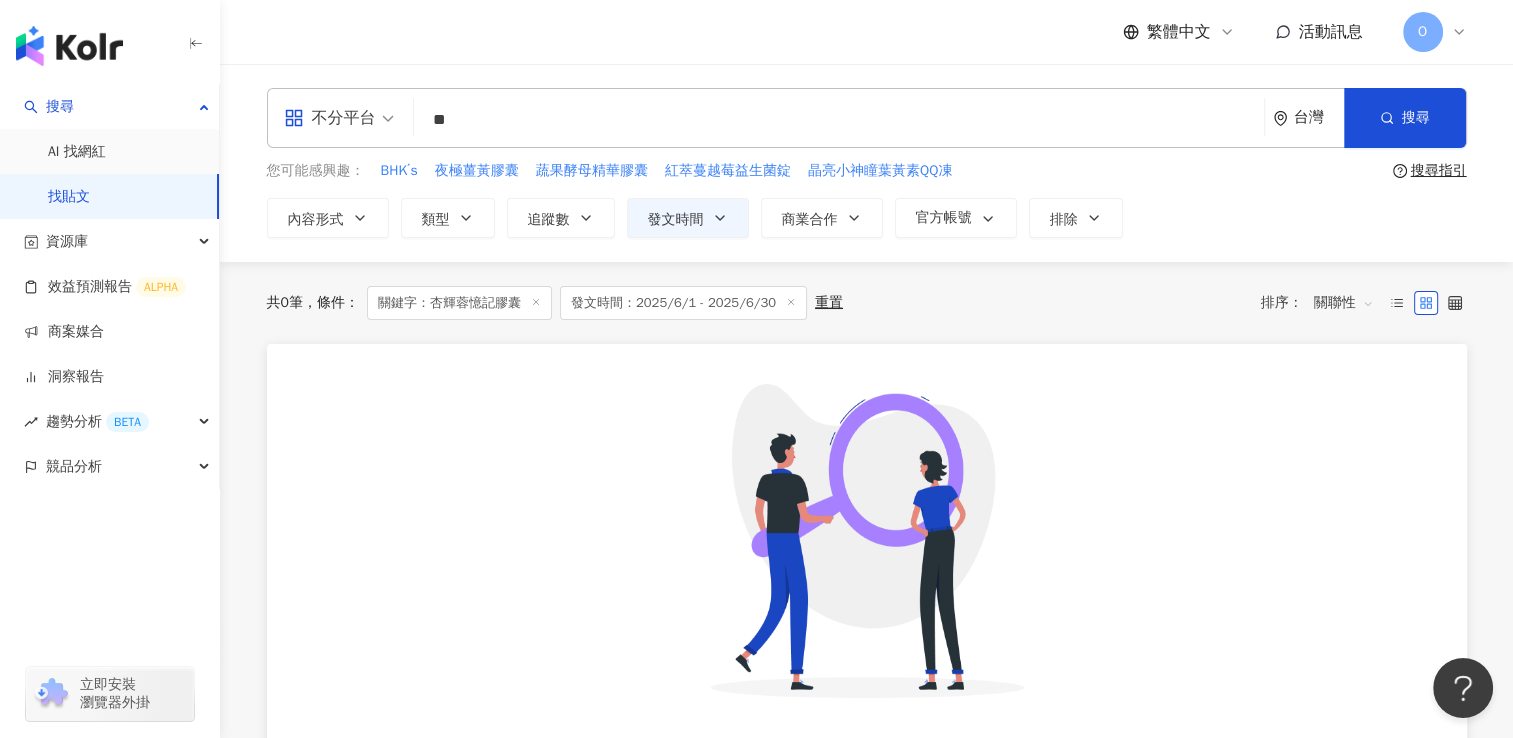 type on "**" 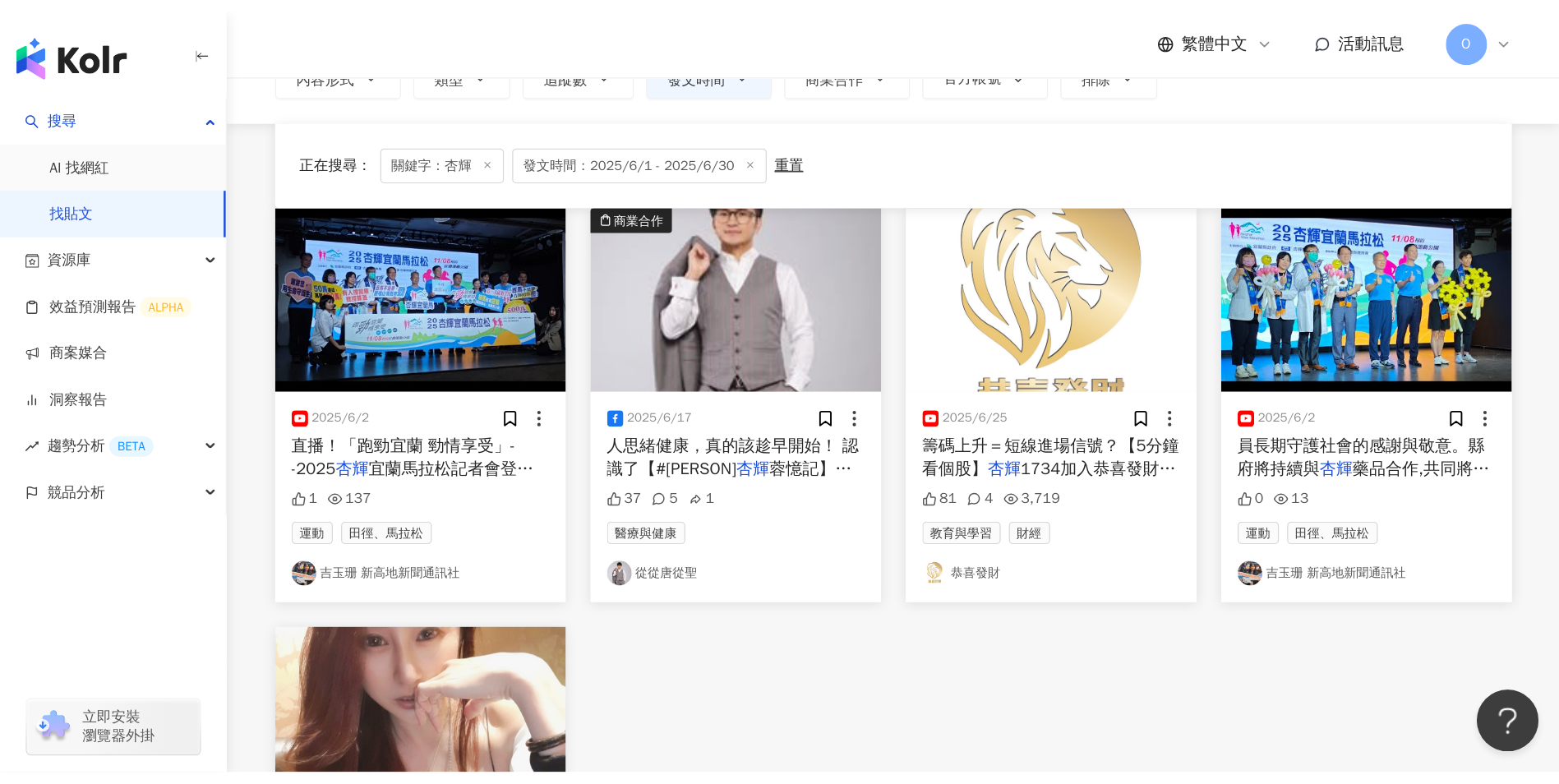 scroll, scrollTop: 164, scrollLeft: 0, axis: vertical 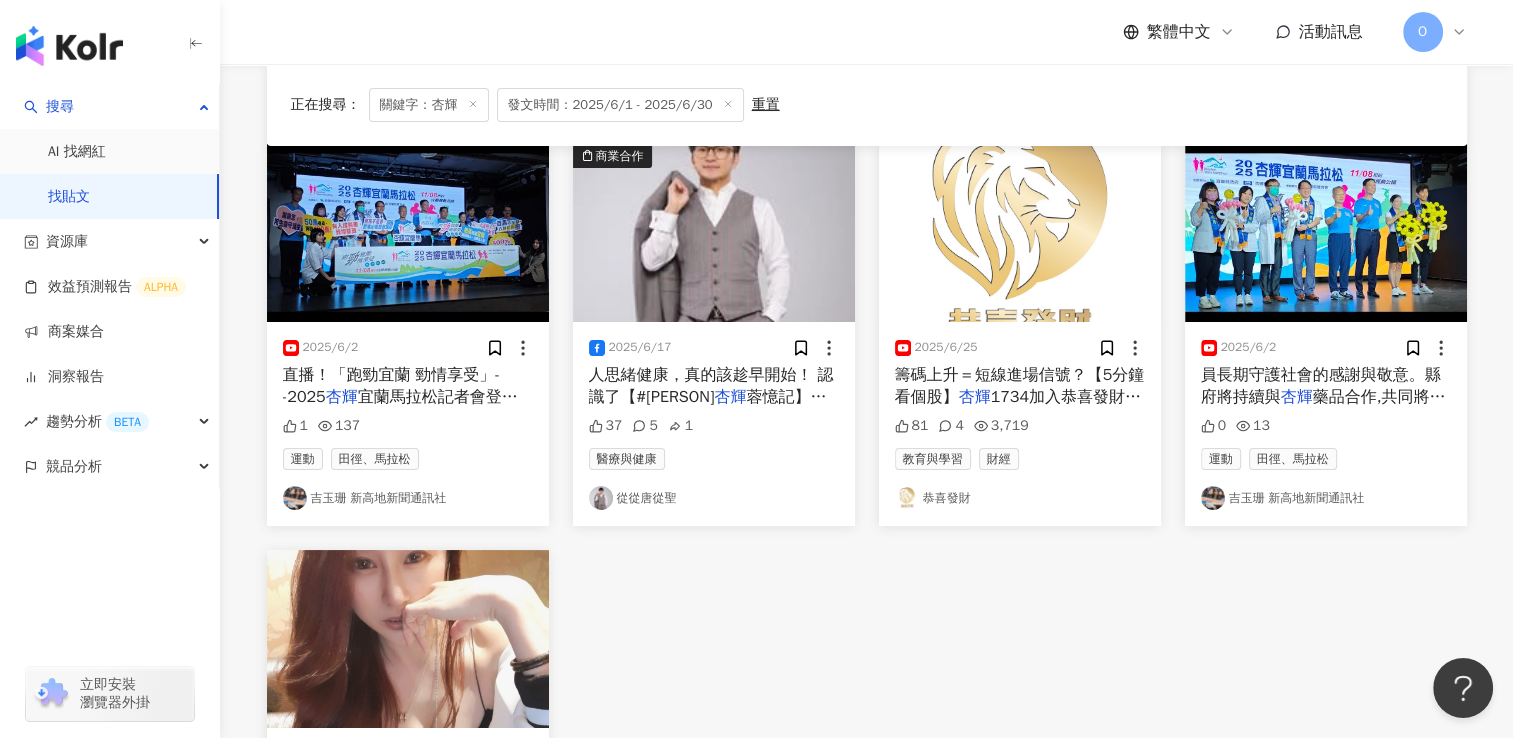 click on "人思緒健康，真的該趁早開始！
認識了【#[PERSON]" at bounding box center (711, 386) 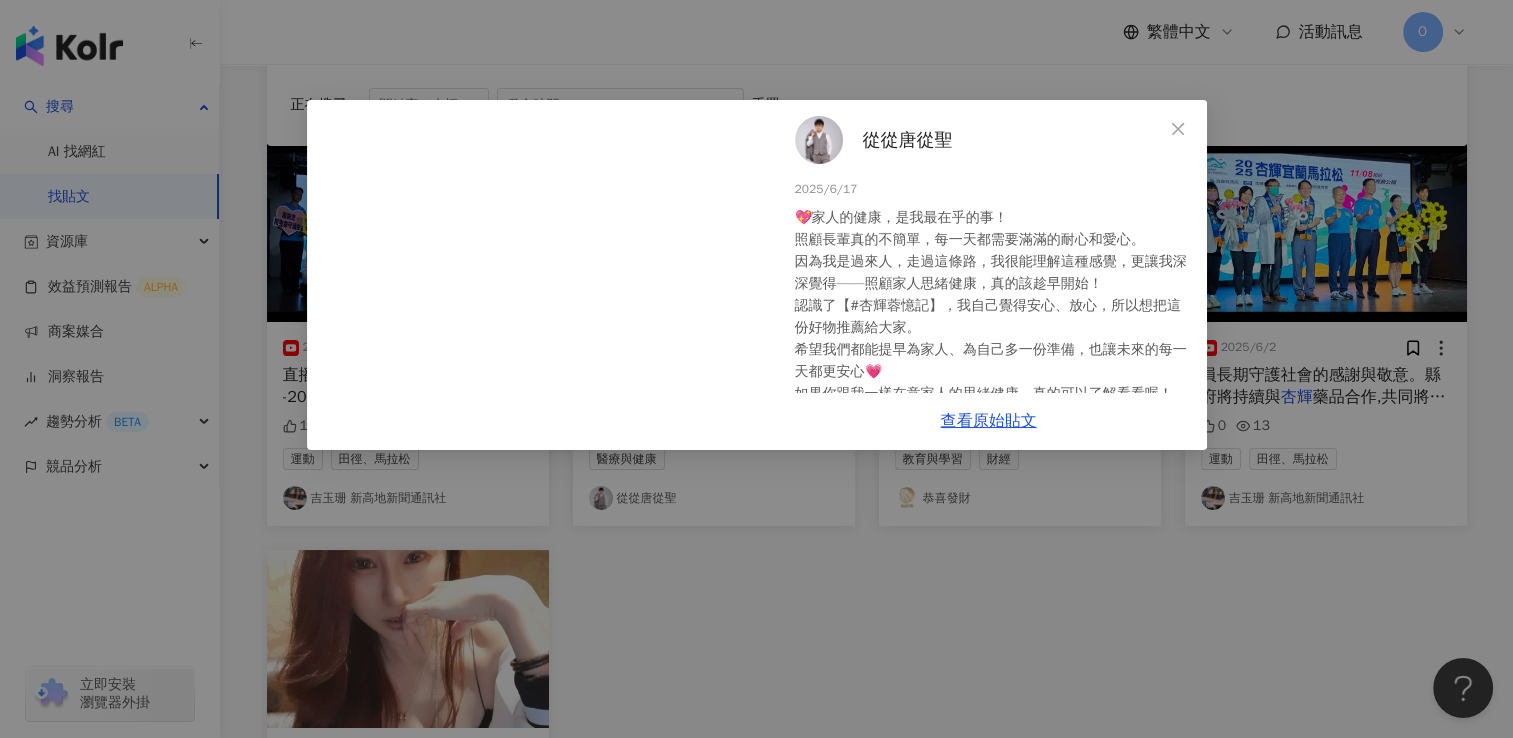 click on "查看原始貼文" at bounding box center [989, 421] 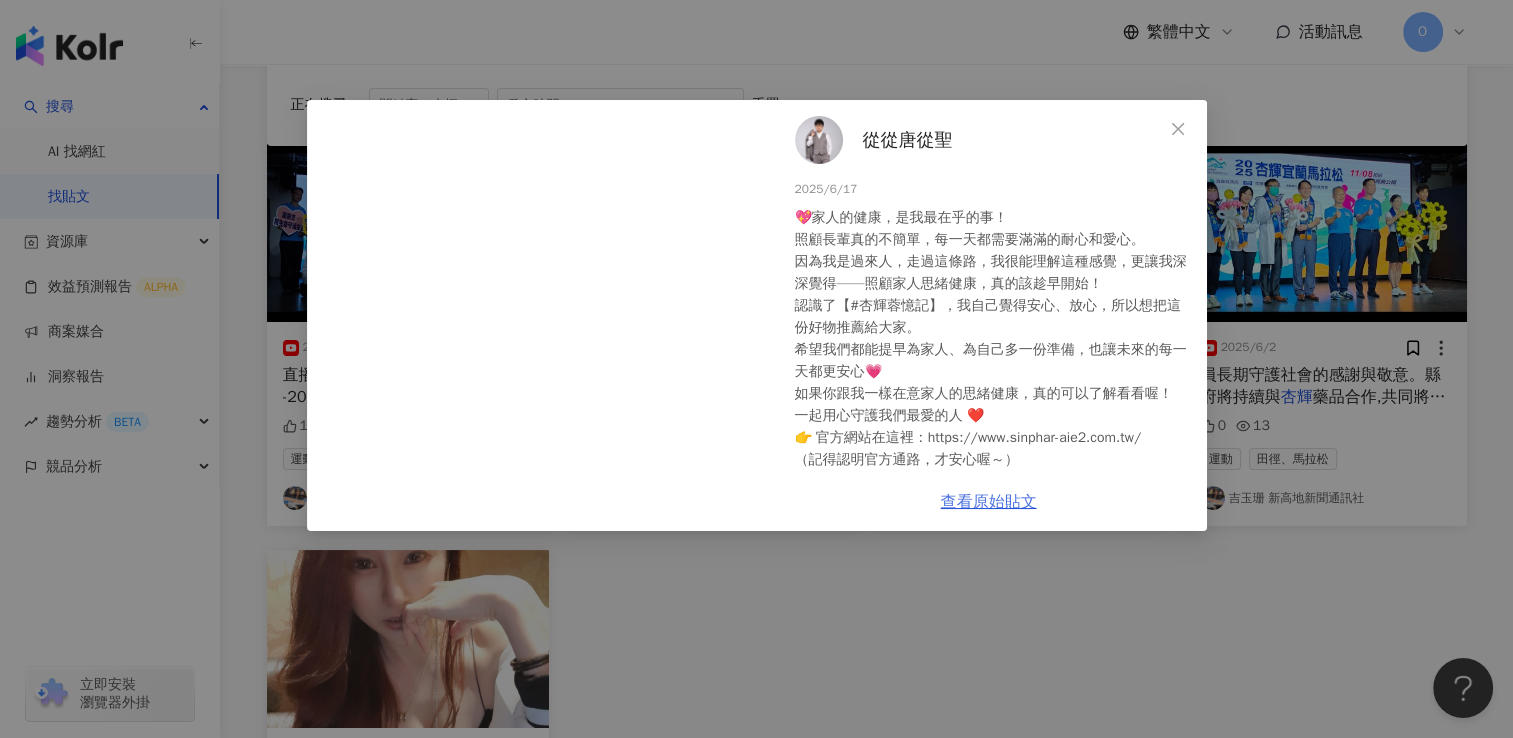 click on "💖家人的健康，是我最在乎的事！
照顧長輩真的不簡單，每一天都需要滿滿的耐心和愛心。
因為我是過來人，走過這條路，我很能理解這種感覺，更讓我深深覺得——照顧家人思緒健康，真的該趁早開始！
認識了【#杏輝蓉憶記】，我自己覺得安心、放心，所以想把這份好物推薦給大家。
希望我們都能提早為家人、為自己多一份準備，也讓未來的每一天都更安心💗
如果你跟我一樣在意家人的思緒健康，真的可以了解看看喔！
一起用心守護我們最愛的人 ❤️
👉 官方網站在這裡：https://www.sinphar-aie2.com.tw/
（記得認明官方通路，才安心喔～）
#蓉憶記別忘記 #趁年輕存老本 #用心守護家人 #思緒健康好選擇
#失智不失志 #忘了我記得" at bounding box center [993, 372] 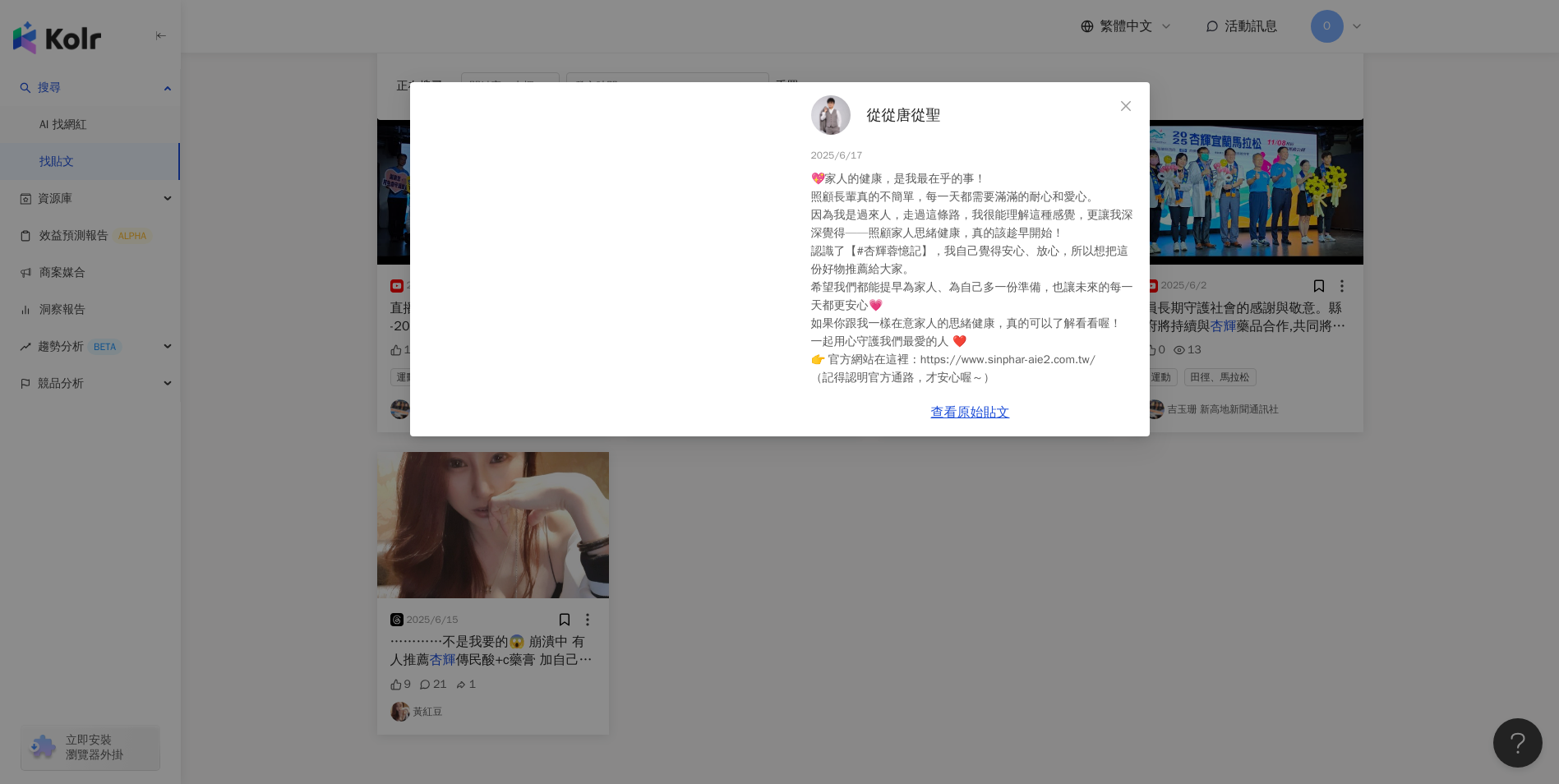 drag, startPoint x: 892, startPoint y: 579, endPoint x: 891, endPoint y: 565, distance: 14.035669 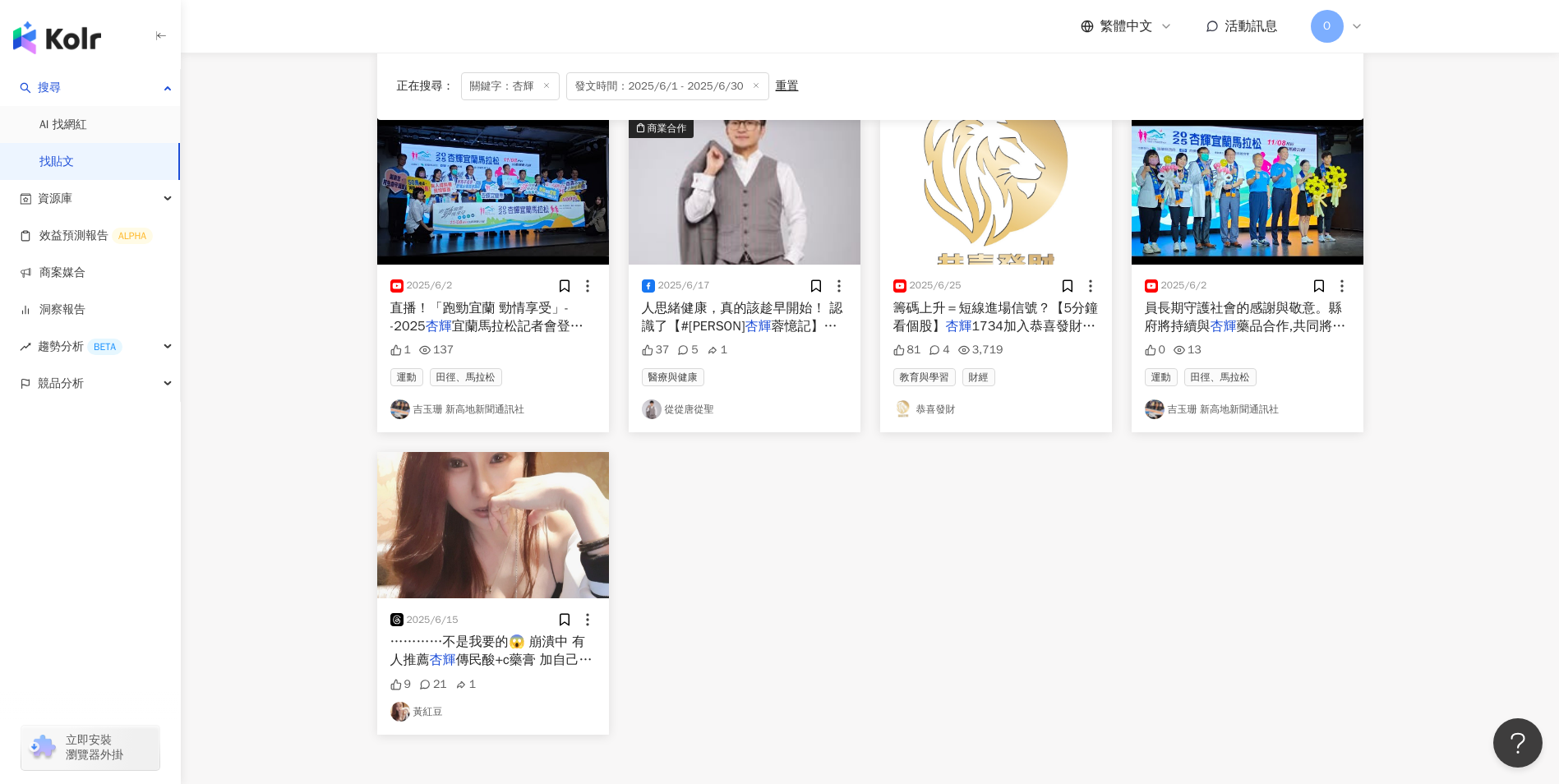 drag, startPoint x: 786, startPoint y: 535, endPoint x: 746, endPoint y: 494, distance: 57.28001 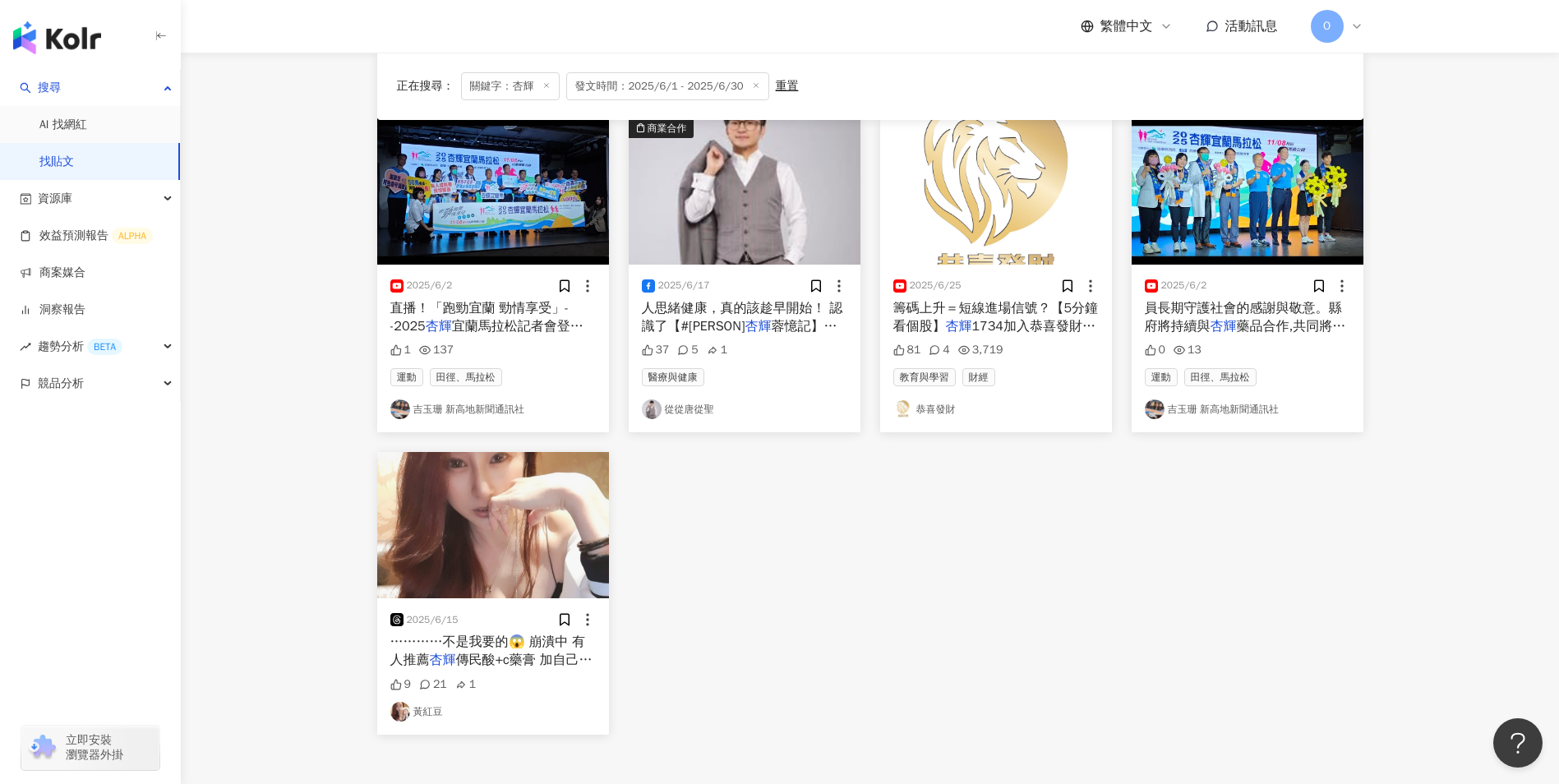 click on "**********" at bounding box center [869, 332] 